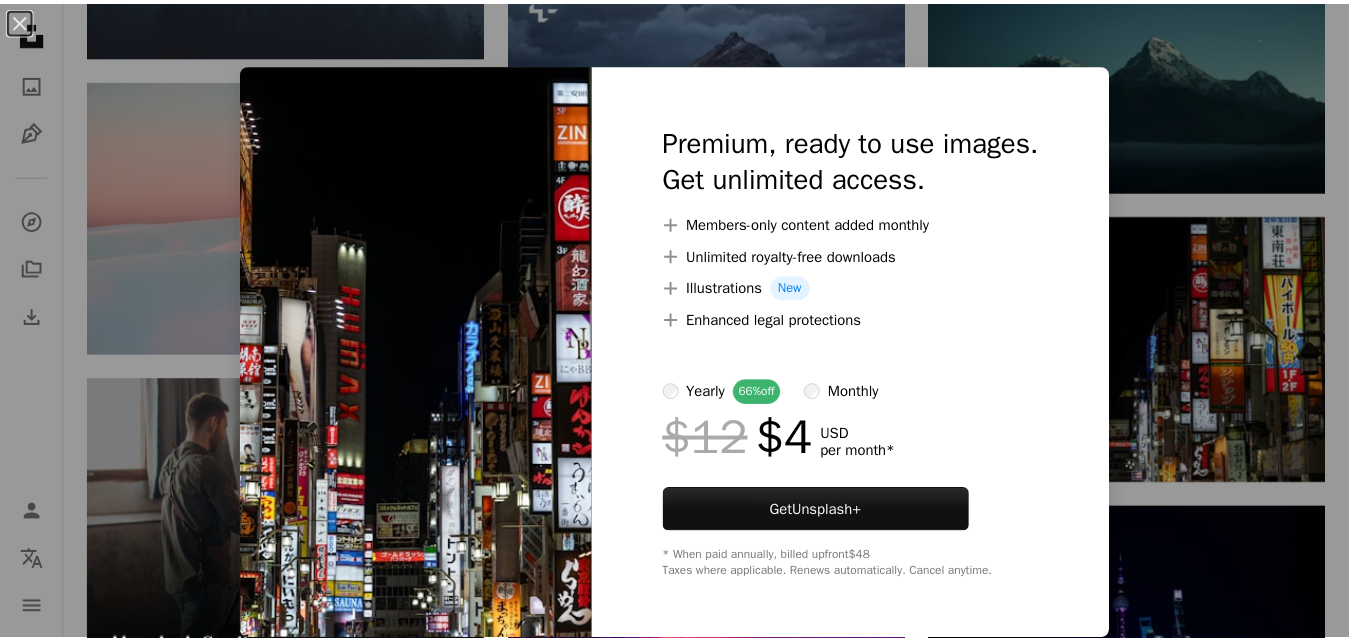 scroll, scrollTop: 2900, scrollLeft: 0, axis: vertical 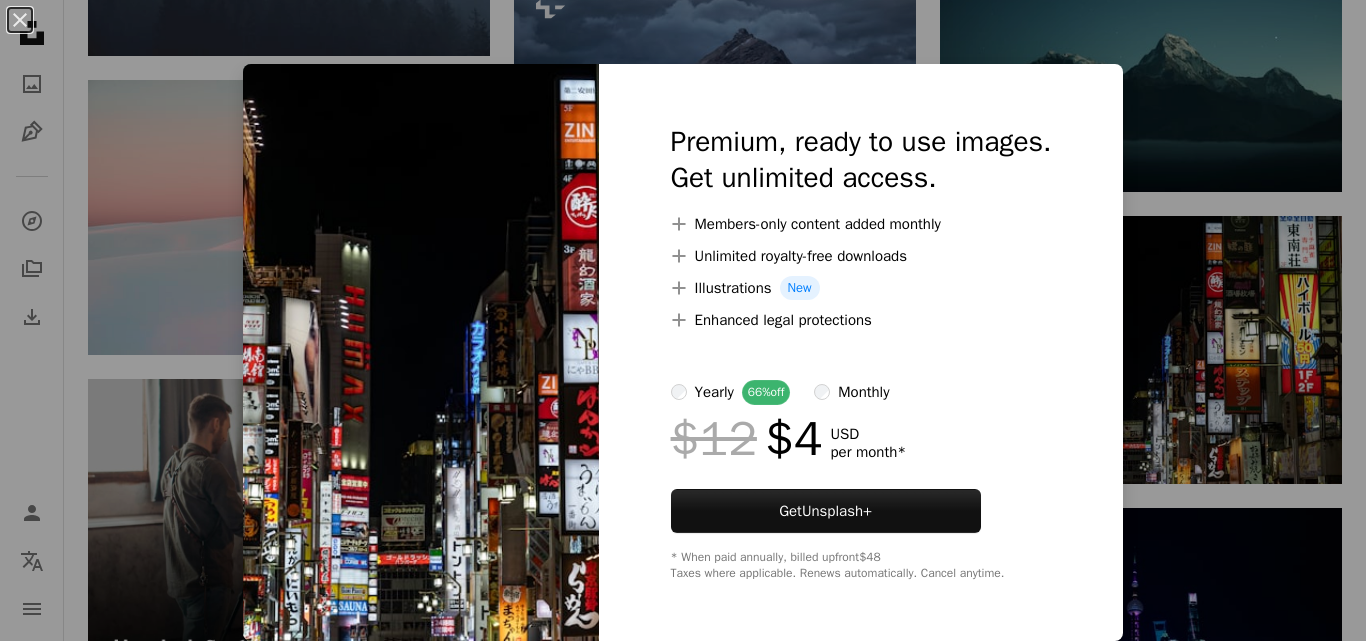 click on "An X shape Premium, ready to use images. Get unlimited access. A plus sign Members-only content added monthly A plus sign Unlimited royalty-free downloads A plus sign Illustrations  New A plus sign Enhanced legal protections yearly 66%  off monthly $12   $4 USD per month * Get  Unsplash+ * When paid annually, billed upfront  $48 Taxes where applicable. Renews automatically. Cancel anytime." at bounding box center [683, 320] 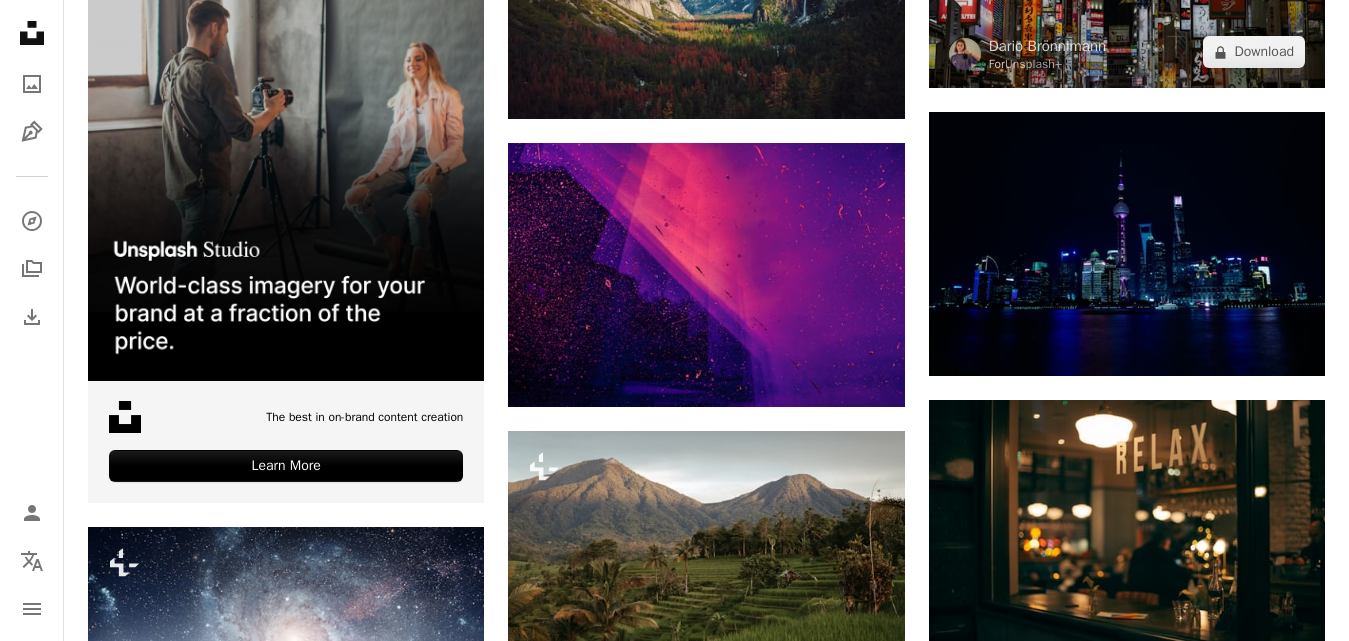 scroll, scrollTop: 3300, scrollLeft: 0, axis: vertical 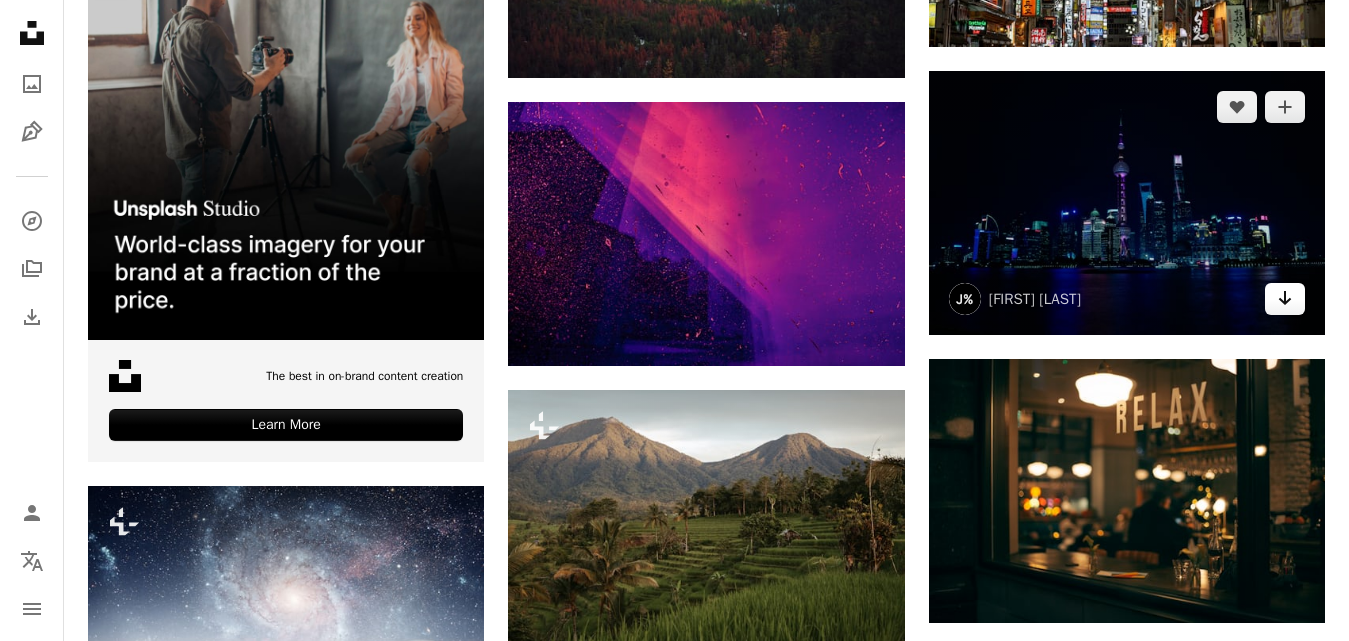 click on "Arrow pointing down" 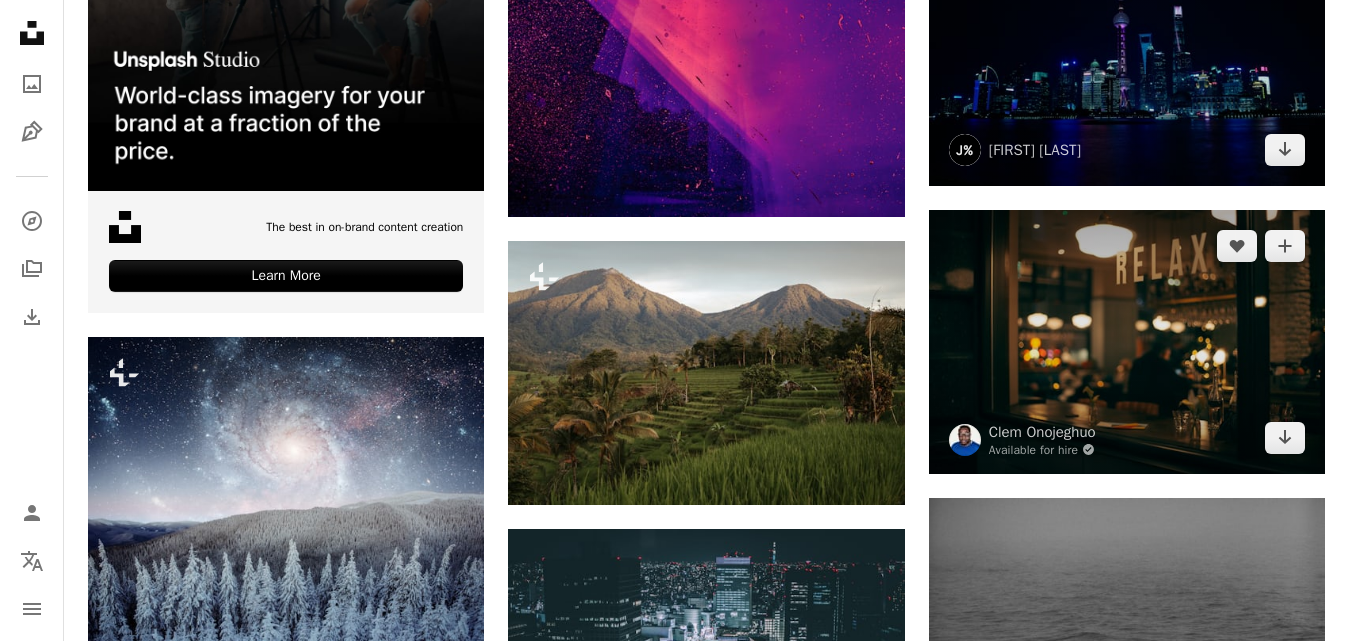 scroll, scrollTop: 3500, scrollLeft: 0, axis: vertical 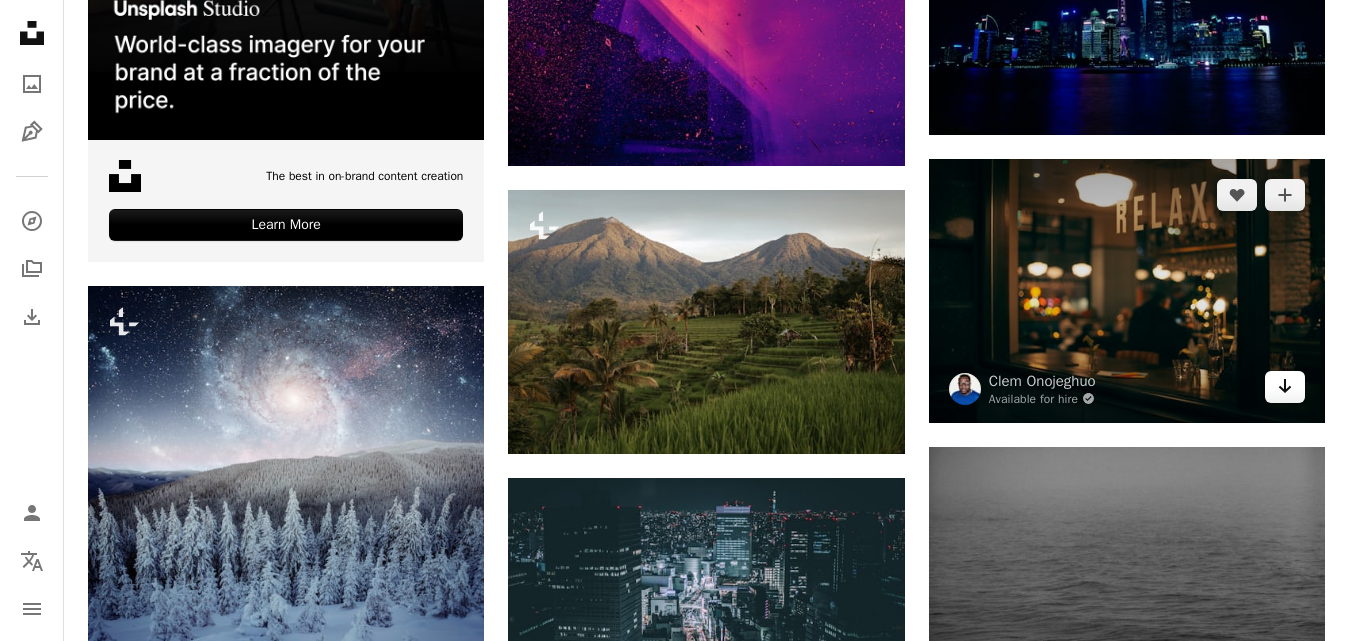 click on "Arrow pointing down" 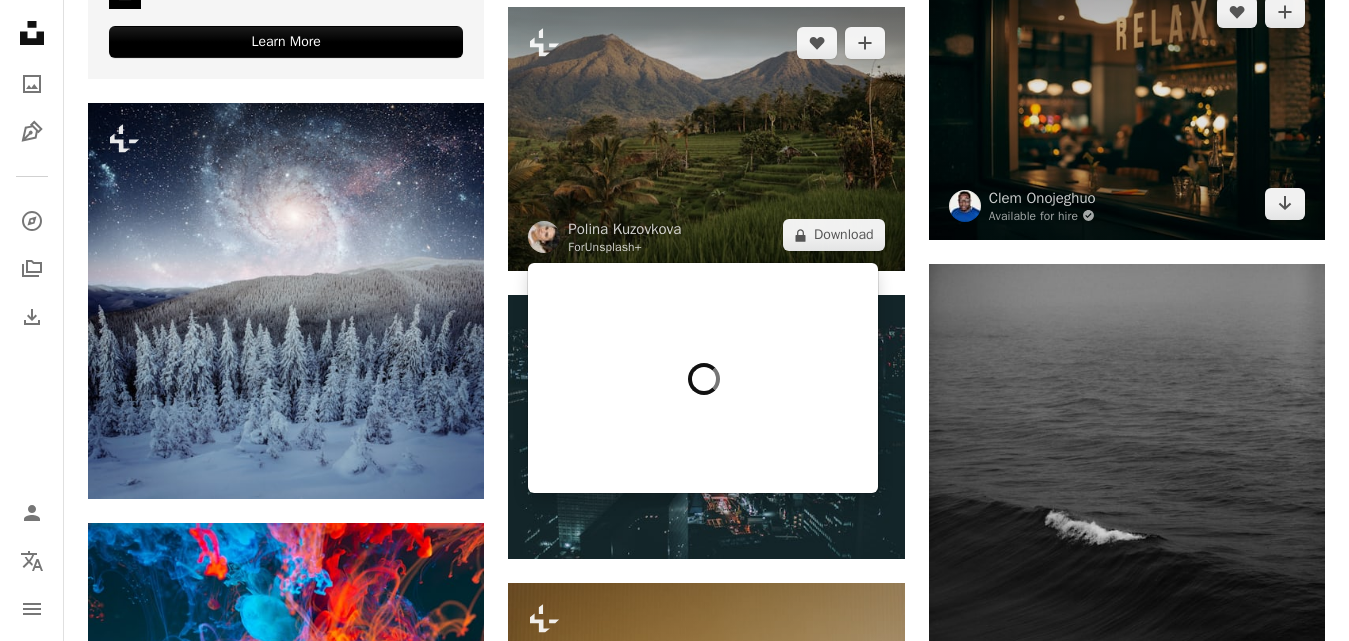 scroll, scrollTop: 3700, scrollLeft: 0, axis: vertical 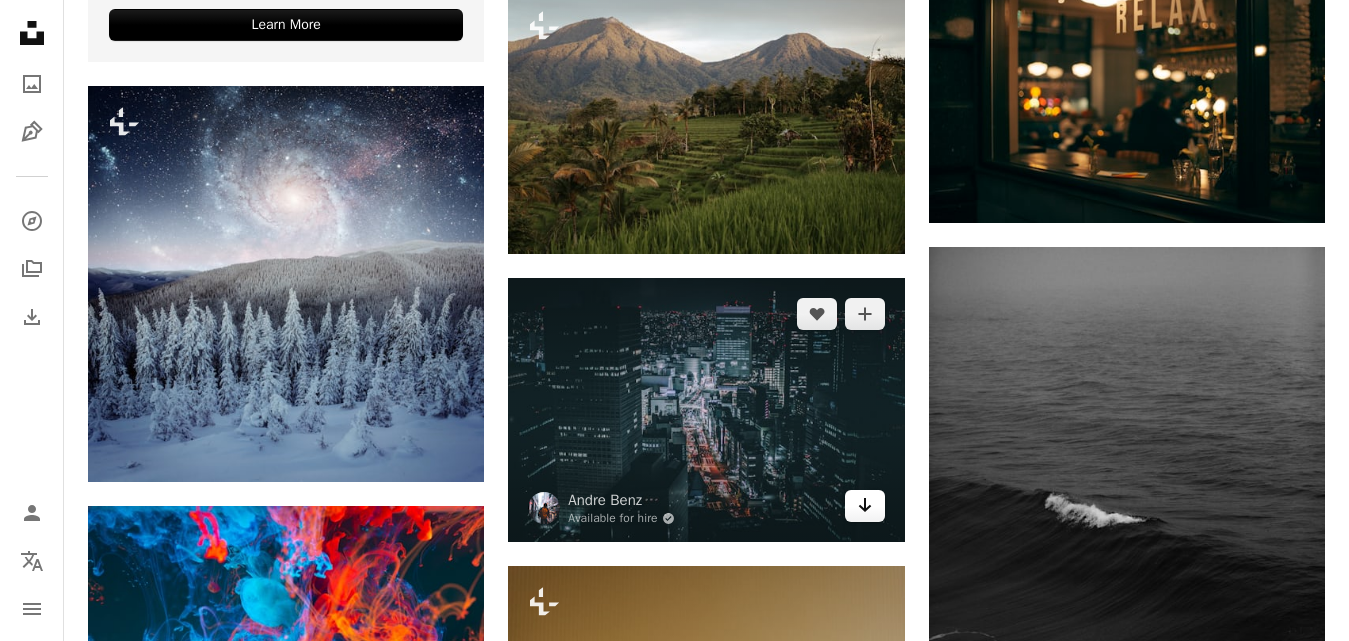 click on "Arrow pointing down" 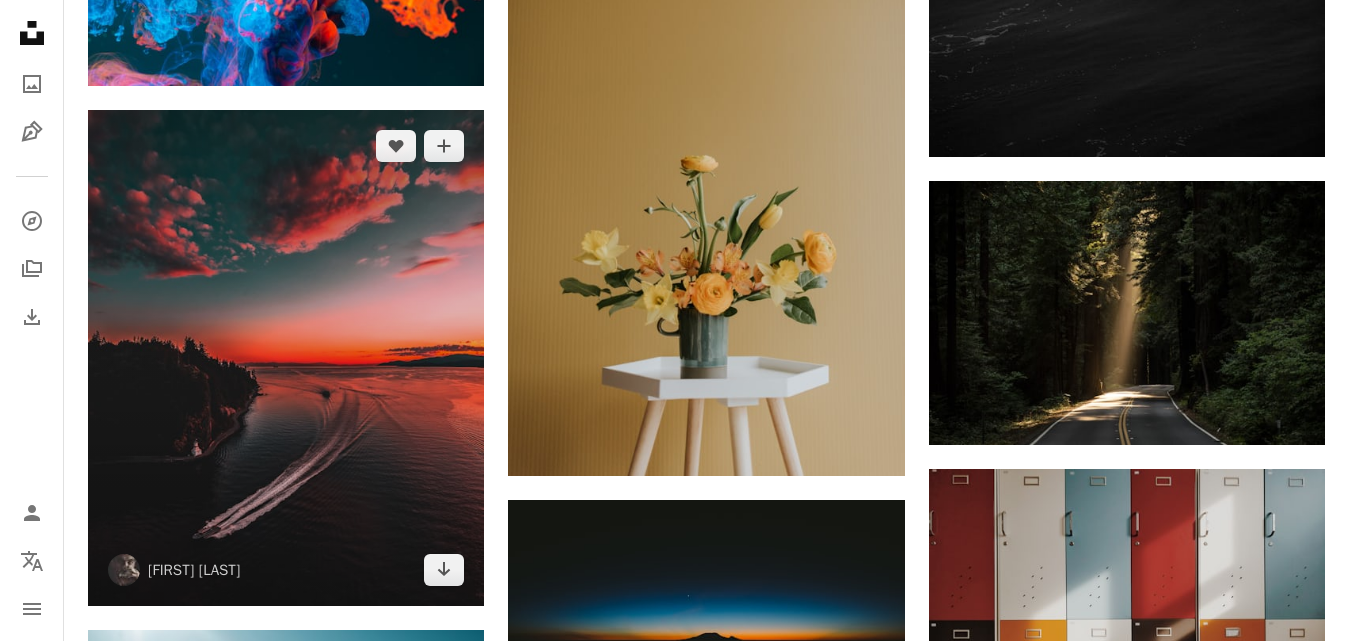 scroll, scrollTop: 4400, scrollLeft: 0, axis: vertical 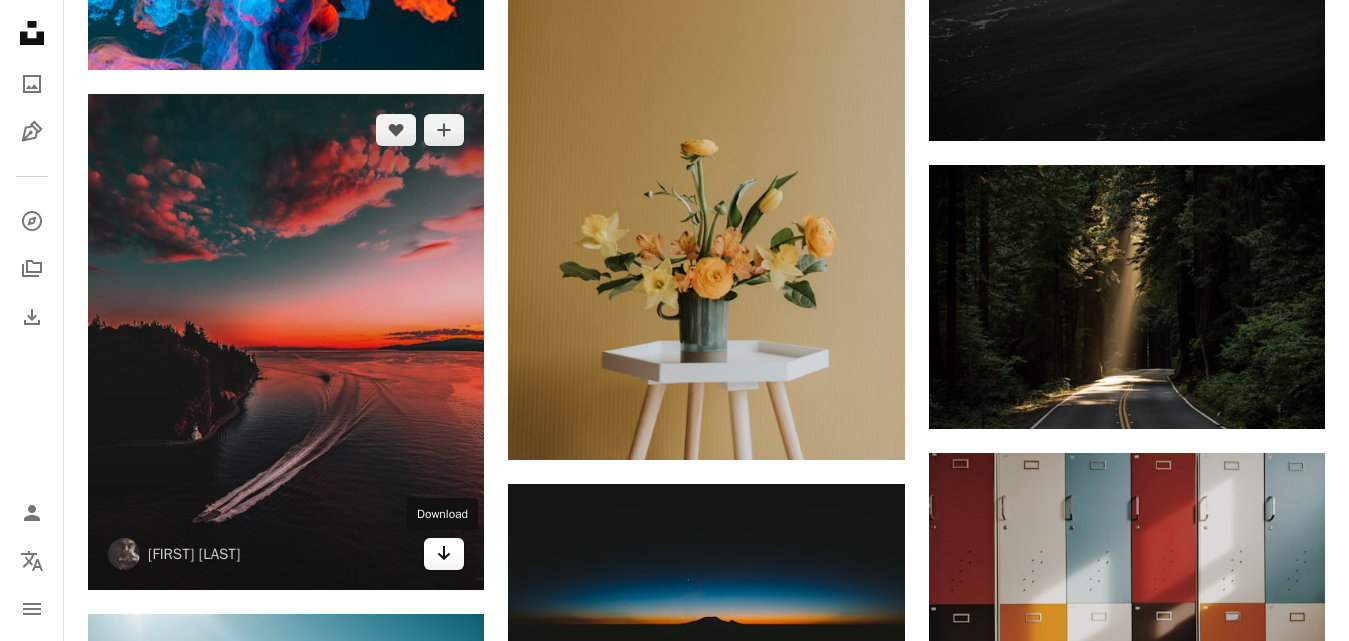 click on "Arrow pointing down" at bounding box center [444, 554] 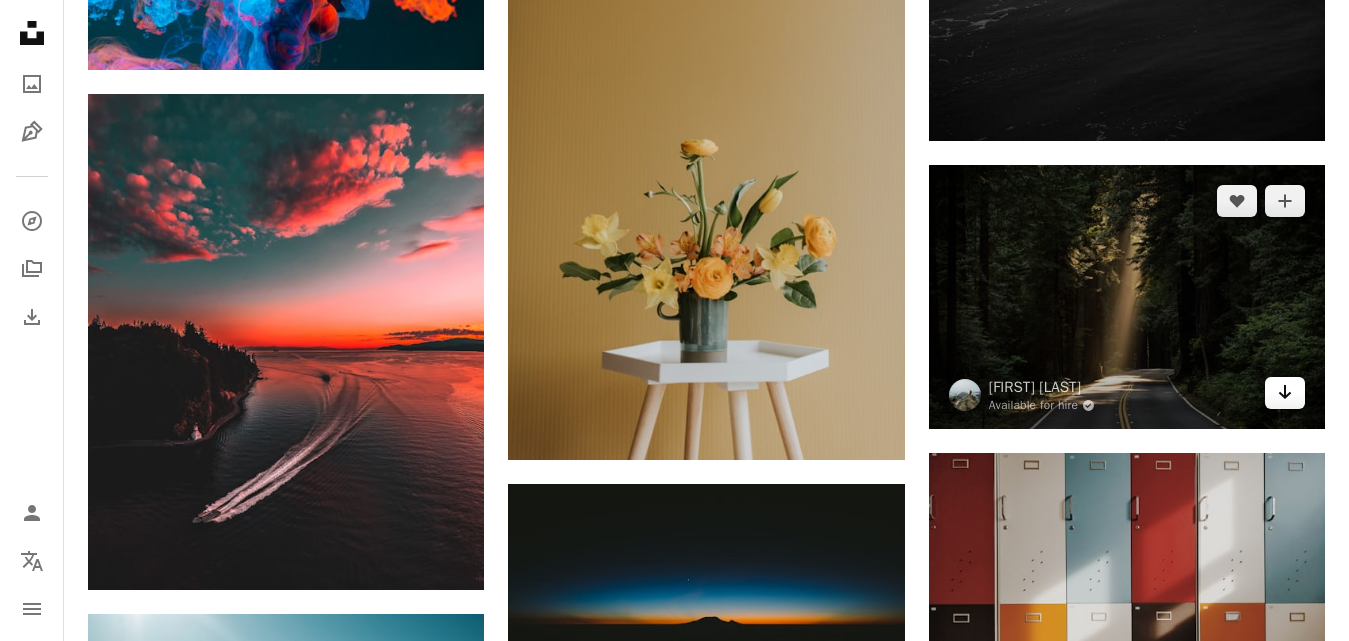 click on "Arrow pointing down" 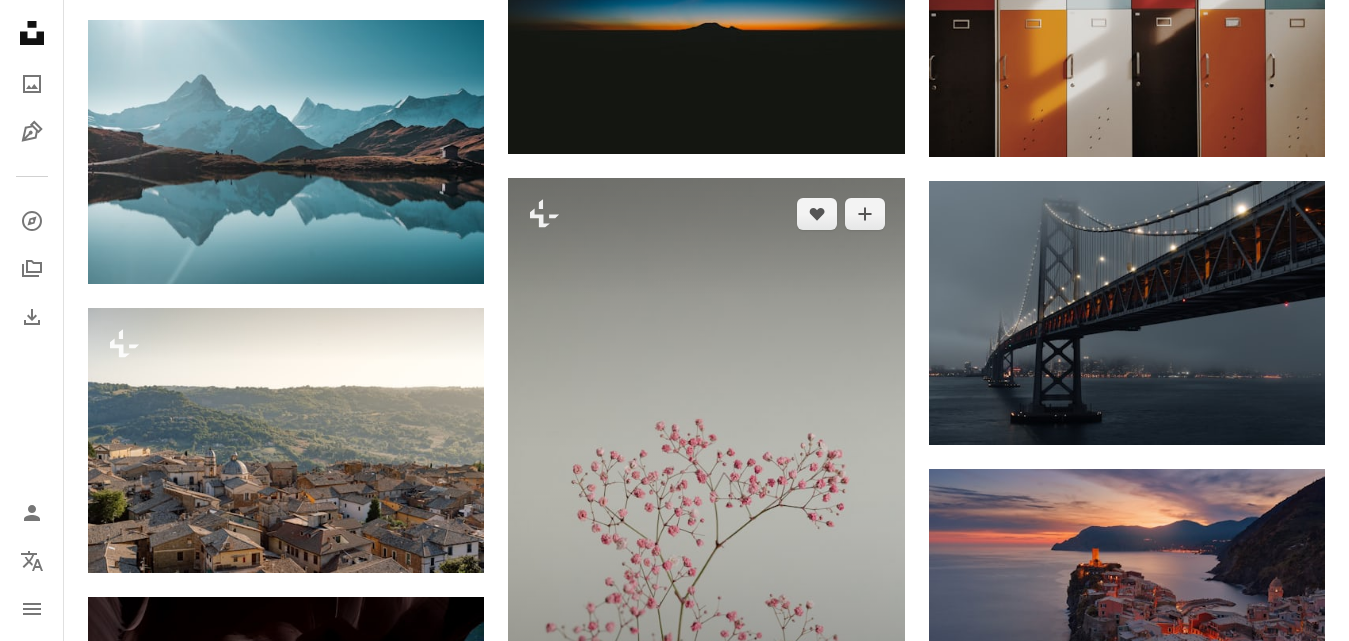 scroll, scrollTop: 5000, scrollLeft: 0, axis: vertical 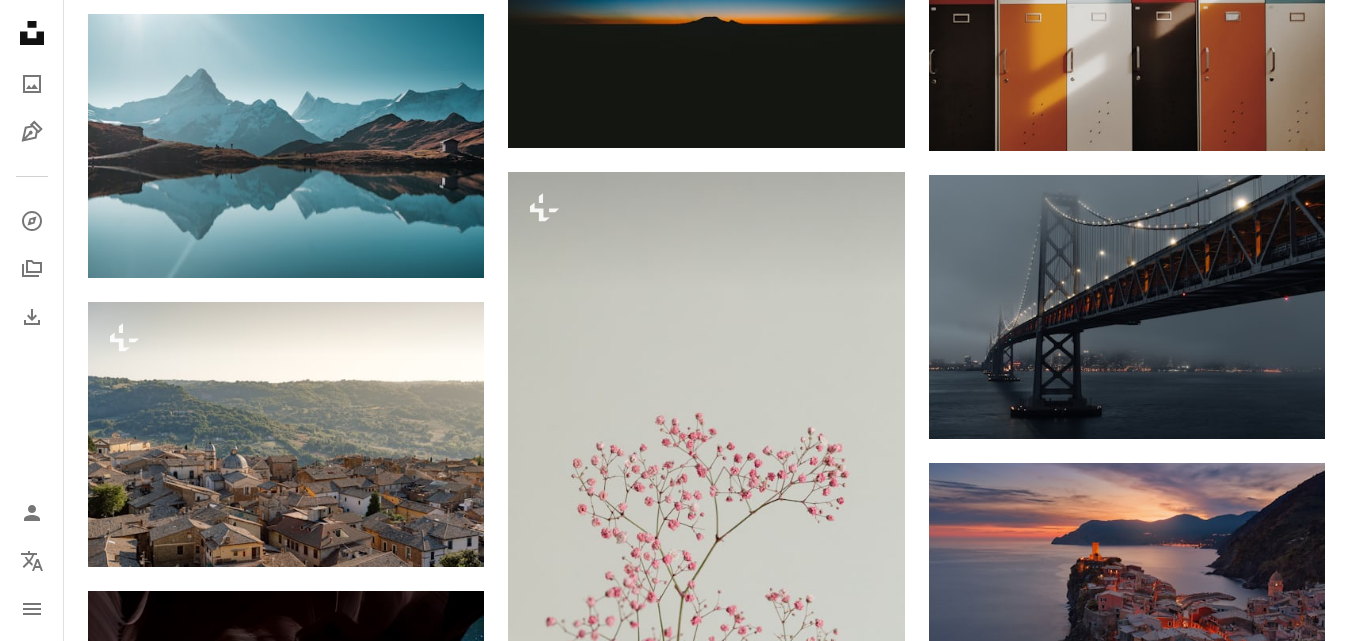 click on "Plus sign for Unsplash+ A heart A plus sign [FIRST] [LAST] For Unsplash+ A lock Download A heart A plus sign [FIRST] [LAST] Arrow pointing down A heart A plus sign [FIRST] [LAST] Arrow pointing down Plus sign for Unsplash+ A heart A plus sign [FIRST] [LAST] For Unsplash+ A lock Download A heart A plus sign [FIRST] [LAST] Arrow pointing down A heart A plus sign [FIRST] [LAST] Available for hire A checkmark inside of a circle Arrow pointing down Plus sign for Unsplash+ A heart A plus sign [FIRST] [LAST] For Unsplash+ A lock Download A heart A plus sign [FIRST] [LAST] Available for hire A checkmark inside of a circle Arrow pointing down A heart A plus sign [FIRST] [LAST] Available for hire A checkmark inside of a circle Arrow pointing down A heart A plus sign [FIRST] [LAST] Available for hire A checkmark inside of a circle Arrow pointing down –– ––– ––– –– ––– – ––– ––– –––– –– The best in on-brand content creation Learn More A heart For For" at bounding box center (706, -719) 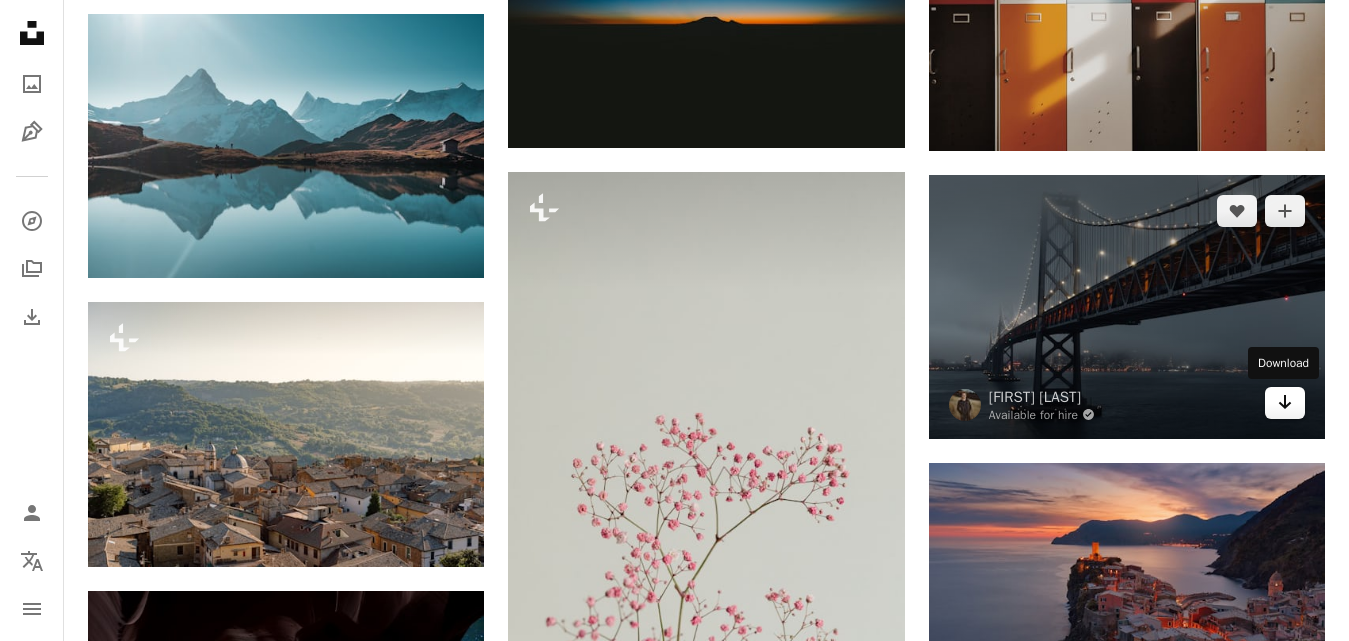 click on "Arrow pointing down" 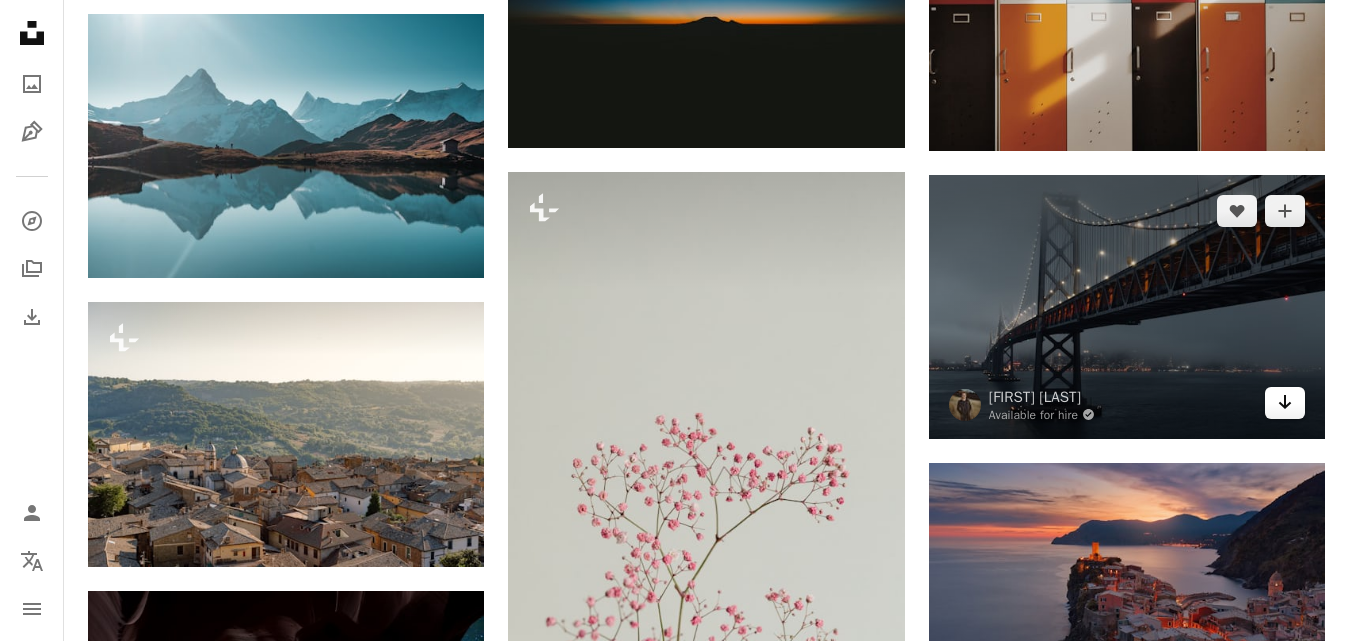 click on "Arrow pointing down" 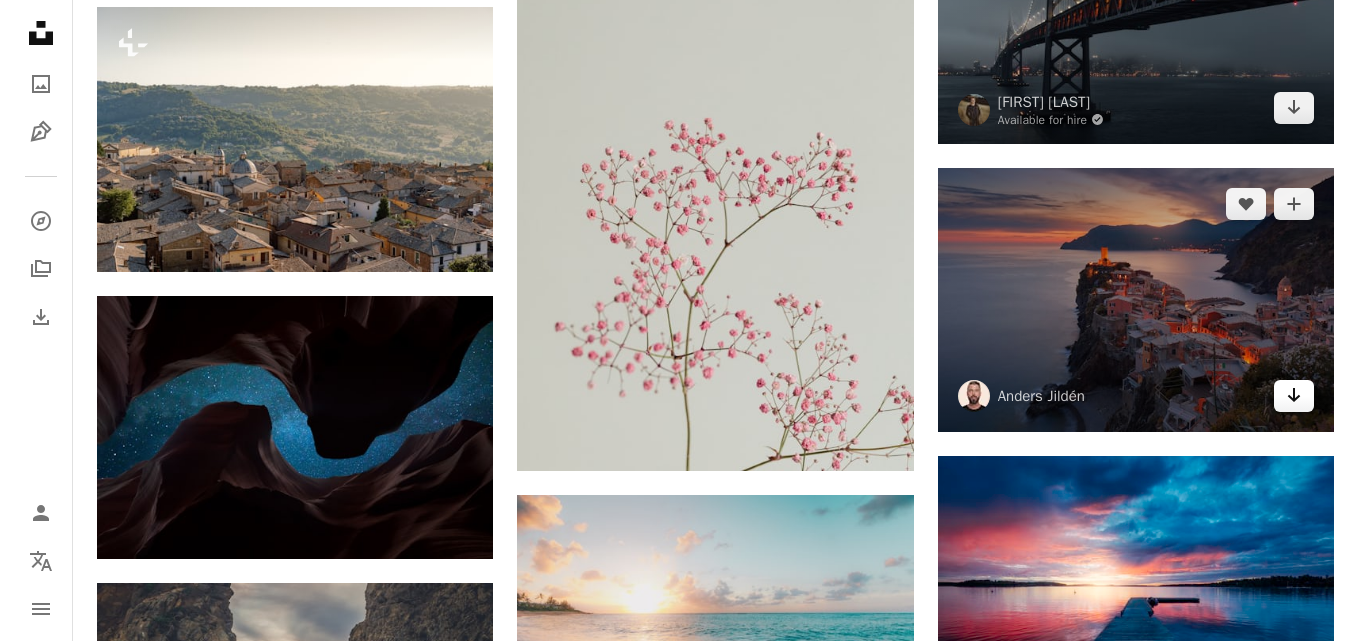 scroll, scrollTop: 5300, scrollLeft: 0, axis: vertical 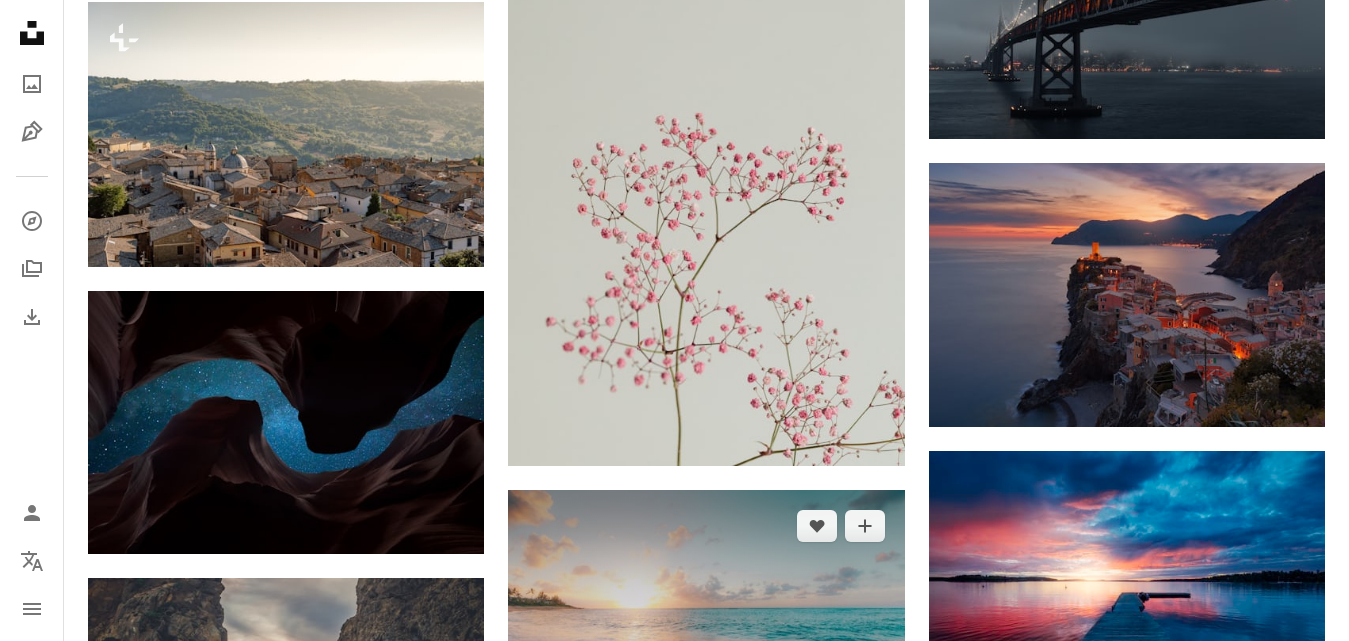 click at bounding box center [706, 621] 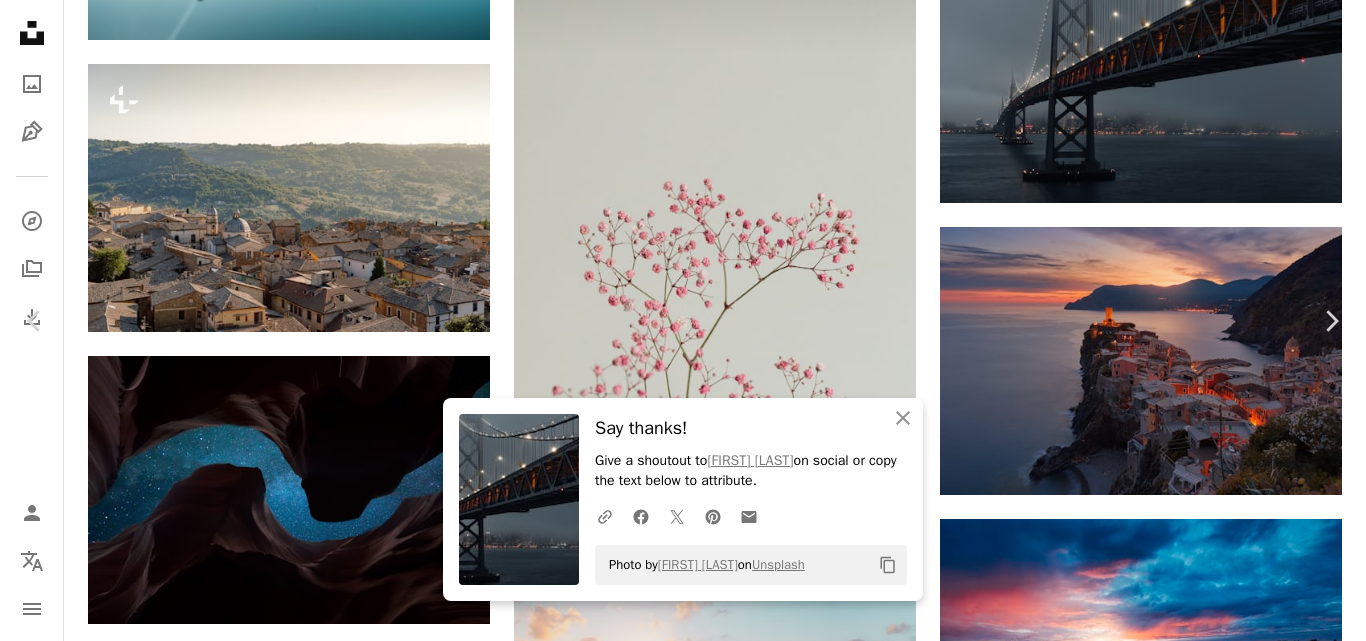 click on "An X shape Chevron left Chevron right An X shape Close Say thanks! Give a shoutout to [FIRST] [LAST] on social or copy the text below to attribute. A URL sharing icon (chains) Facebook icon X (formerly Twitter) icon Pinterest icon An envelope Photo by [FIRST] [LAST] on Unsplash
Copy content [FIRST] [LAST] oulashin A heart A plus sign Download free Chevron down Zoom in Views 400,930,289 Downloads 5,462,182 Featured in Photos , Travel , Nature A forward-right arrow Share Info icon Info More Actions The last night of a two week stay on the North Shore of Oahu, [STATE]. A map marker North Shore, [CITY], [COUNTRY]. Calendar outlined Published on October 9, 2017 Camera Canon, EOS REBEL T3i Safety Free to use under the Unsplash License zoom background beach travel sea sunset blue sunrise clouds beach wallpaper sand waves ocean wallpaper yellow [STATE] island summer wallpaper beach background tropical travel wallpaper summer background HD Wallpapers Browse premium related images on iStock | ↗" at bounding box center [683, 3182] 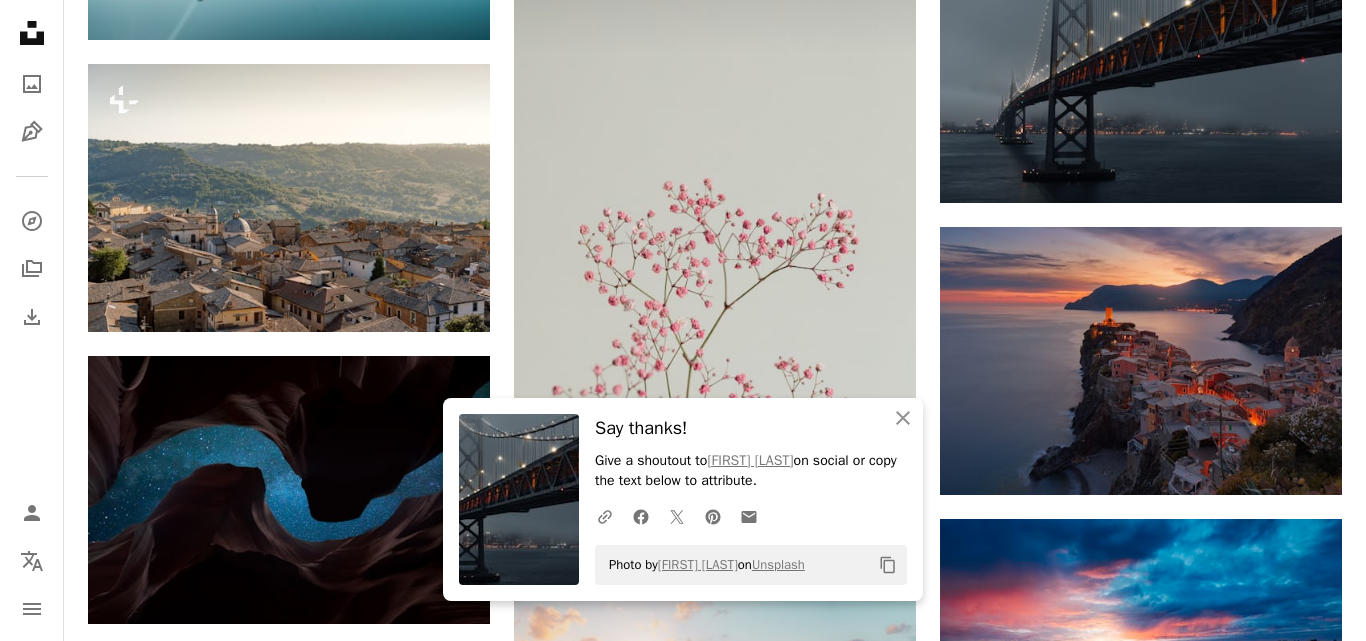 click on "An X shape An X shape Close Say thanks! Give a shoutout to [FIRST] [LAST] on social or copy the text below to attribute. A URL sharing icon (chains) Facebook icon X (formerly Twitter) icon Pinterest icon An envelope Photo by [FIRST] [LAST] on Unsplash
Copy content Premium, ready to use images. Get unlimited access. A plus sign Members-only content added monthly A plus sign Unlimited royalty-free downloads A plus sign Illustrations New A plus sign Enhanced legal protections yearly 66% off monthly $12 $4 USD per month * Get Unsplash+ * When paid annually, billed upfront $48 Taxes where applicable. Renews automatically. Cancel anytime." at bounding box center (683, 3182) 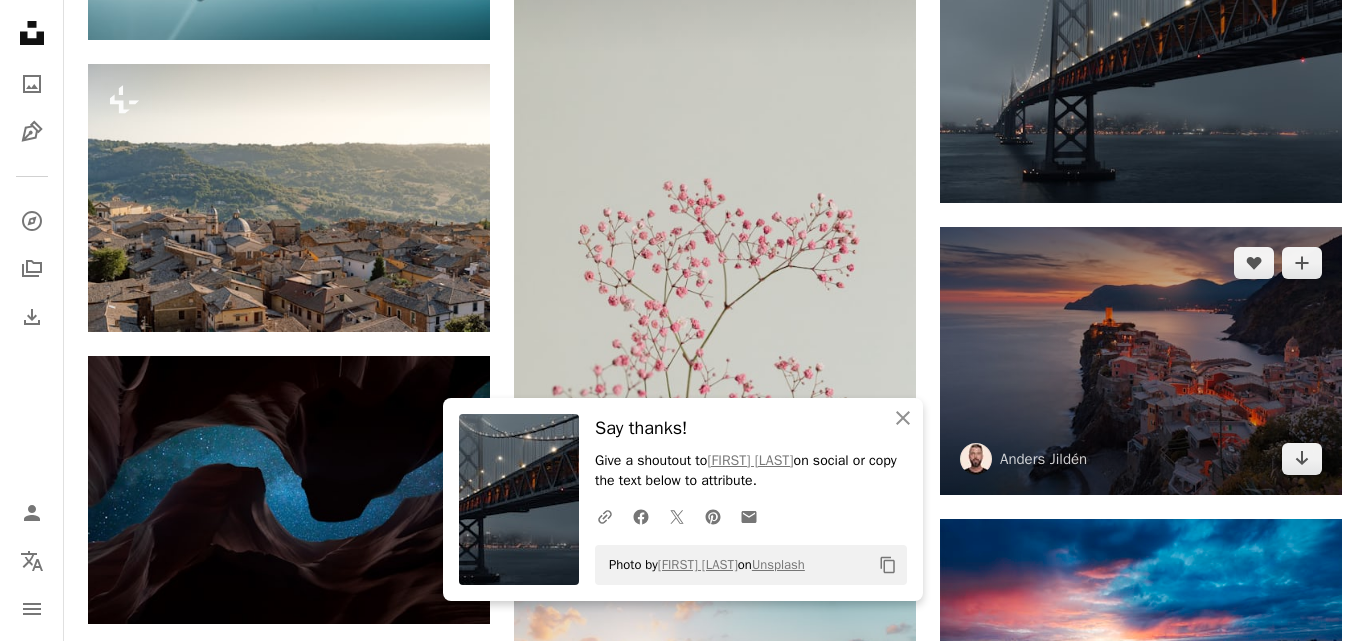click at bounding box center [1141, 361] 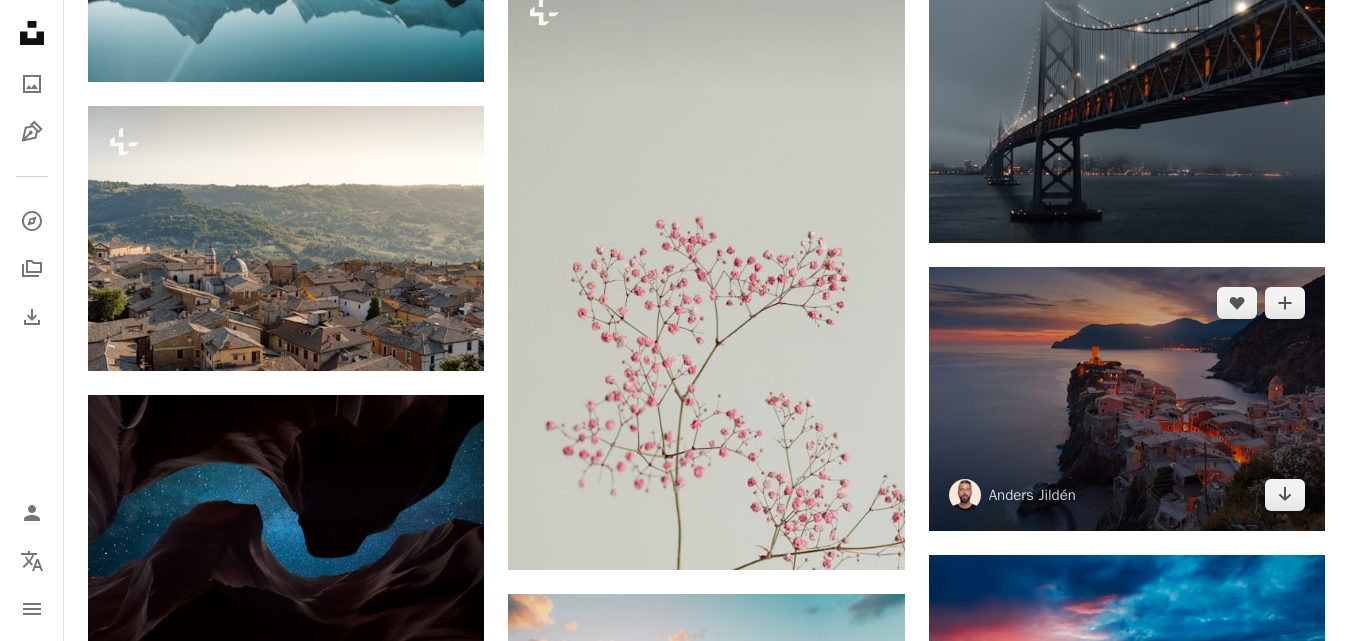 scroll, scrollTop: 5200, scrollLeft: 0, axis: vertical 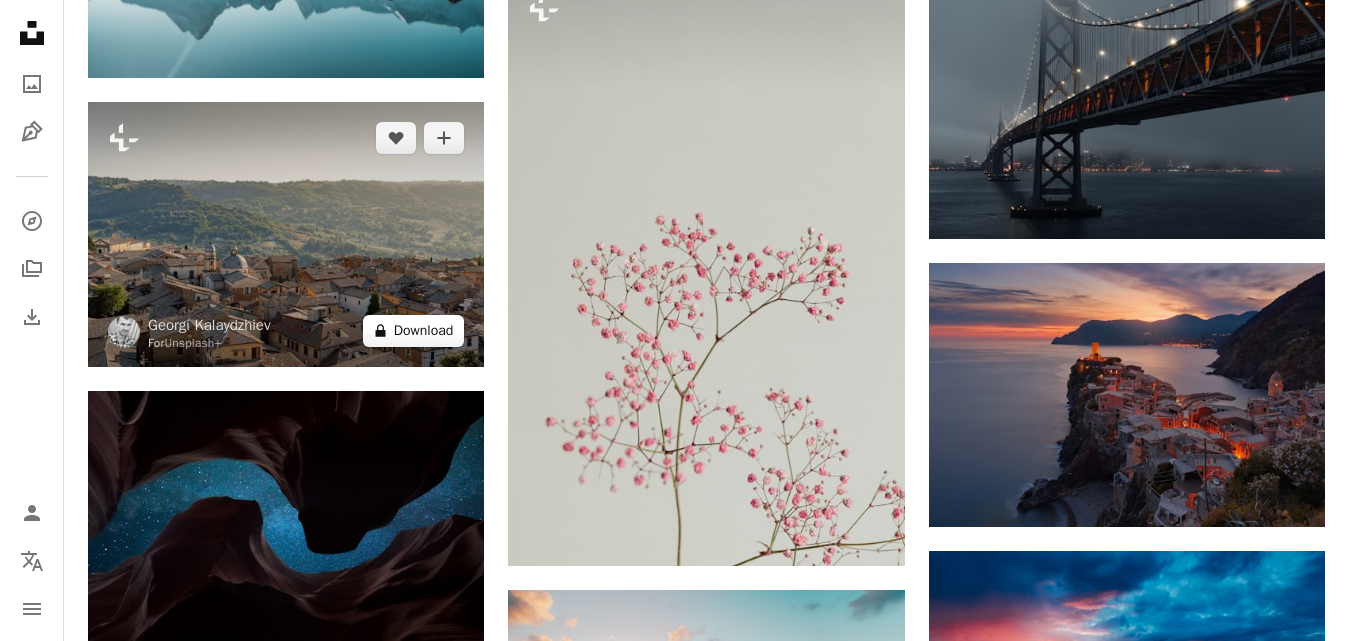 click on "A lock Download" at bounding box center (414, 331) 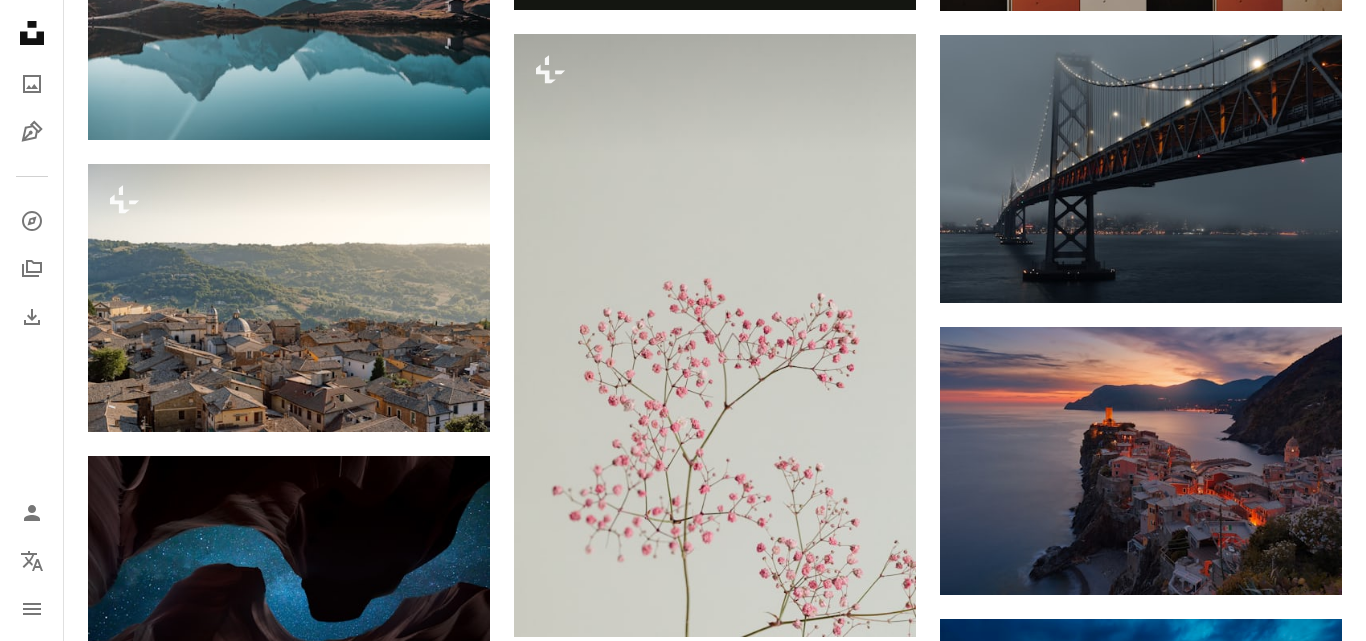 click on "An X shape Premium, ready to use images. Get unlimited access. A plus sign Members-only content added monthly A plus sign Unlimited royalty-free downloads A plus sign Illustrations  New A plus sign Enhanced legal protections yearly 66%  off monthly $12   $4 USD per month * Get  Unsplash+ * When paid annually, billed upfront  $48 Taxes where applicable. Renews automatically. Cancel anytime." at bounding box center [683, 5633] 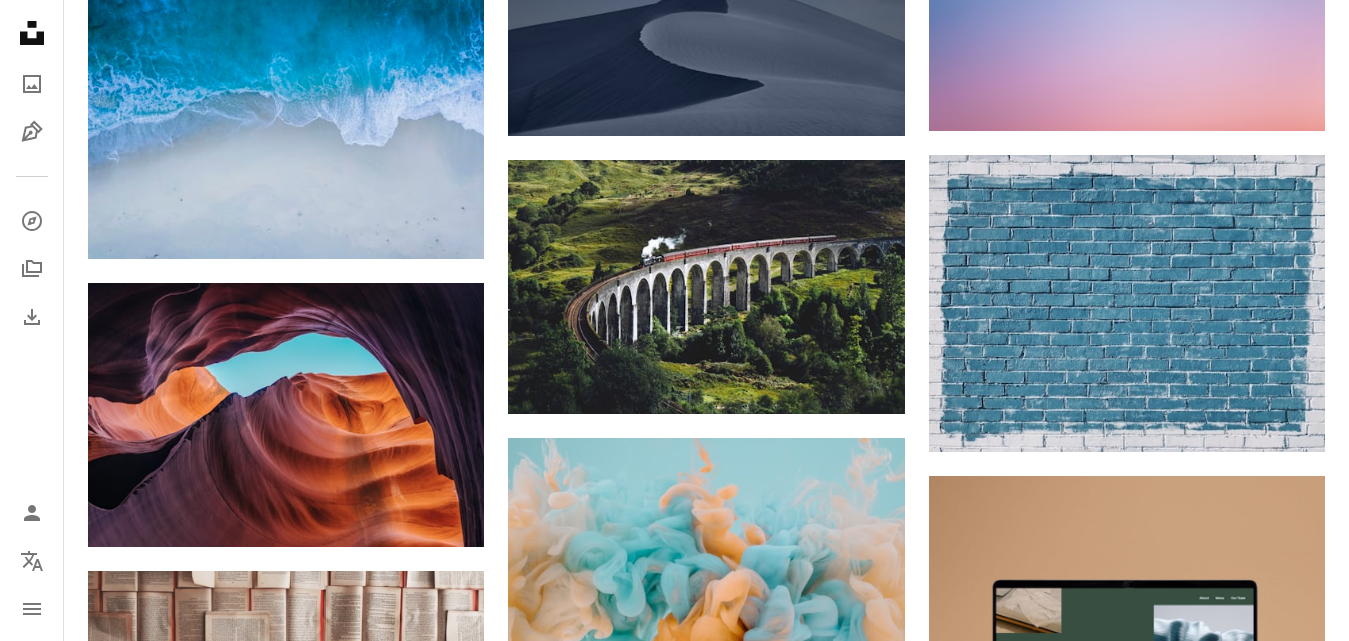scroll, scrollTop: 6500, scrollLeft: 0, axis: vertical 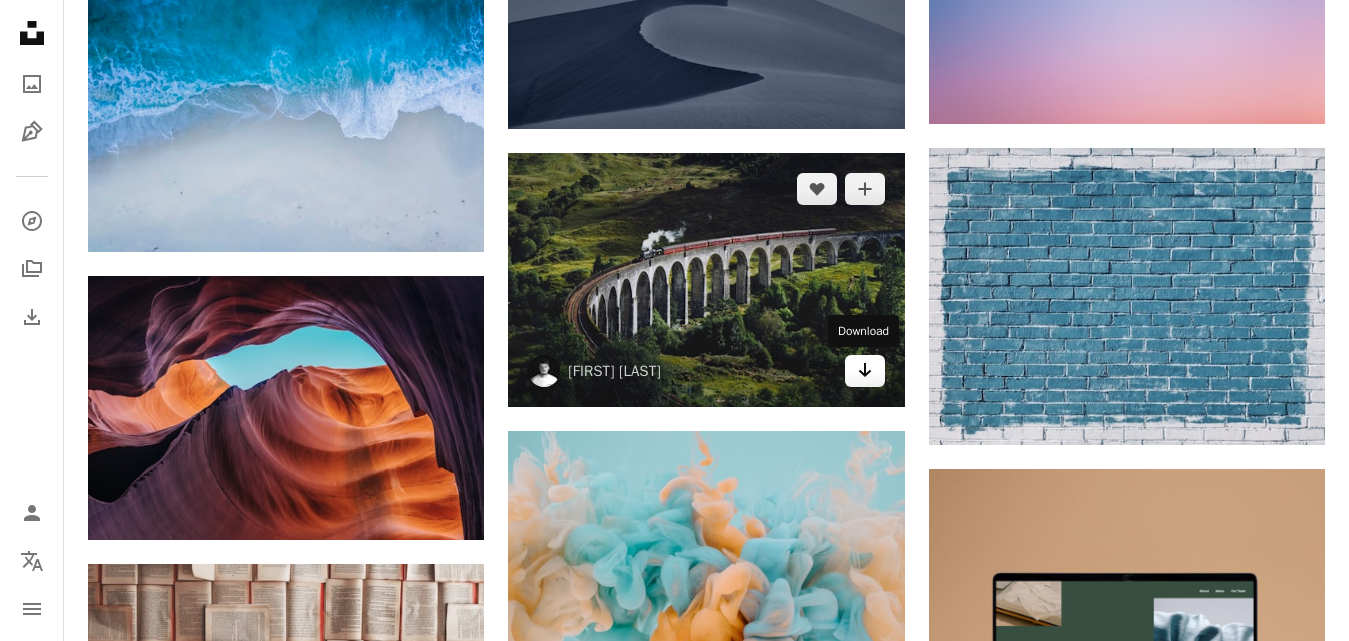 click on "Arrow pointing down" 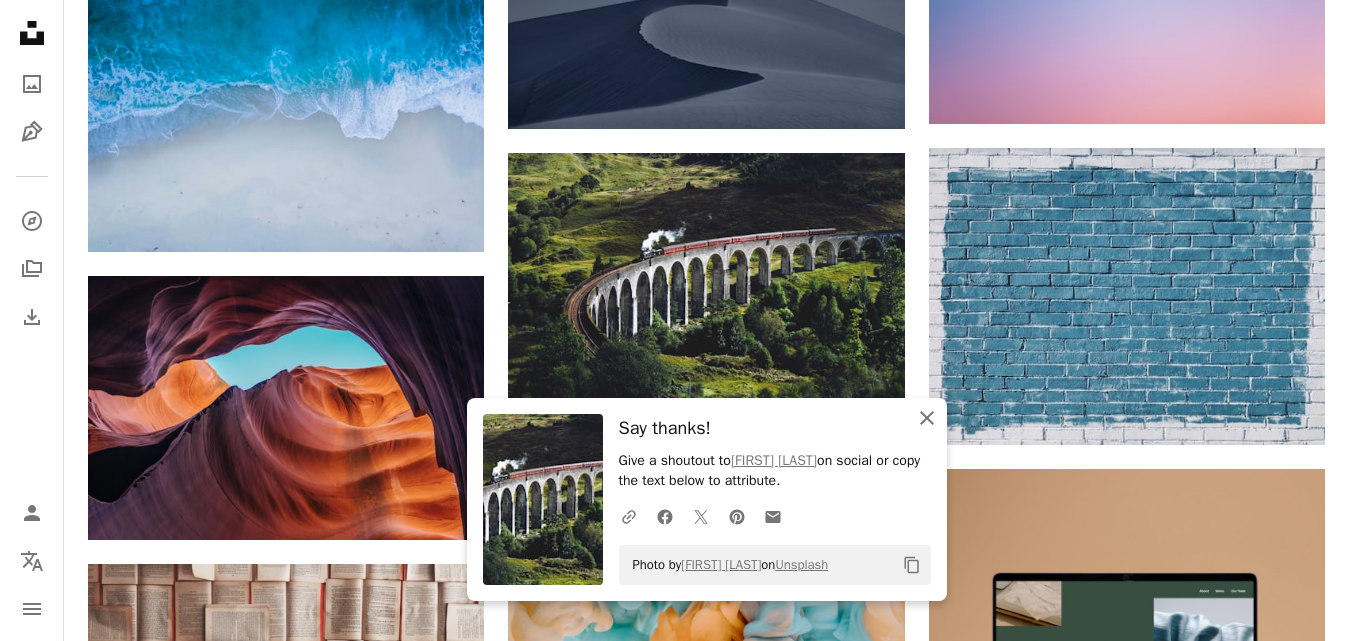 click on "An X shape" 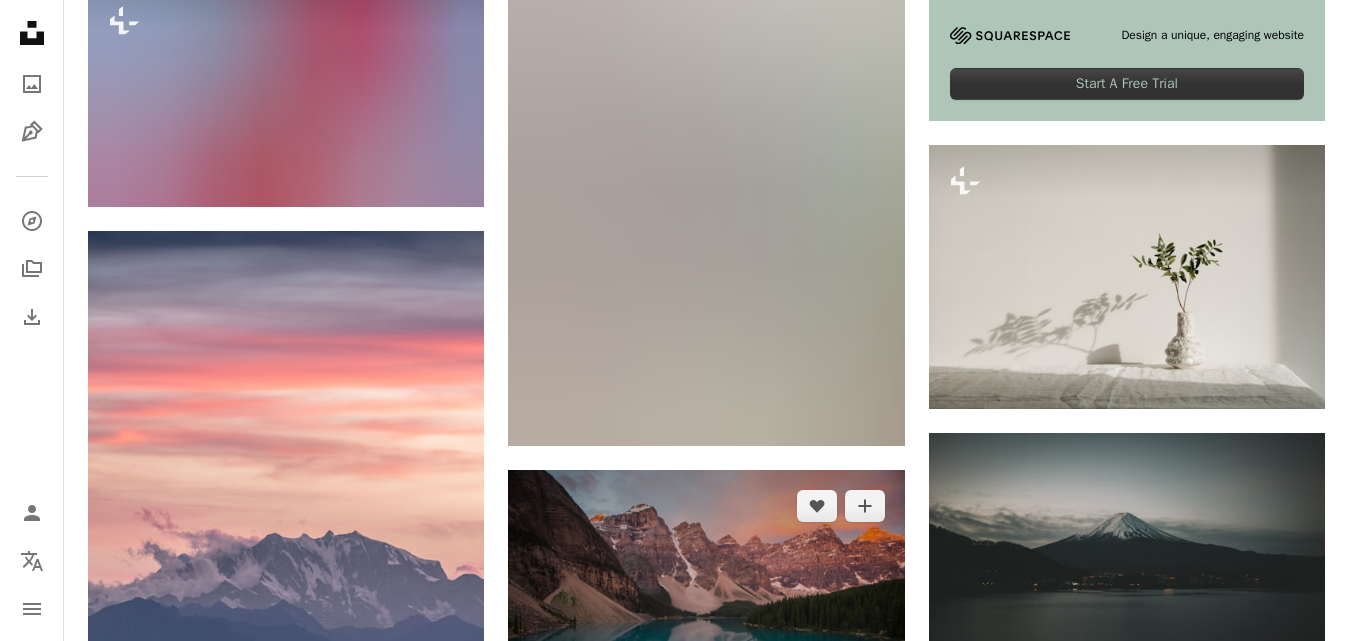 scroll, scrollTop: 7600, scrollLeft: 0, axis: vertical 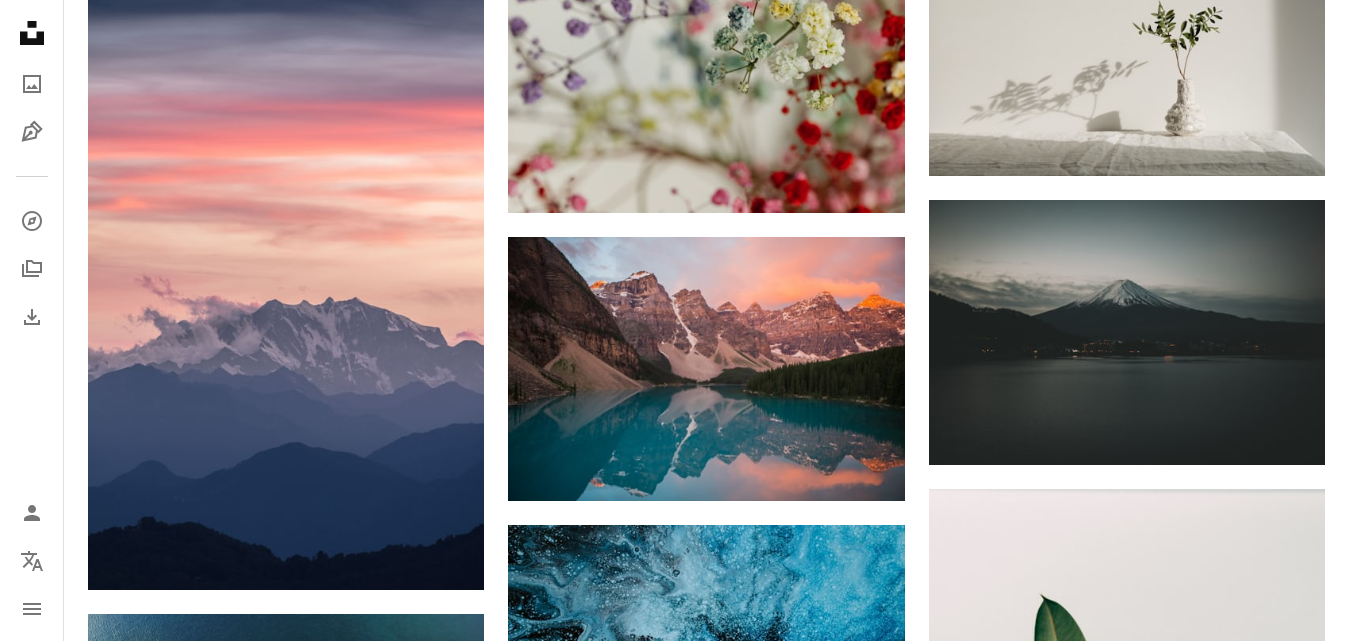 click on "A heart A plus sign [FIRST] [LAST] Arrow pointing down A heart A plus sign [FIRST] [LAST] Available for hire A checkmark inside of a circle Arrow pointing down A heart A plus sign [FIRST] [LAST] Arrow pointing down A heart A plus sign [FIRST] [LAST] Arrow pointing down A heart A plus sign [FIRST] [LAST] Available for hire A checkmark inside of a circle Arrow pointing down A heart A plus sign [FIRST] [LAST] Available for hire A checkmark inside of a circle Arrow pointing down A heart A plus sign [FIRST] [LAST] Available for hire A checkmark inside of a circle Arrow pointing down Plus sign for Unsplash+ A heart A plus sign [FIRST] [LAST] For Unsplash+ A lock Download A heart A plus sign [FIRST] [LAST] Arrow pointing down A heart A plus sign Jr Korpa Arrow pointing down Plus sign for Unsplash+ A heart A plus sign [FIRST] [LAST] For Unsplash+ A lock Download A heart A plus sign [FIRST] [LAST] Available for hire A checkmark inside of a circle Arrow pointing down Plus sign for Unsplash+ A heart A plus sign [FIRST] [LAST] For" at bounding box center (706, -2723) 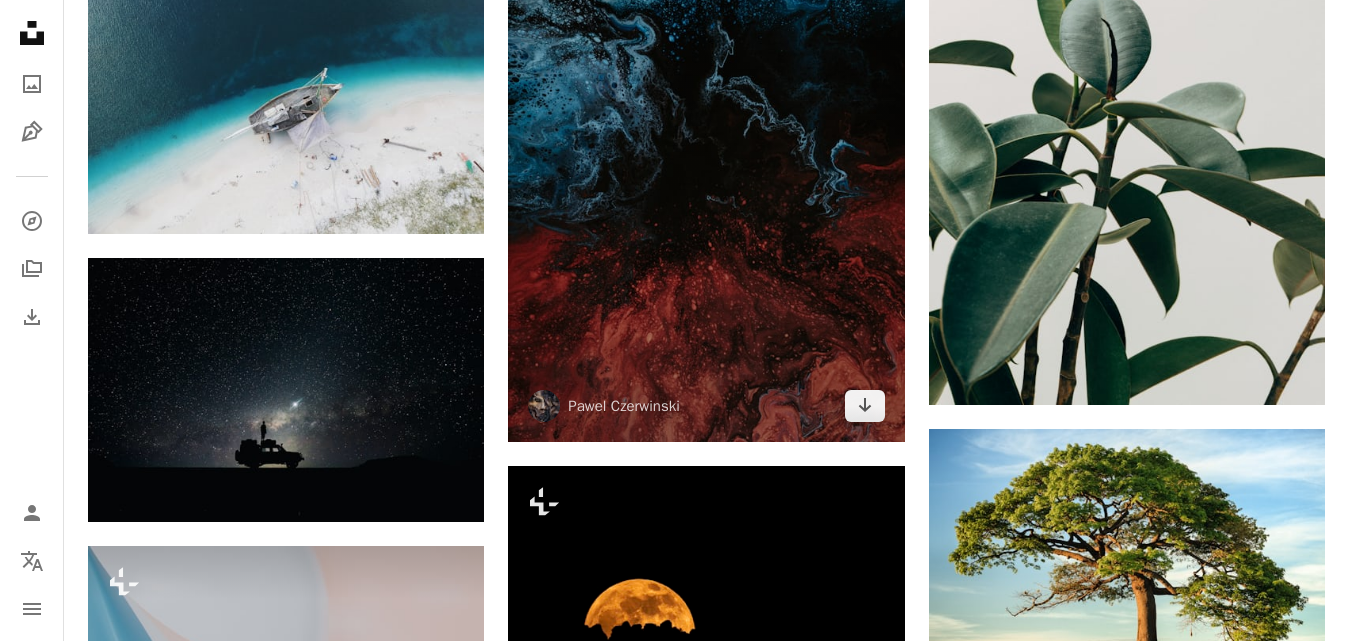 scroll, scrollTop: 8200, scrollLeft: 0, axis: vertical 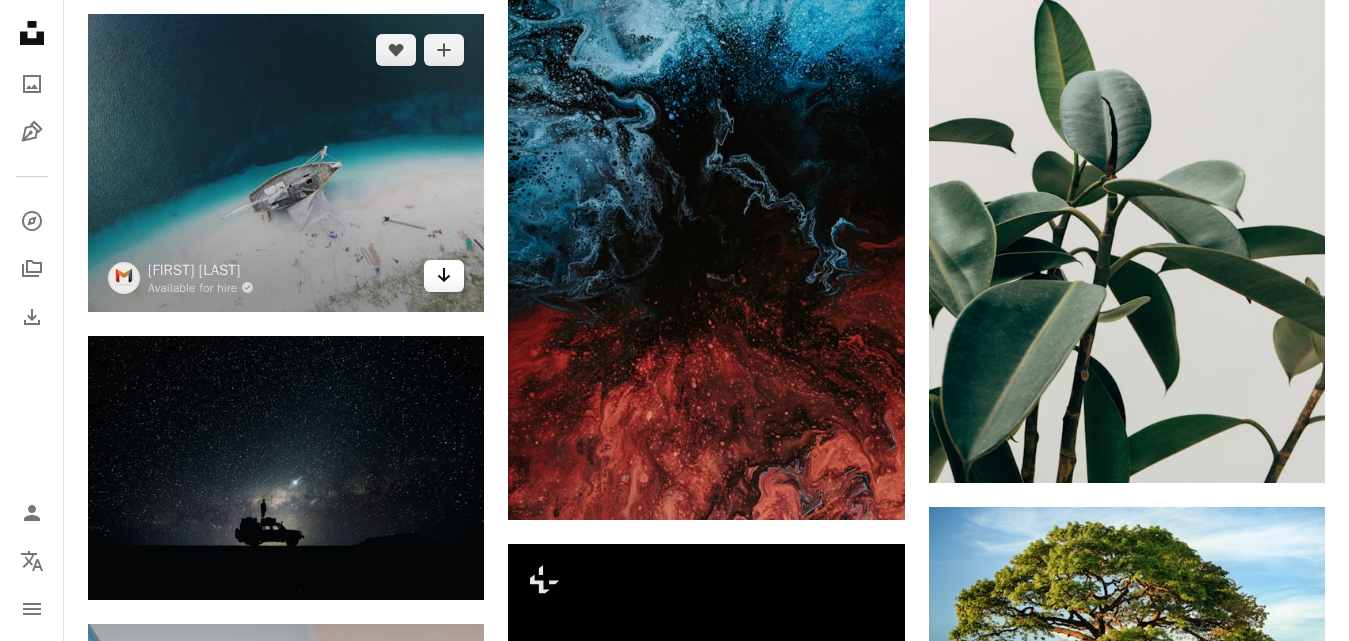 click 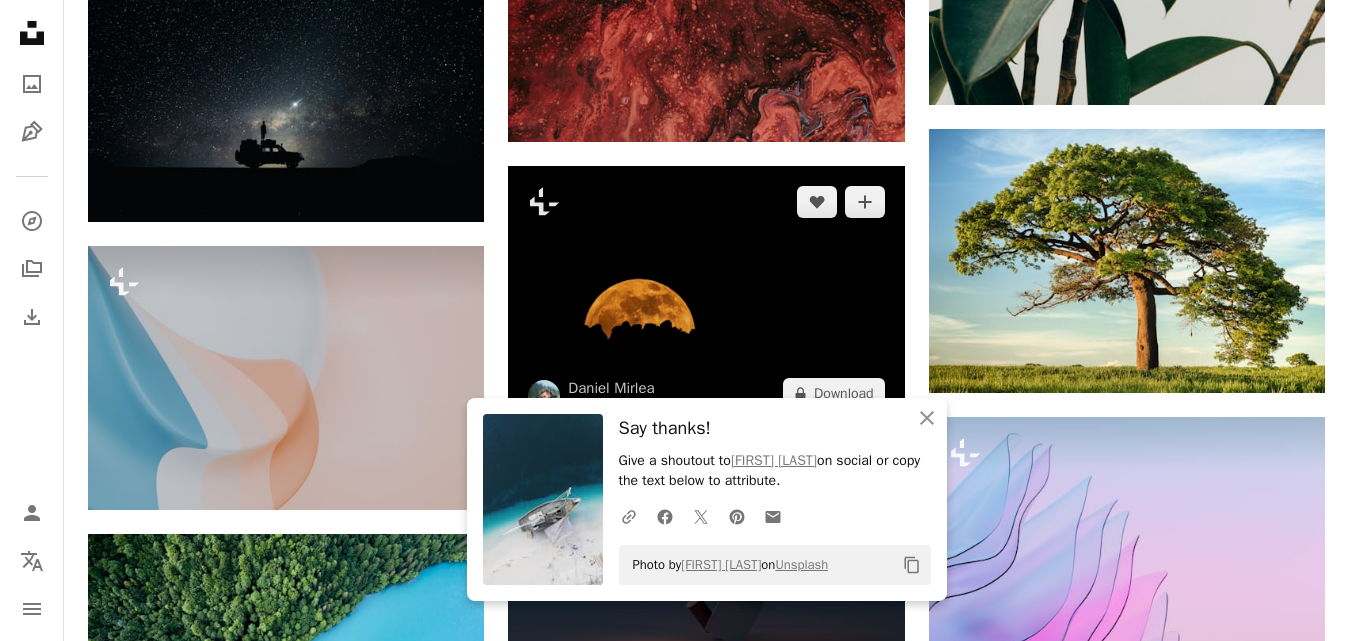 scroll, scrollTop: 8600, scrollLeft: 0, axis: vertical 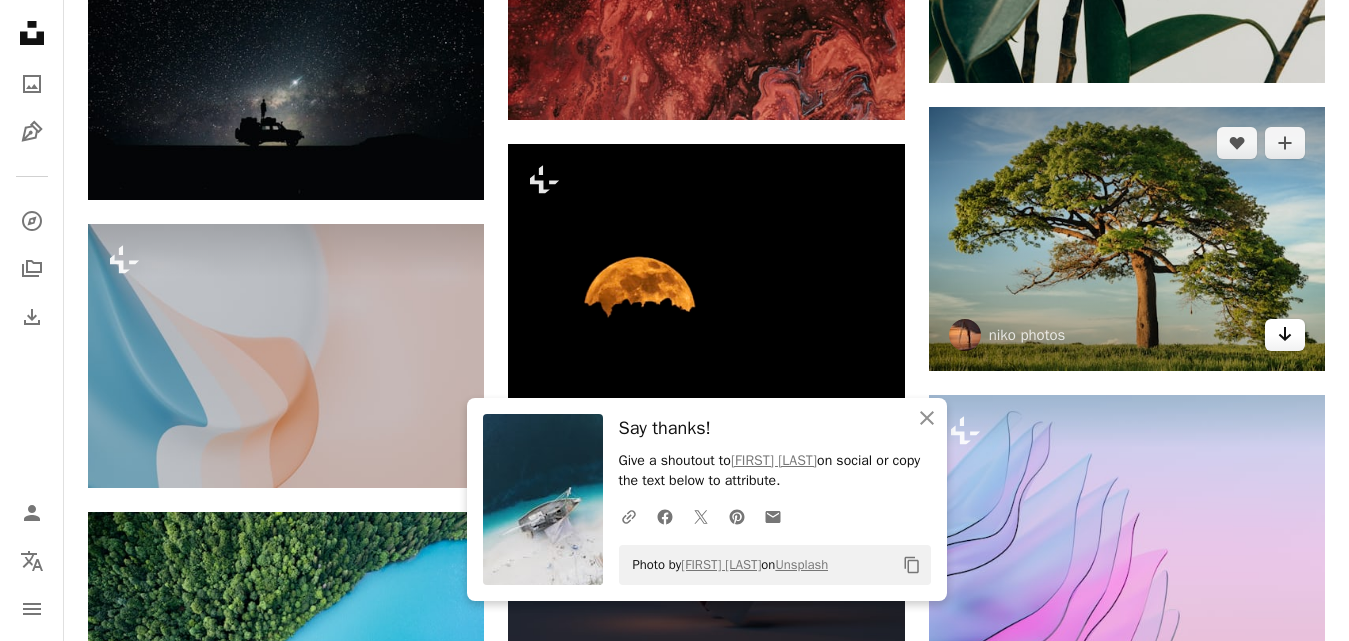 click on "Arrow pointing down" 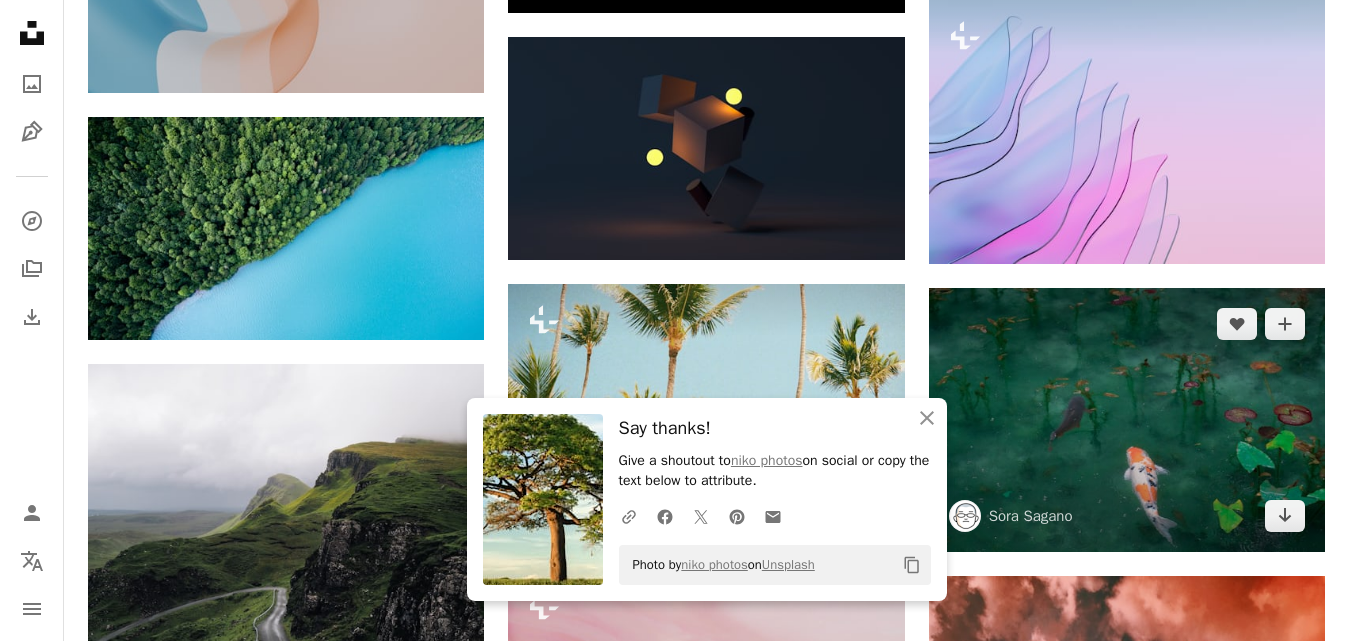 scroll, scrollTop: 9000, scrollLeft: 0, axis: vertical 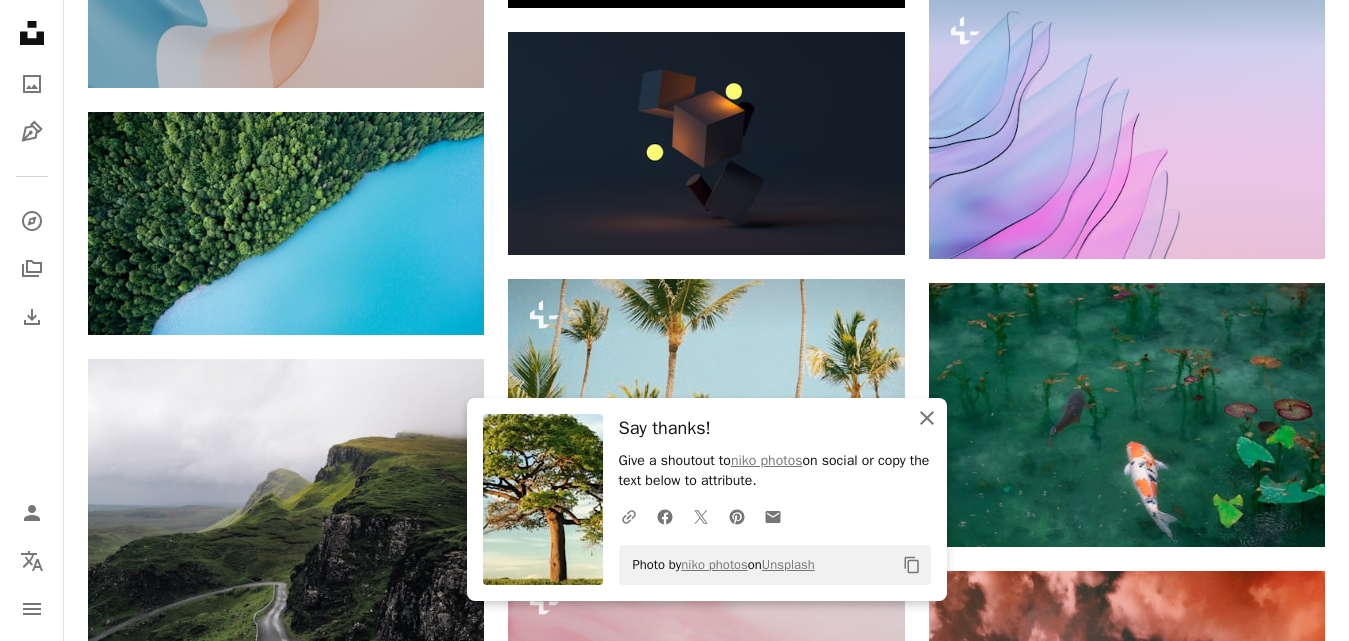 click on "An X shape" 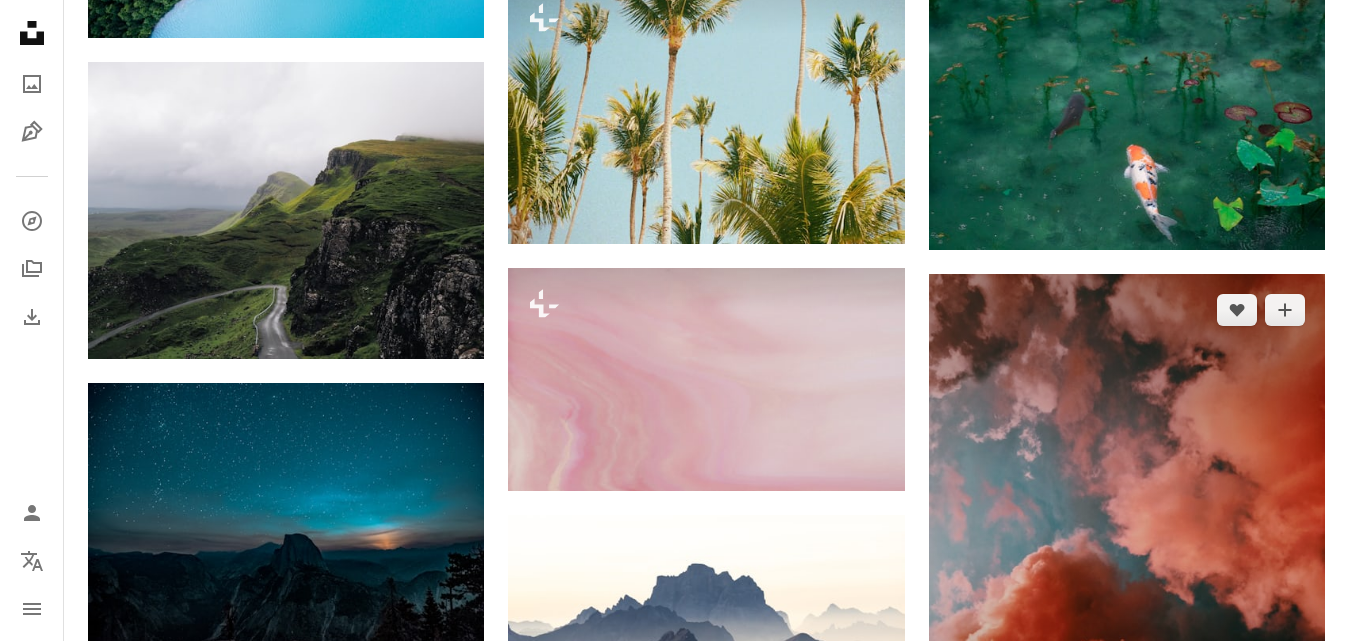 scroll, scrollTop: 9300, scrollLeft: 0, axis: vertical 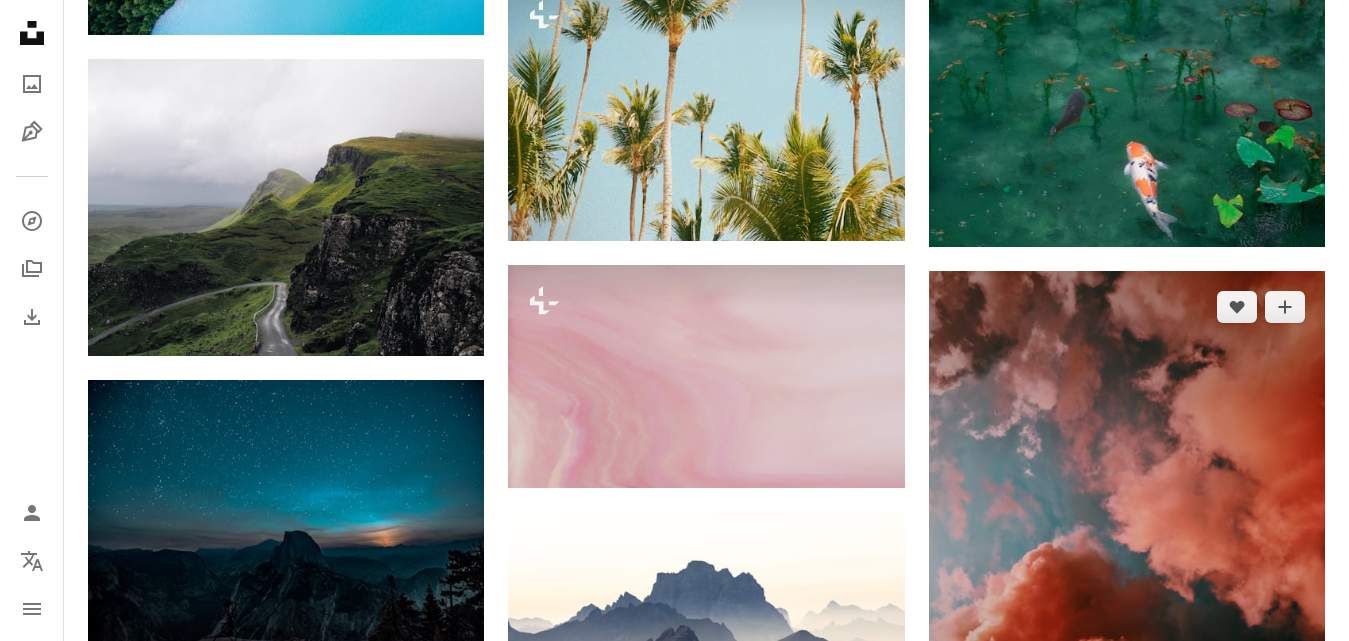 click at bounding box center [1127, 535] 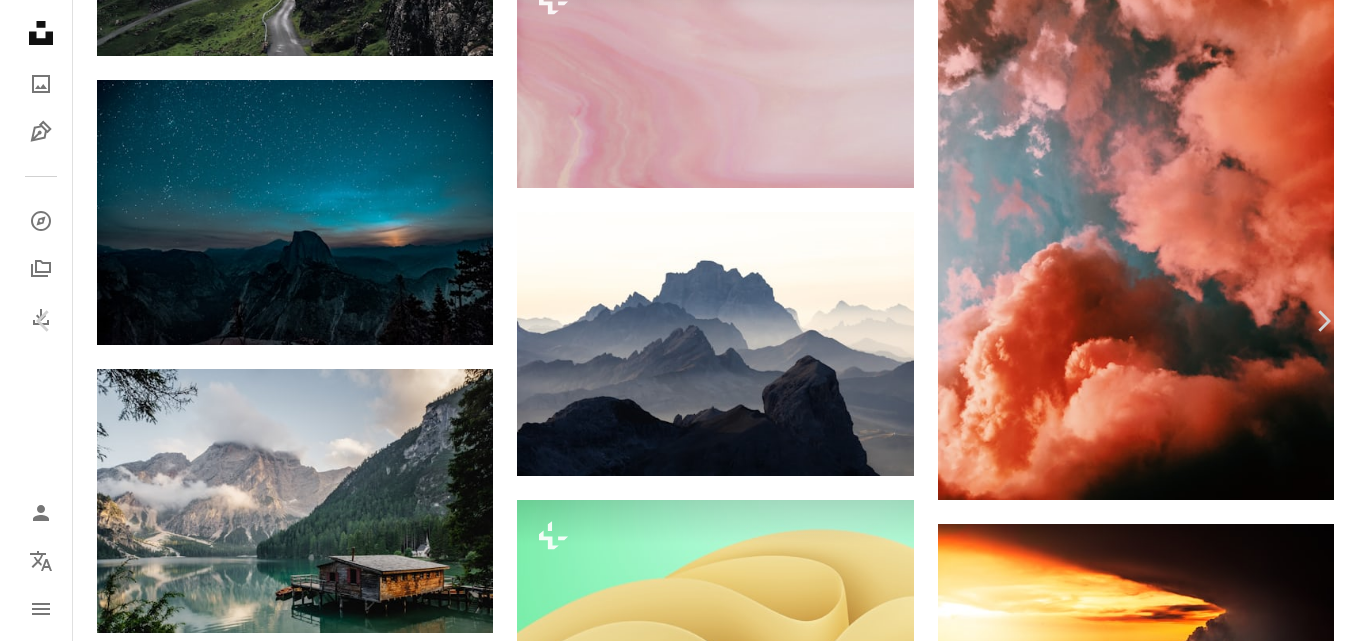scroll, scrollTop: 9800, scrollLeft: 0, axis: vertical 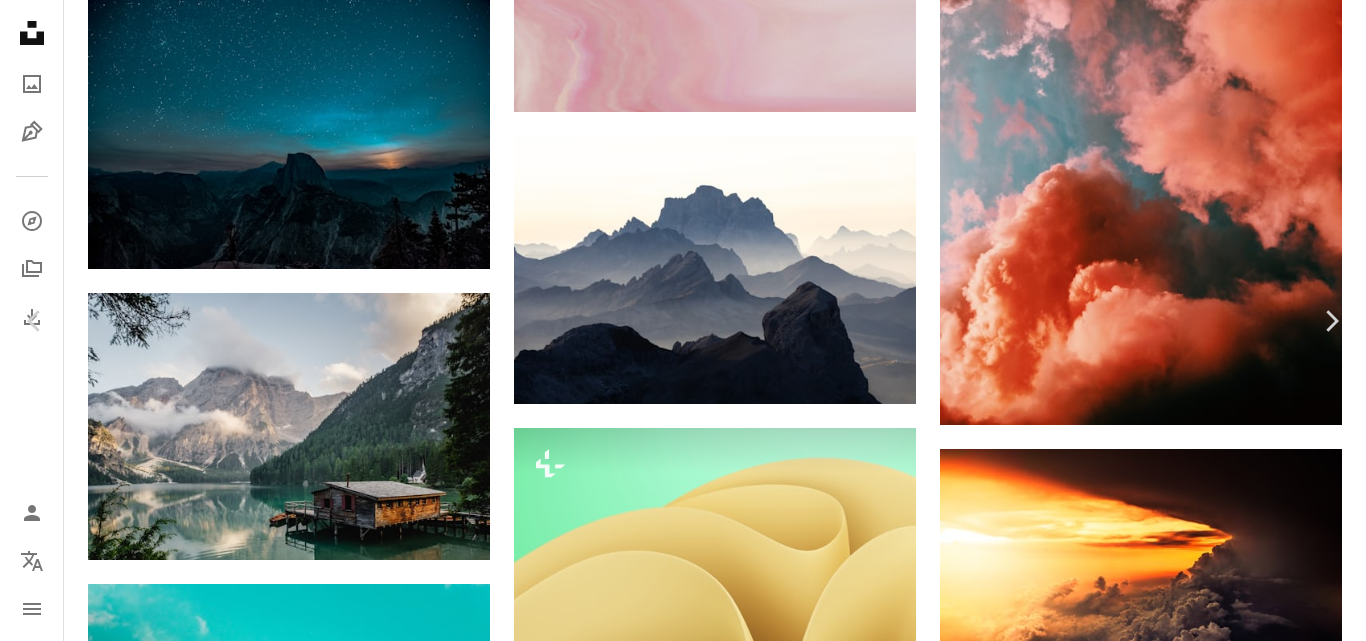 click on "An X shape Chevron left Chevron right [FIRST] [LAST] Available for hire A checkmark inside of a circle A heart A plus sign Download free Chevron down Zoom in Views 129,956,094 Downloads 1,532,221 Featured in Photos , Textures A forward-right arrow Share Info icon Info More Actions Calendar outlined Published on October 27, 2017 Camera Apple, iPhone 6s Safety Free to use under the Unsplash License abstract texture sunset blue sunrise painting pattern clouds cloud pink red abstract background storm Creative Images sky background outdoors sky wallpaper cloudy solid color wallpaper zoom backgrounds Backgrounds Browse premium related images on iStock | Save 20% with code UNSPLASH20 View more on iStock ↗ Related images A heart A plus sign [FIRST] [LAST] Available for hire A checkmark inside of a circle Arrow pointing down A heart A plus sign [FIRST] [LAST] Available for hire A checkmark inside of a circle Arrow pointing down A heart A plus sign [FIRST] [LAST] Available for hire A checkmark inside of a circle For" at bounding box center [683, 3369] 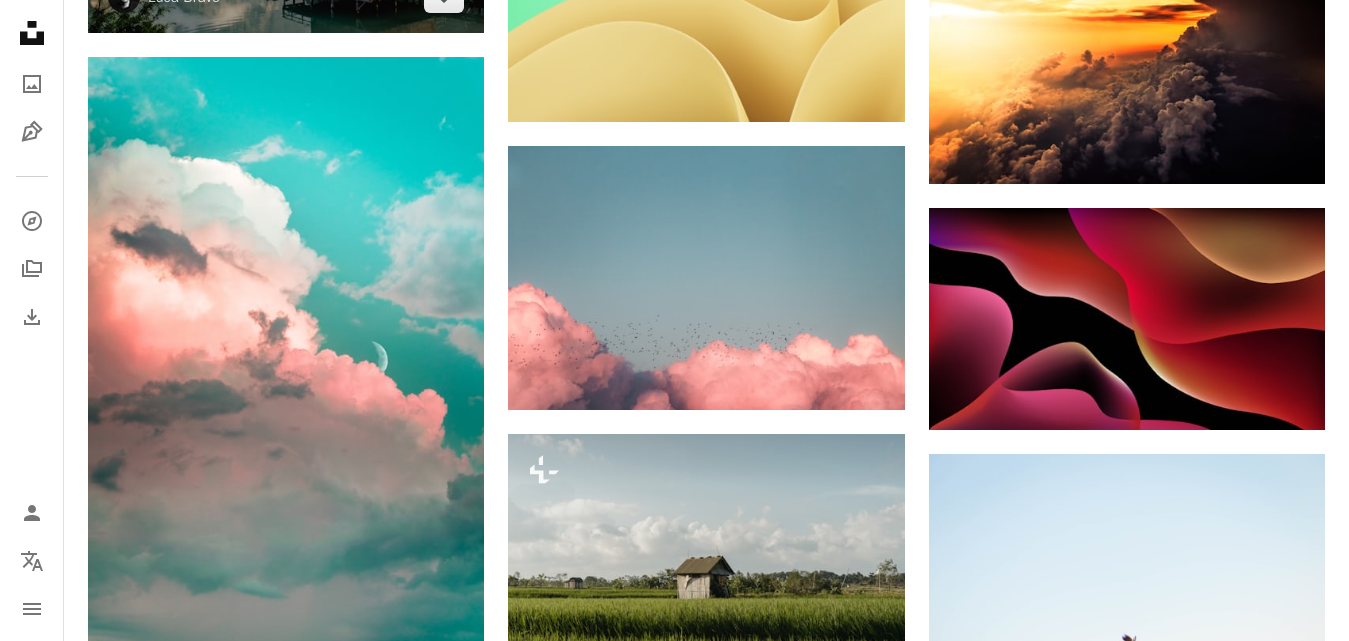 scroll, scrollTop: 9800, scrollLeft: 0, axis: vertical 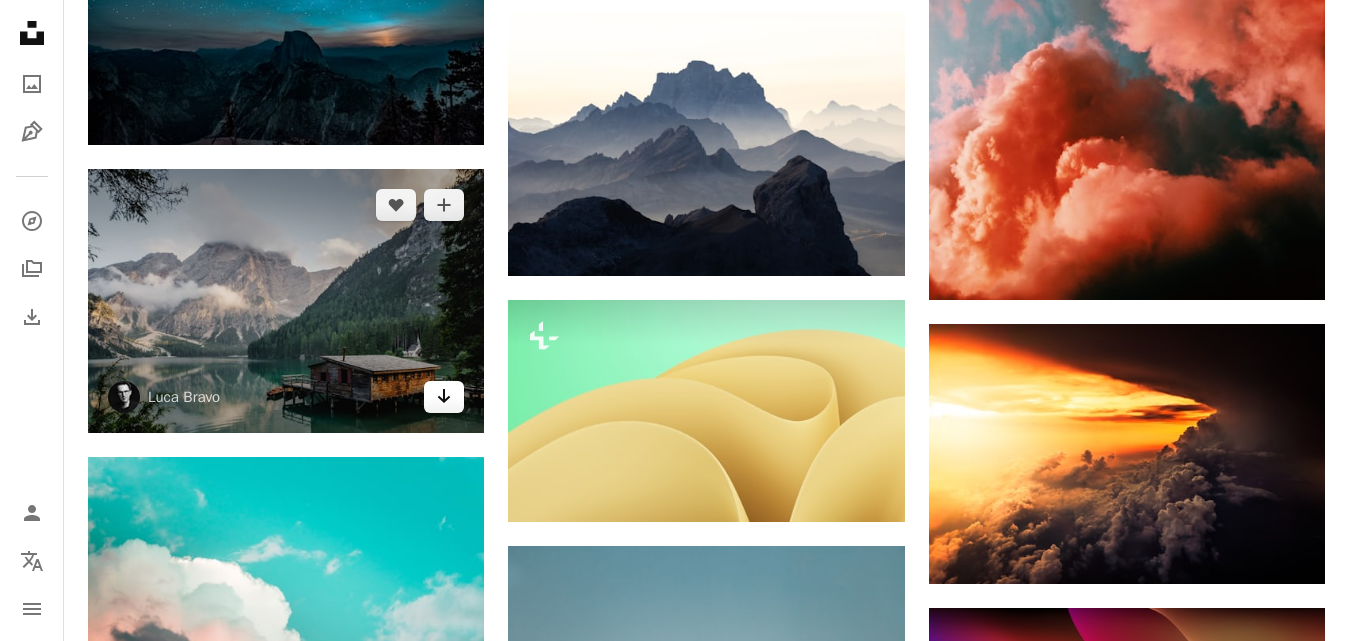 click 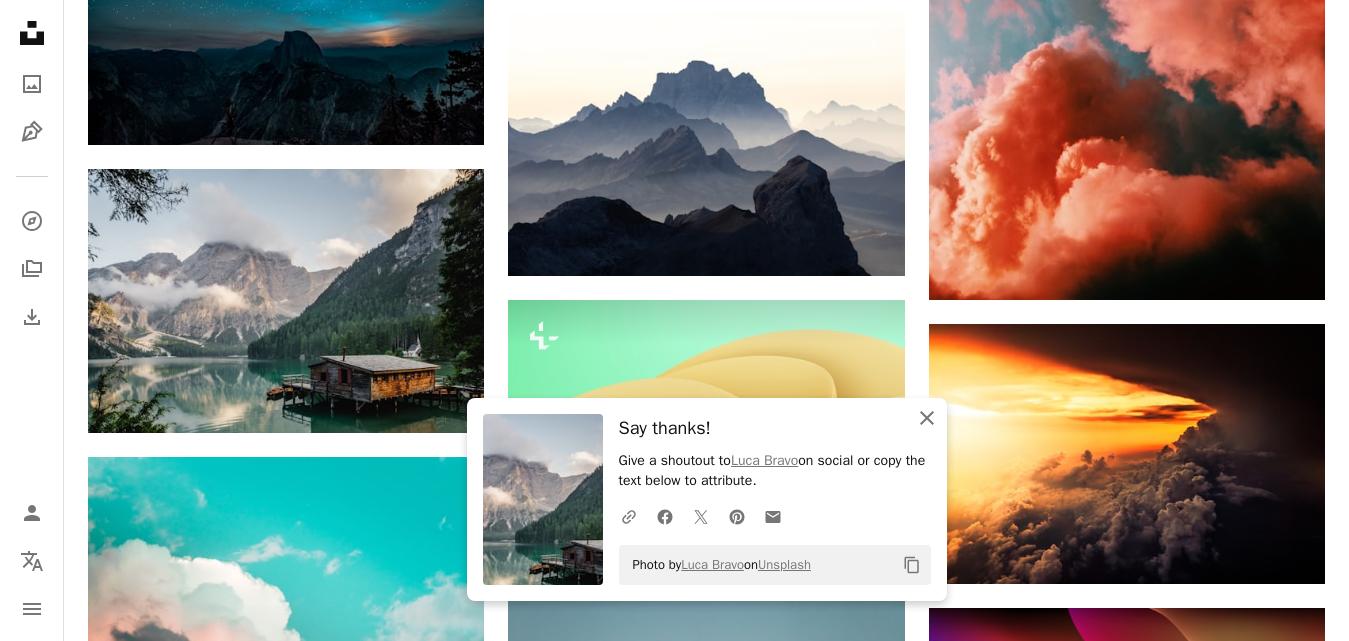 click 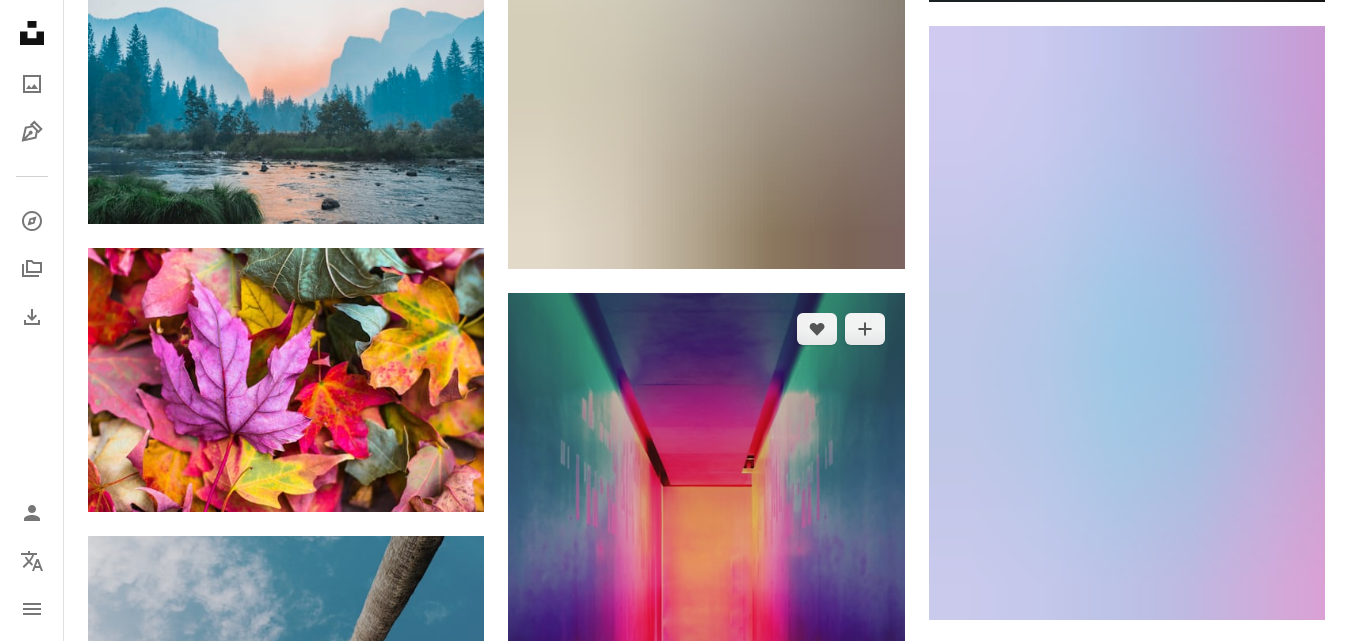 scroll, scrollTop: 11500, scrollLeft: 0, axis: vertical 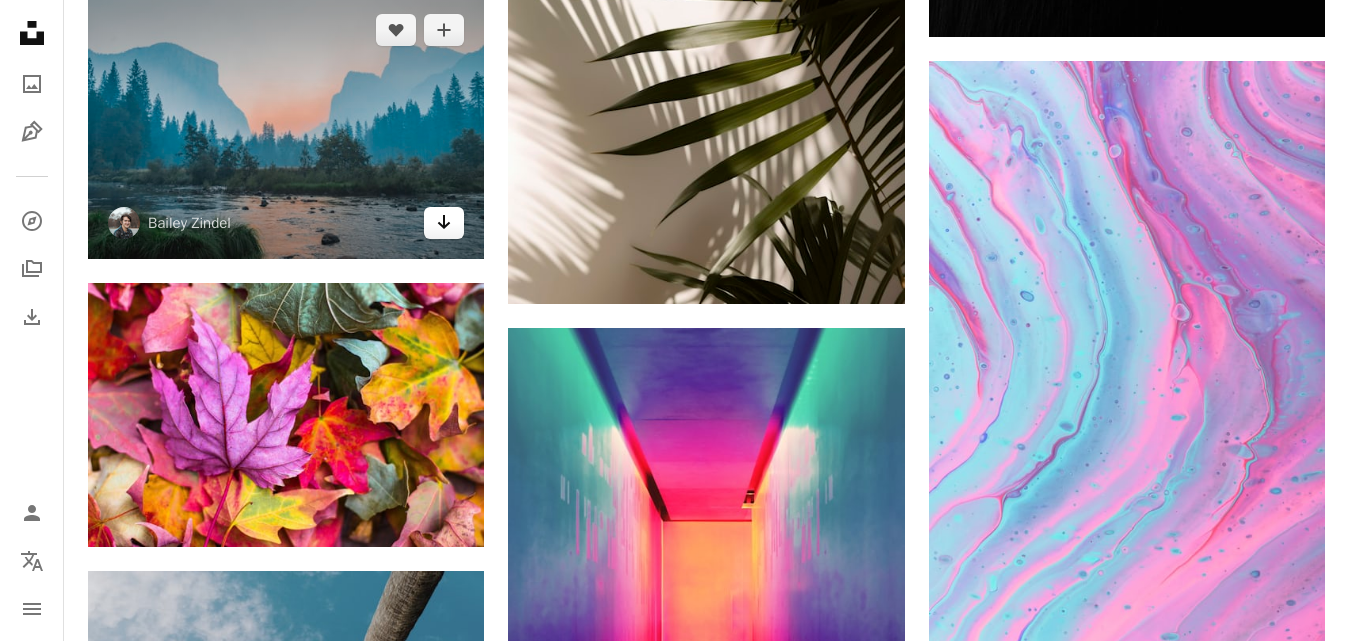 click on "Arrow pointing down" 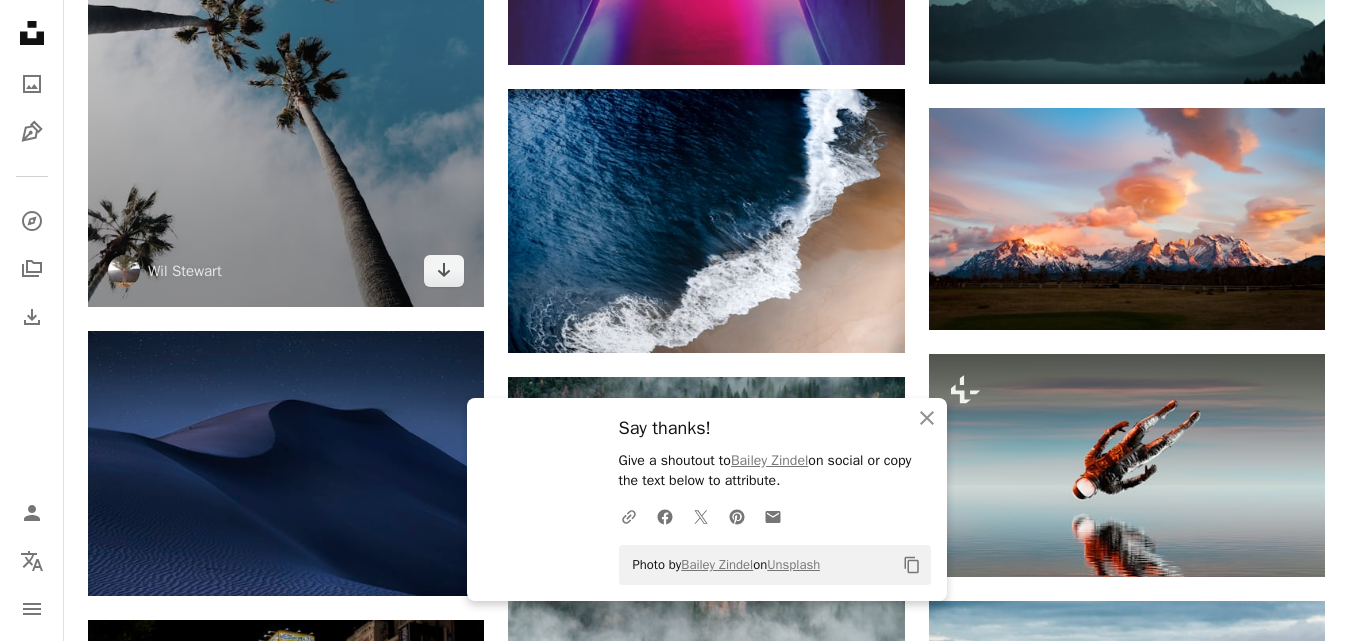 scroll, scrollTop: 12300, scrollLeft: 0, axis: vertical 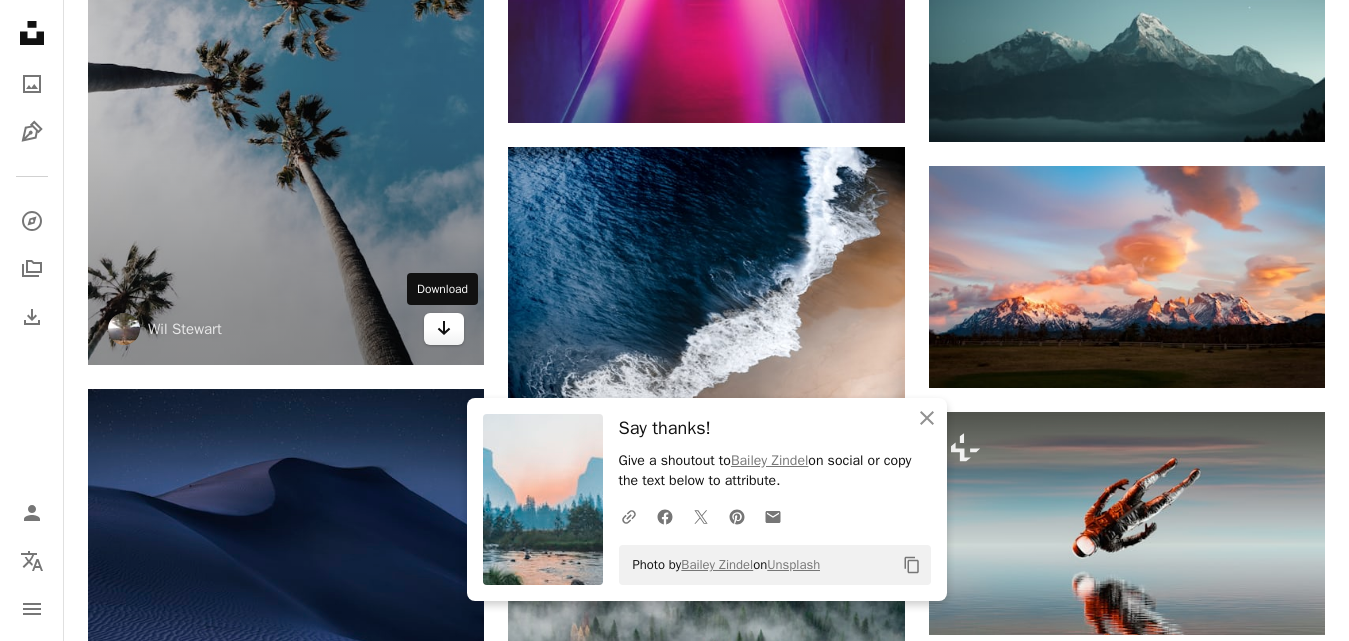 click on "Arrow pointing down" 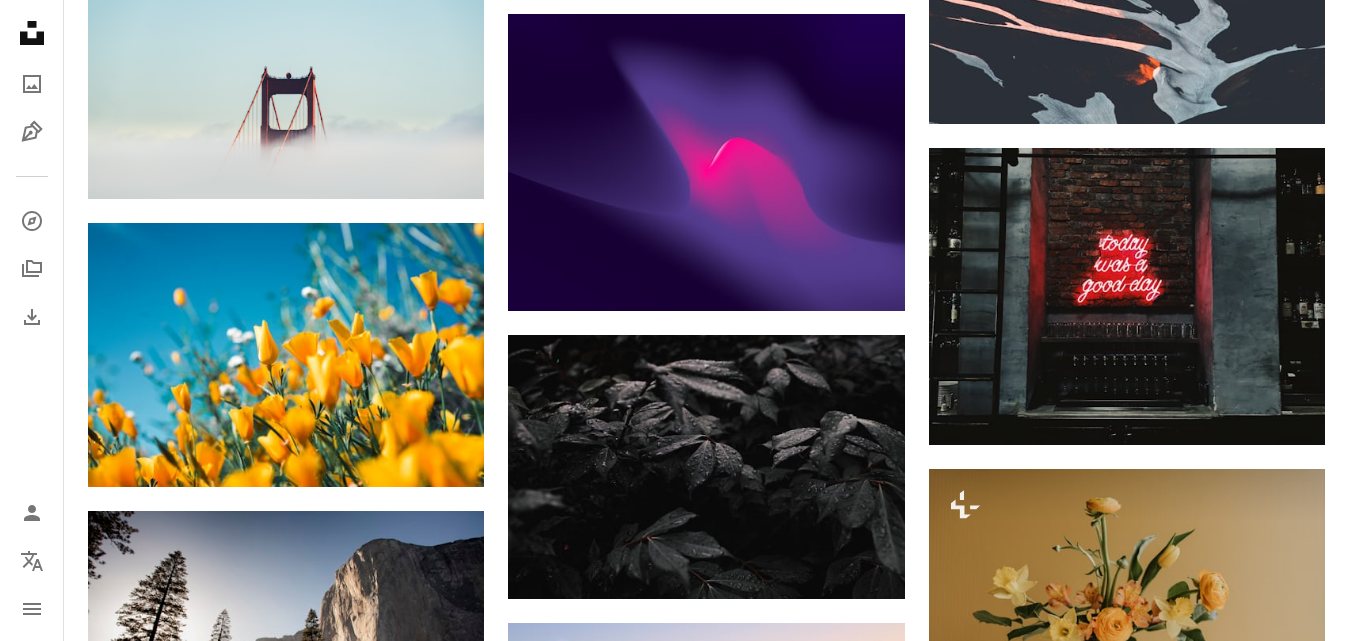 scroll, scrollTop: 13400, scrollLeft: 0, axis: vertical 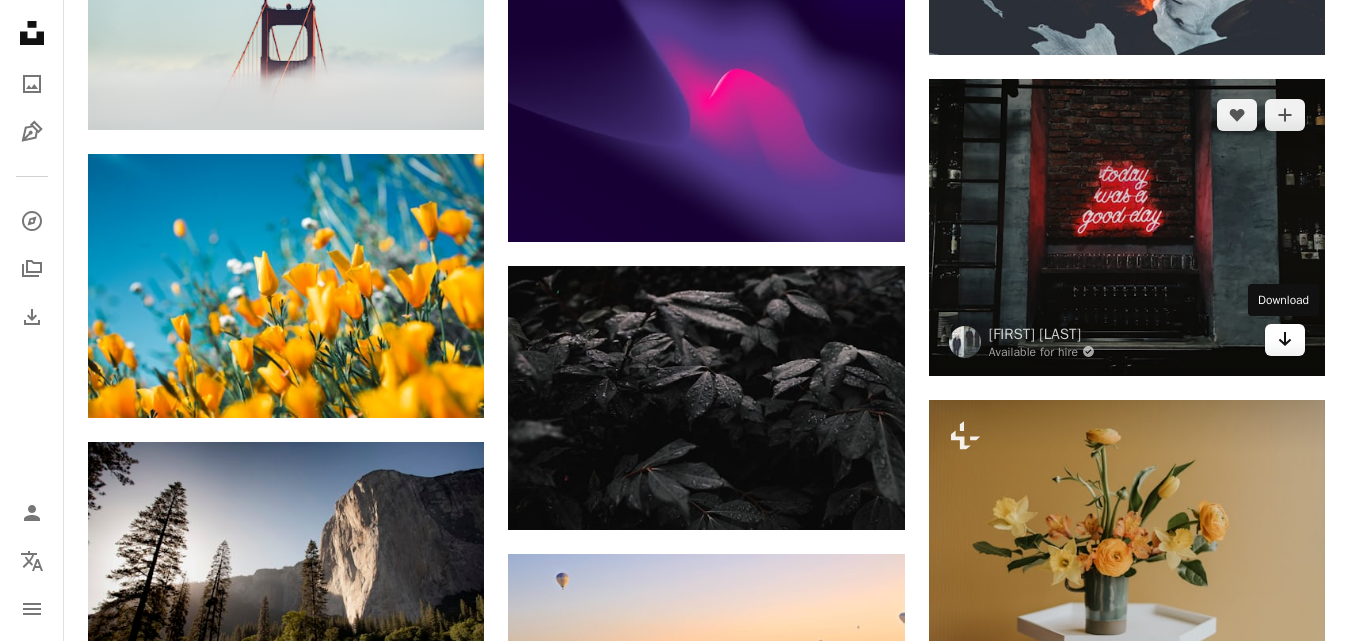 click on "Arrow pointing down" 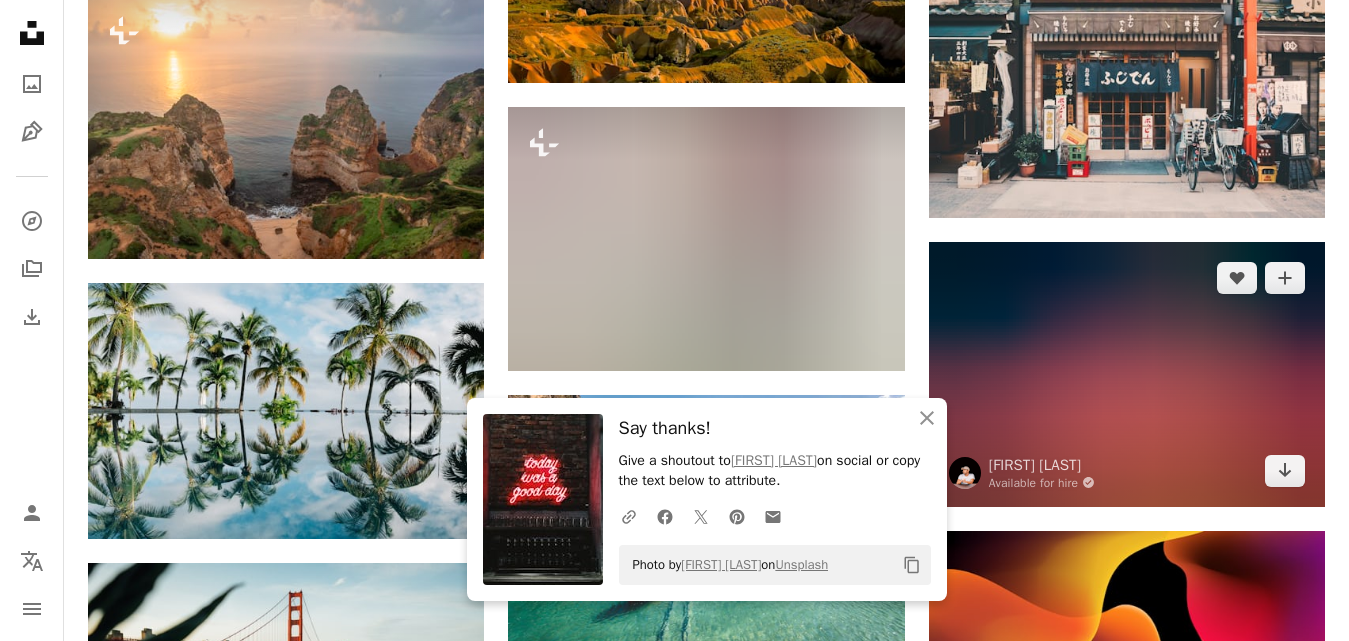 scroll, scrollTop: 14100, scrollLeft: 0, axis: vertical 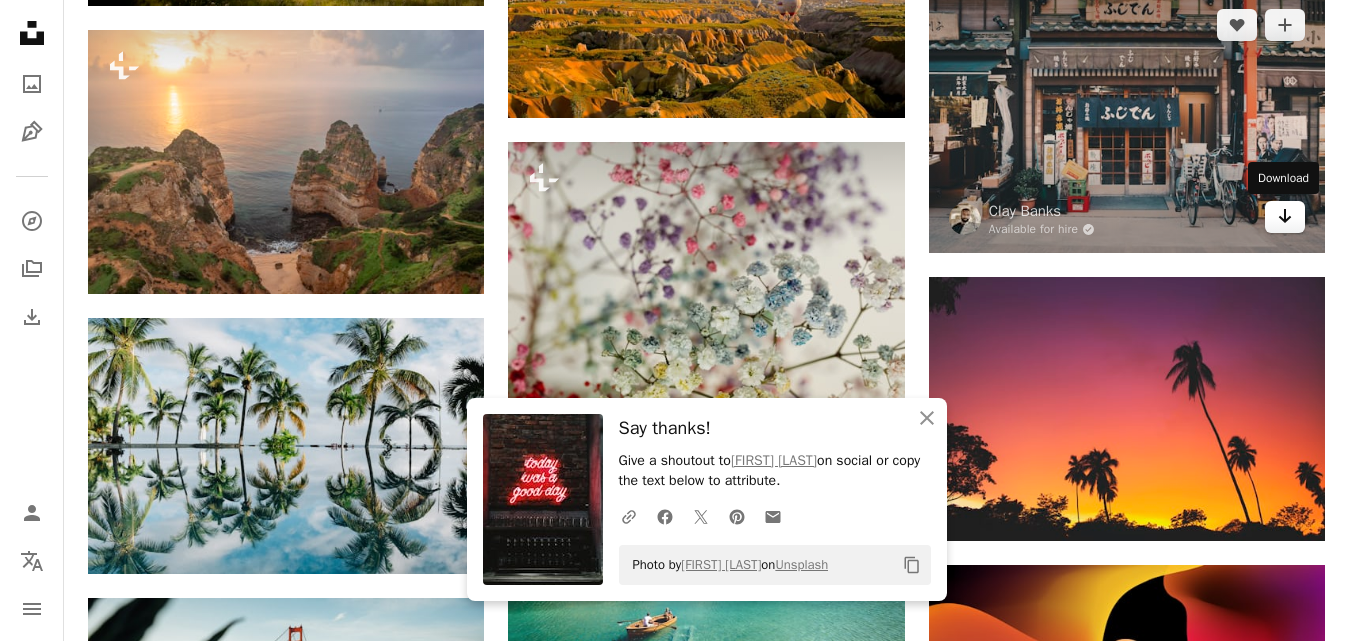 click on "Arrow pointing down" 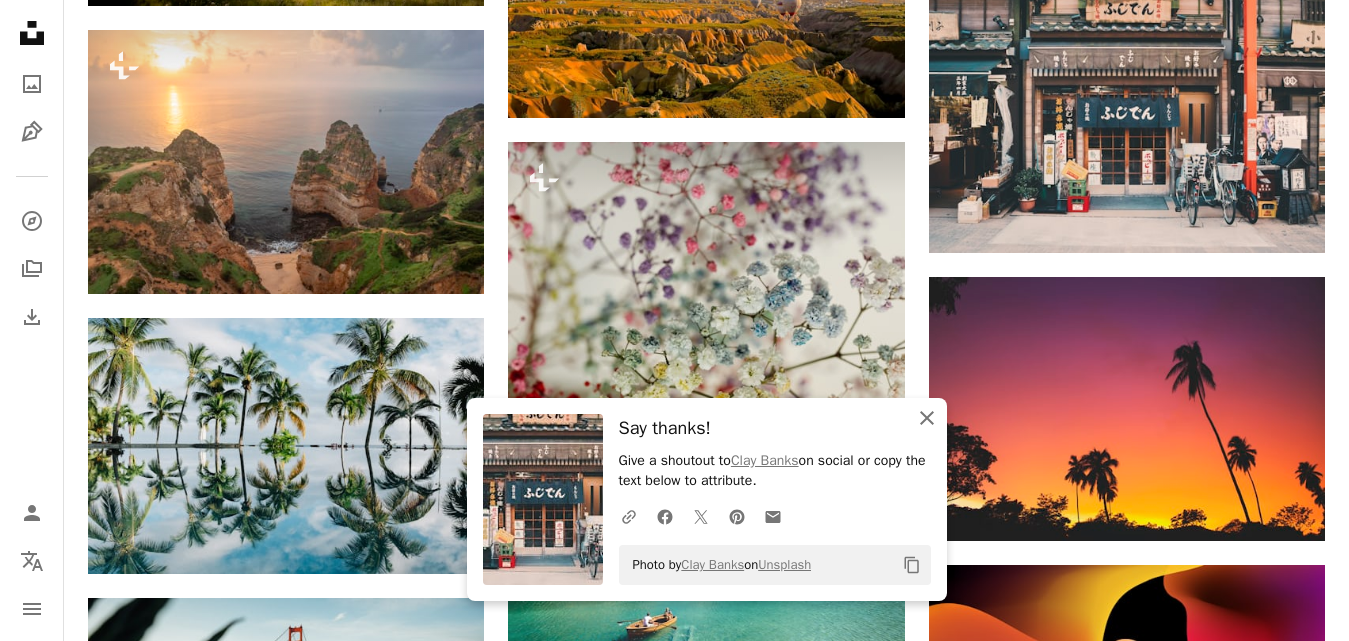 click on "An X shape" 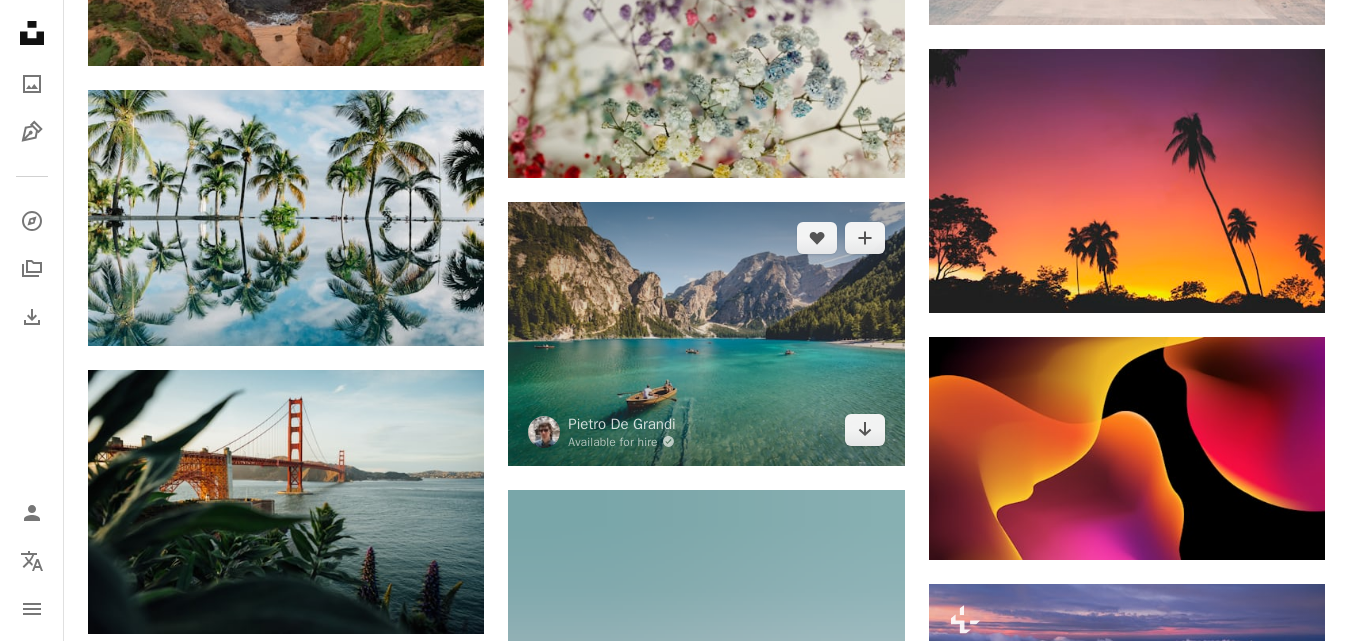 scroll, scrollTop: 14300, scrollLeft: 0, axis: vertical 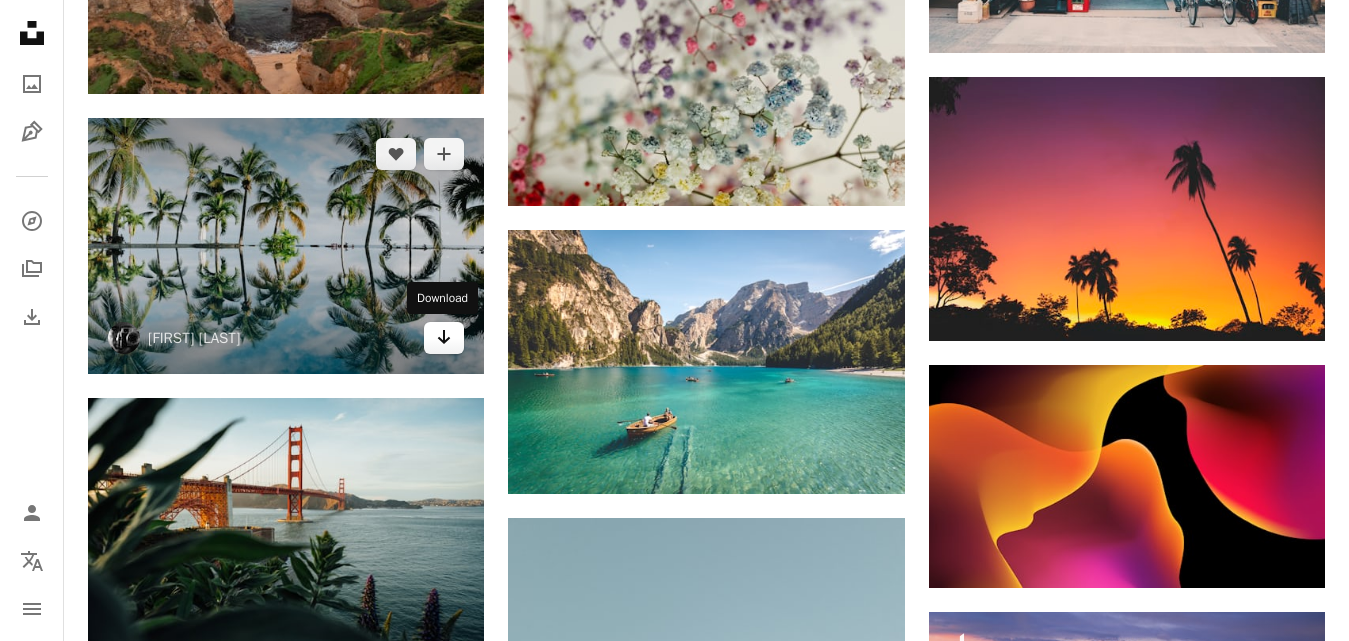 click on "Arrow pointing down" 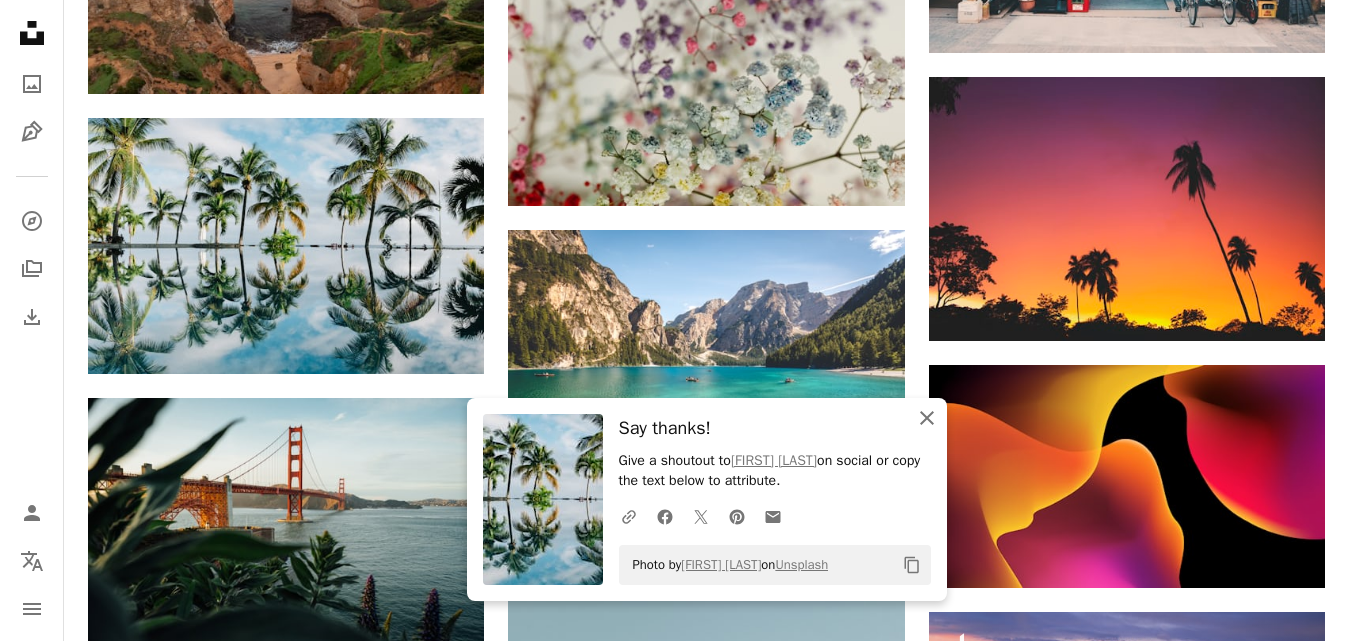 click on "An X shape" 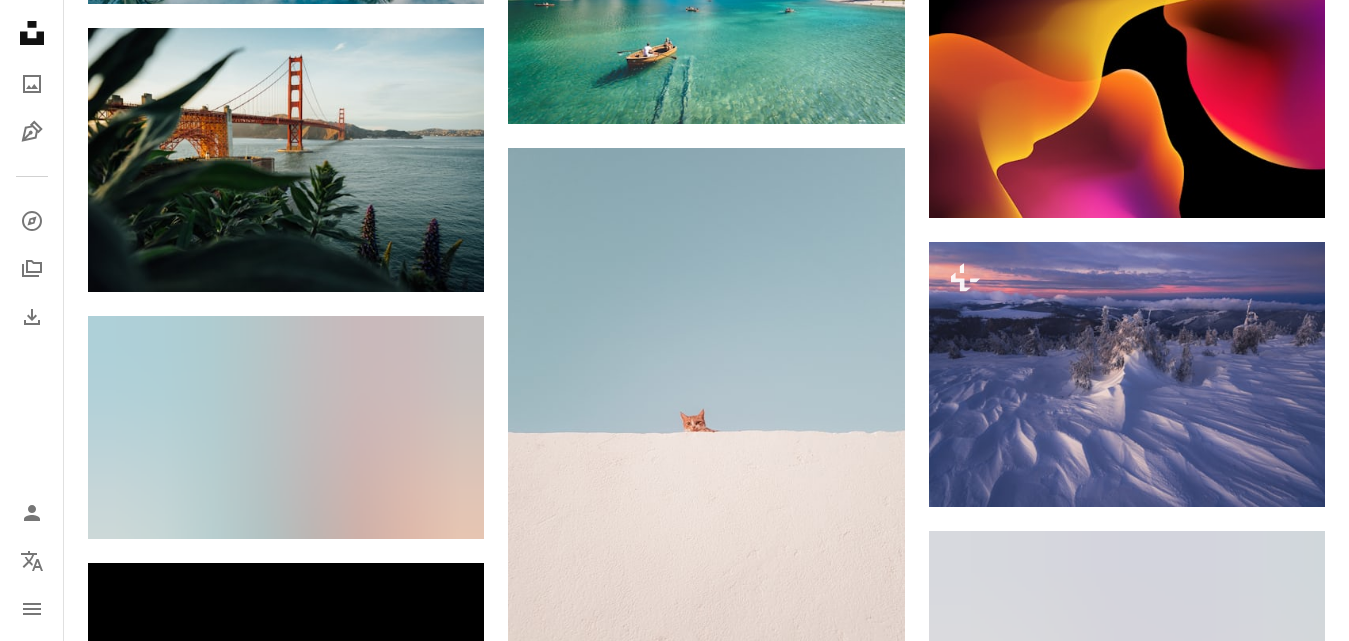 scroll, scrollTop: 14700, scrollLeft: 0, axis: vertical 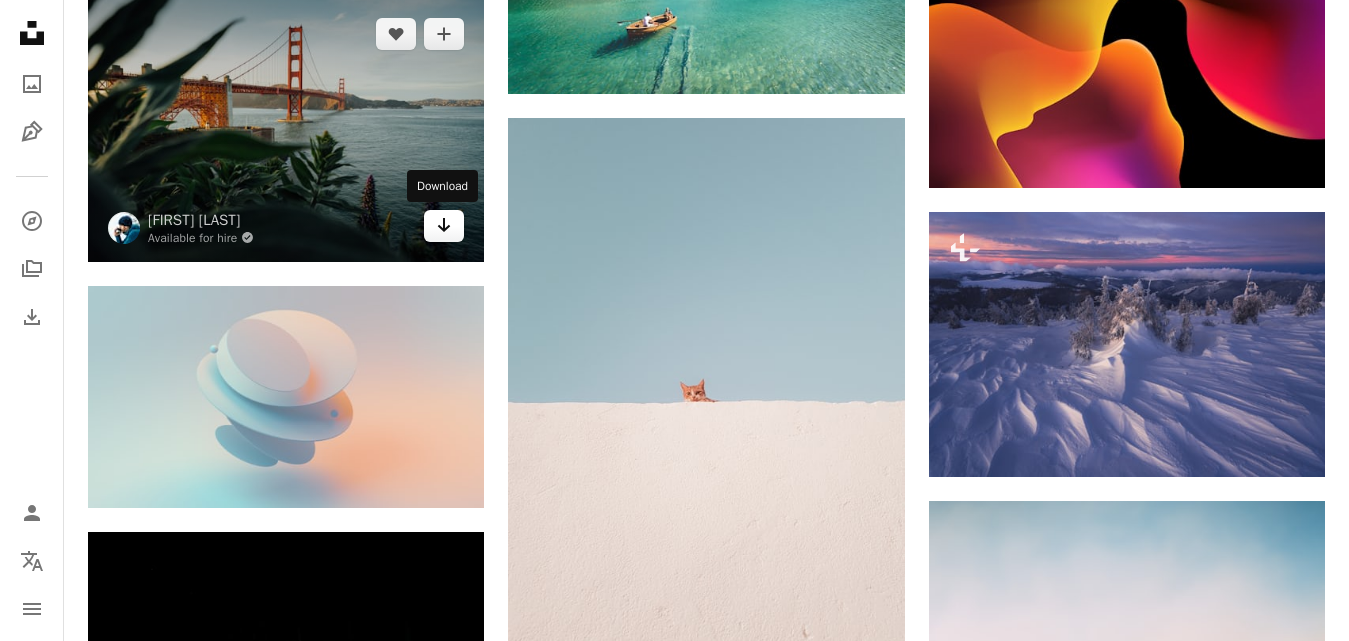 click on "Arrow pointing down" 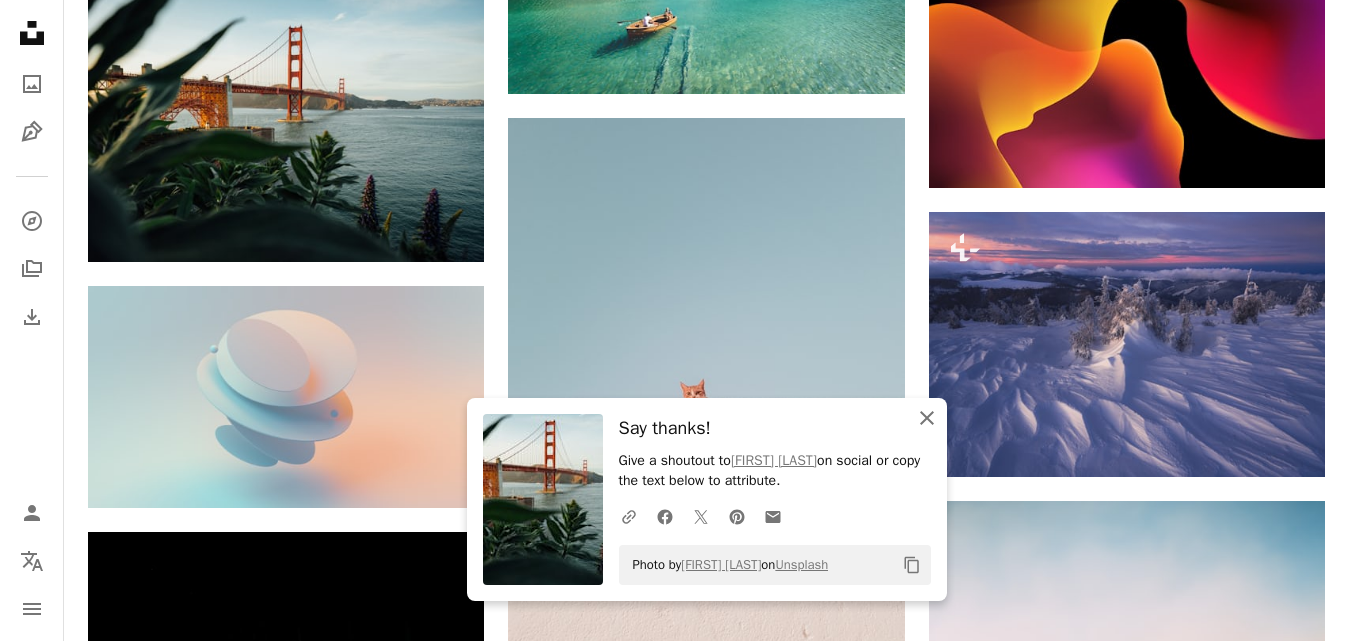 click on "An X shape" 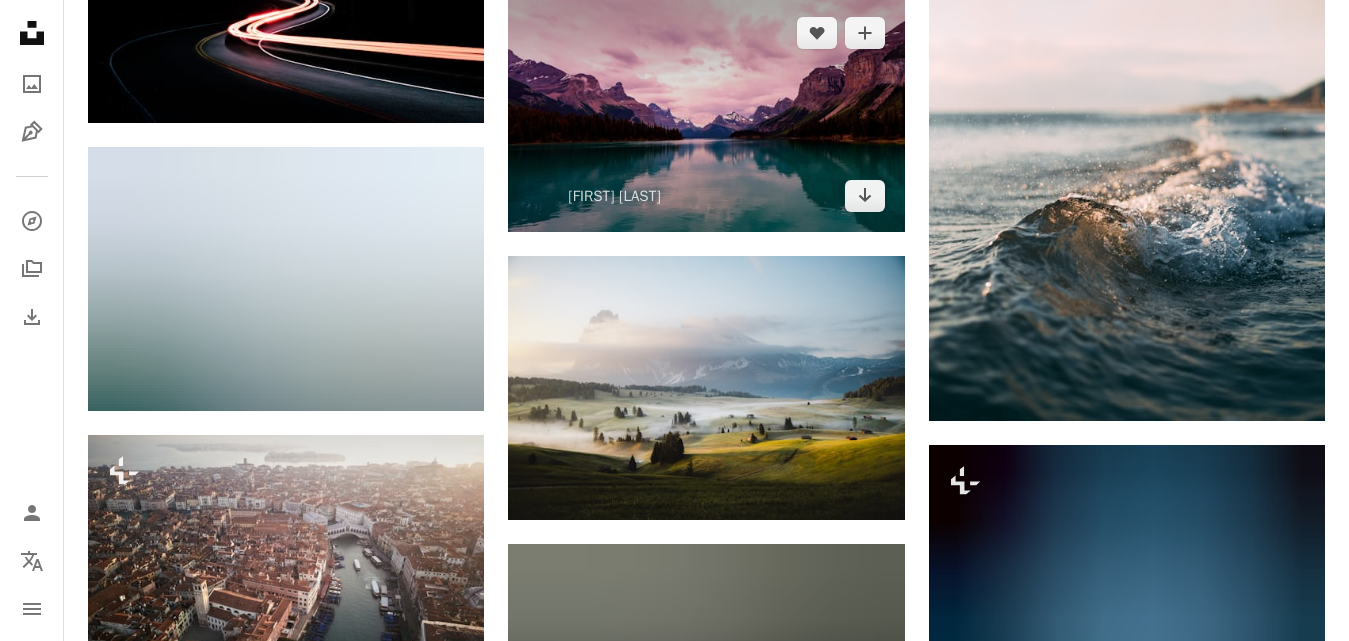 scroll, scrollTop: 15200, scrollLeft: 0, axis: vertical 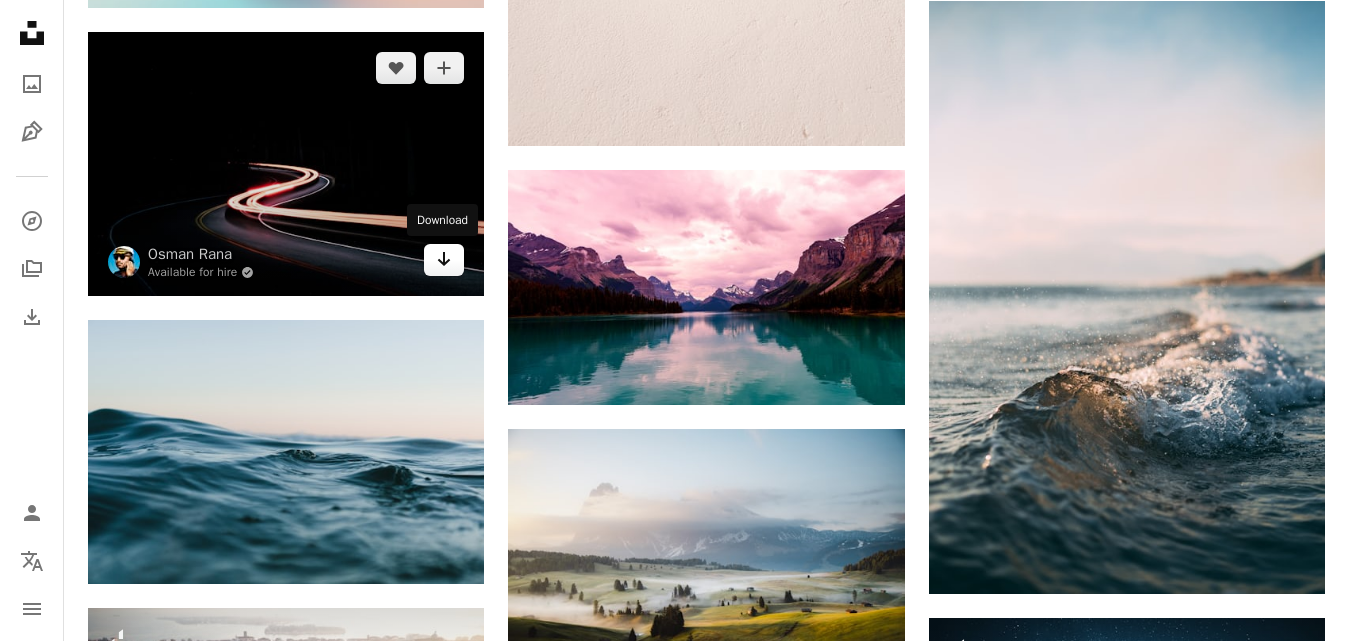 click on "Arrow pointing down" 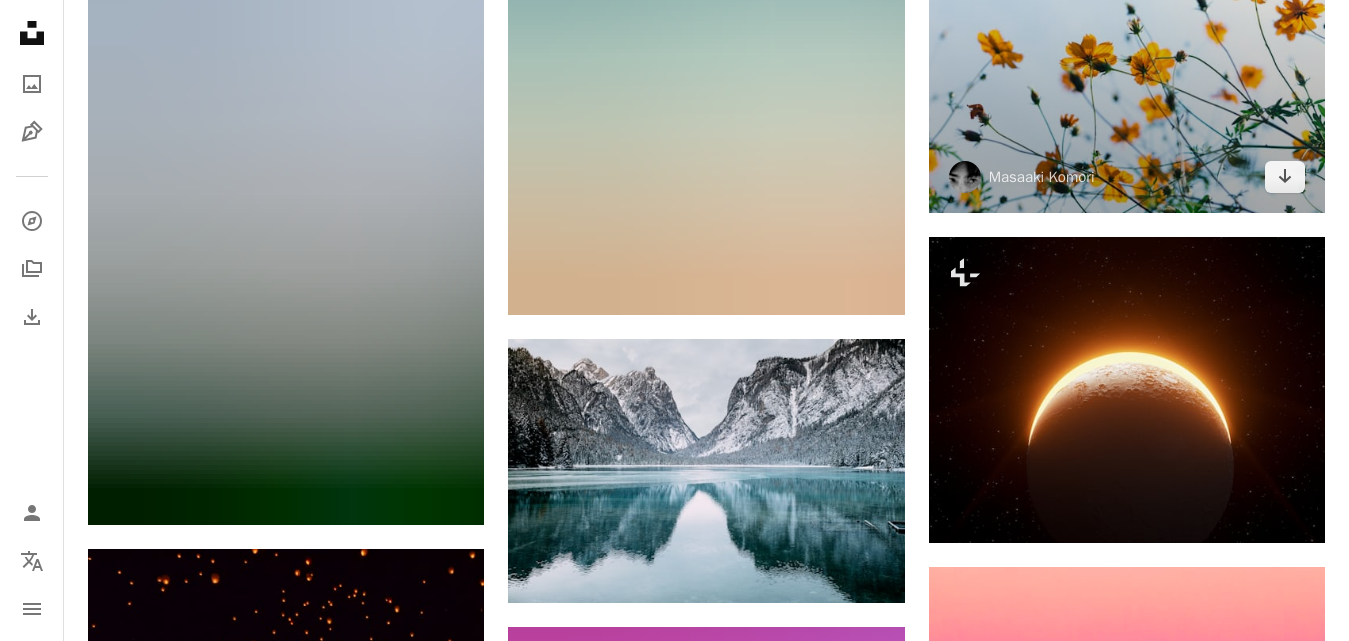 scroll, scrollTop: 16500, scrollLeft: 0, axis: vertical 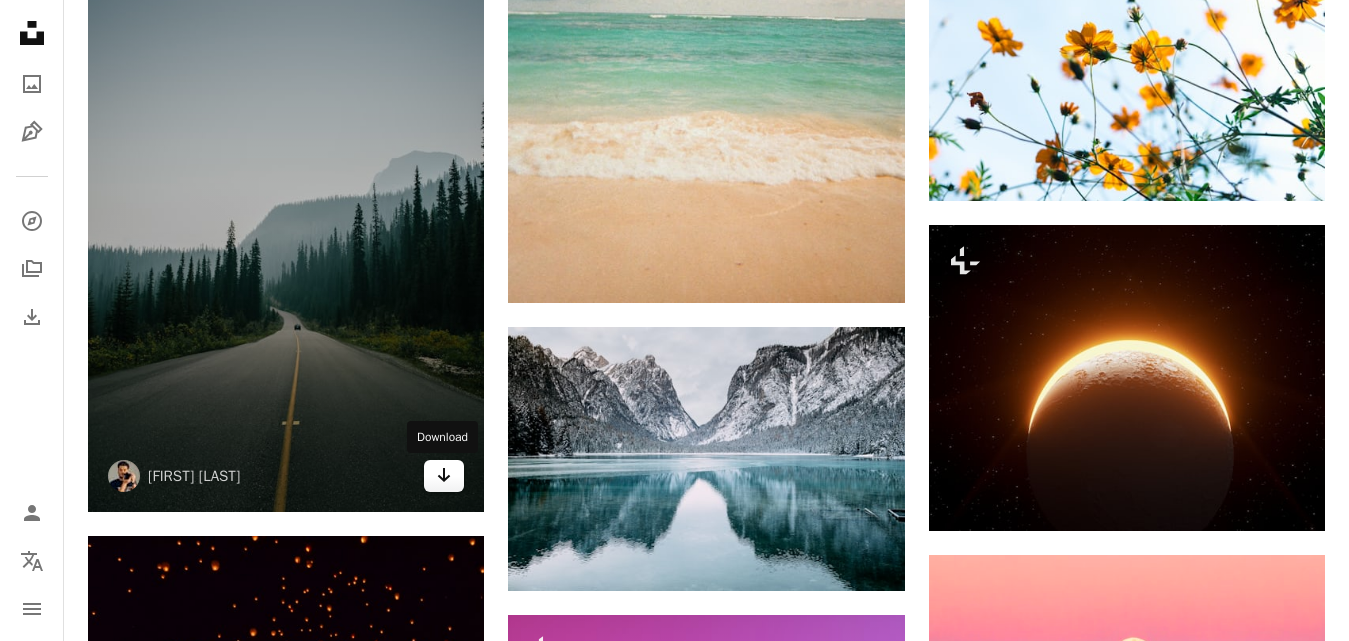 click 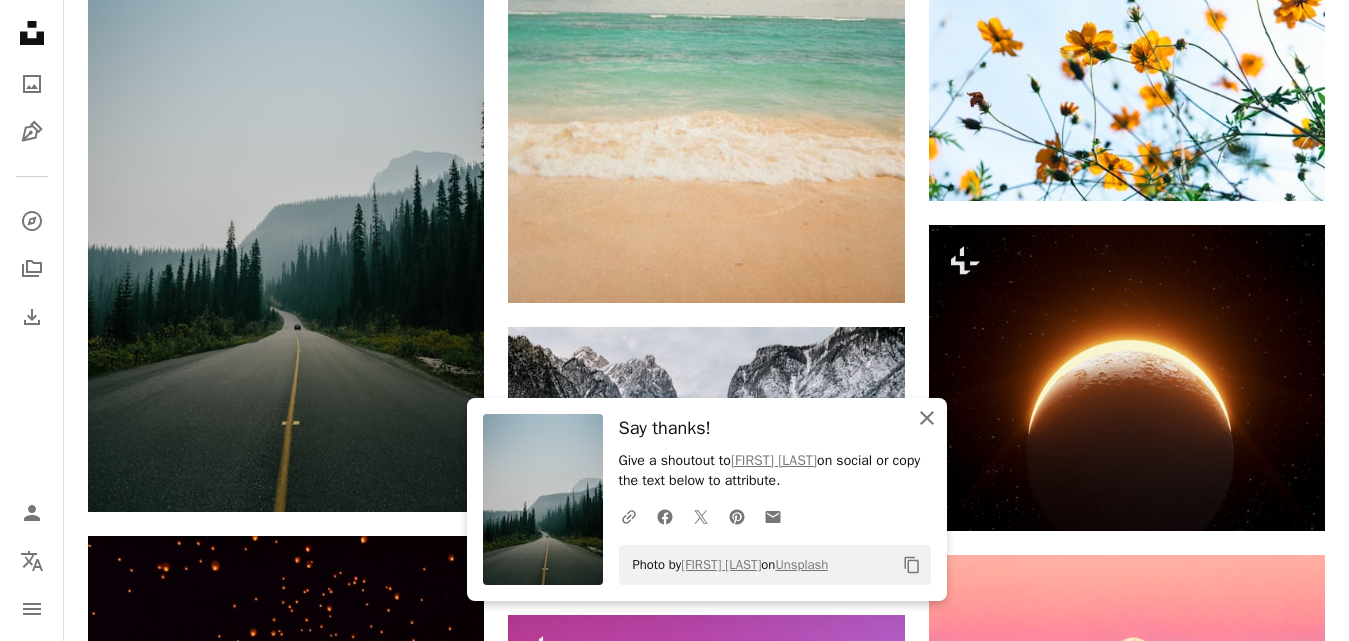 click on "An X shape" 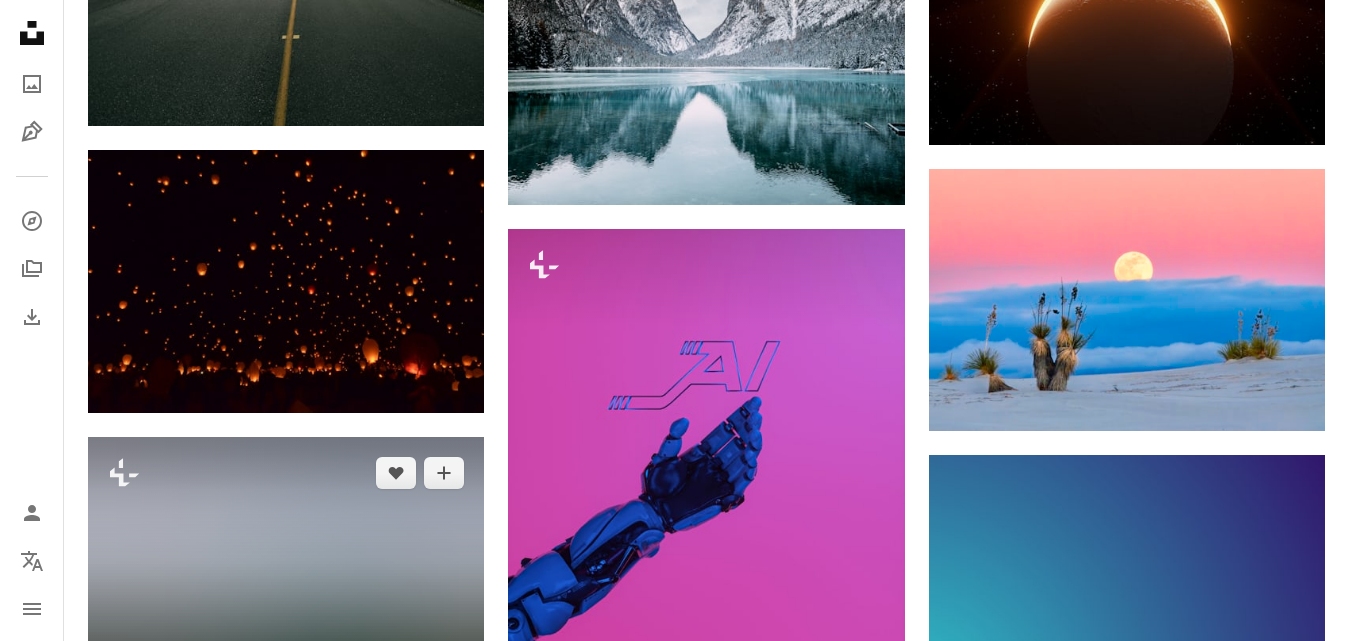 scroll, scrollTop: 16900, scrollLeft: 0, axis: vertical 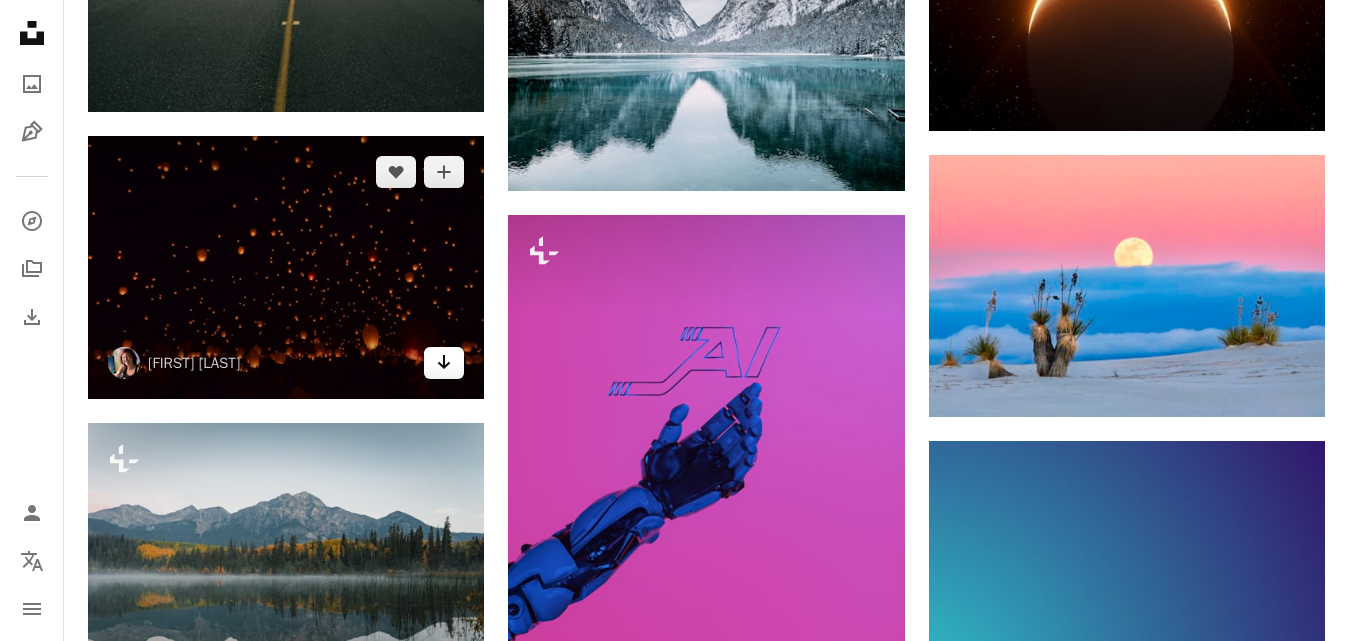 click on "Arrow pointing down" 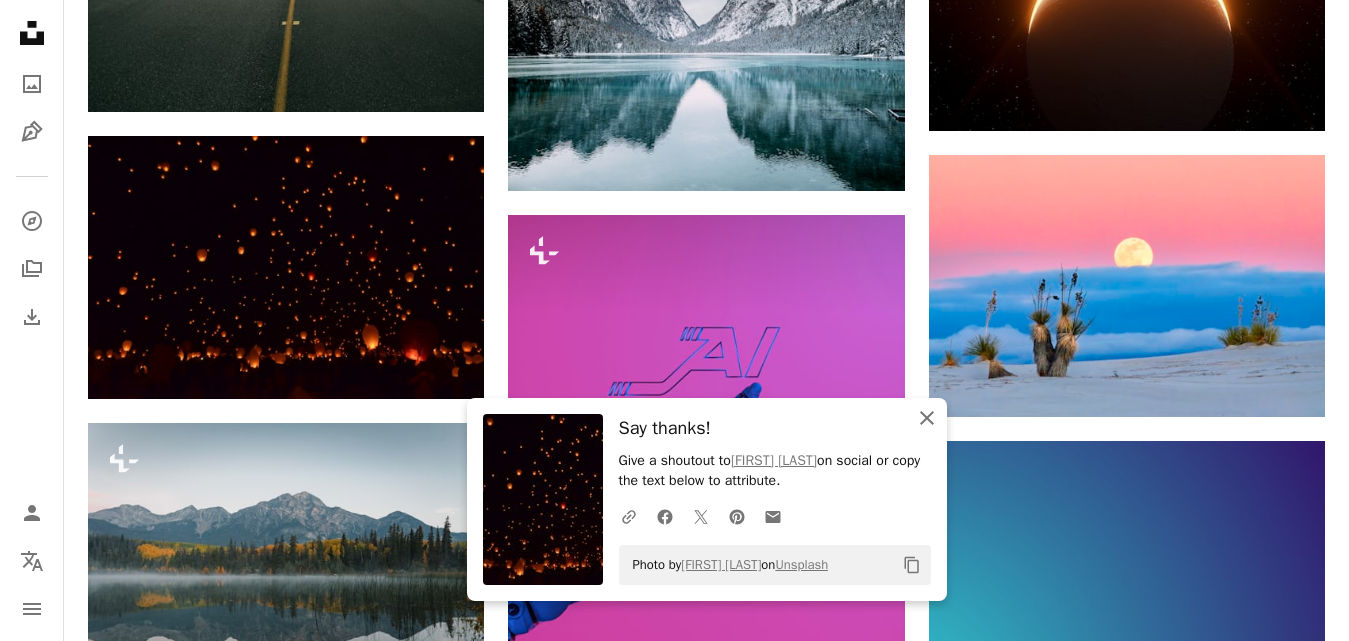 click on "An X shape" 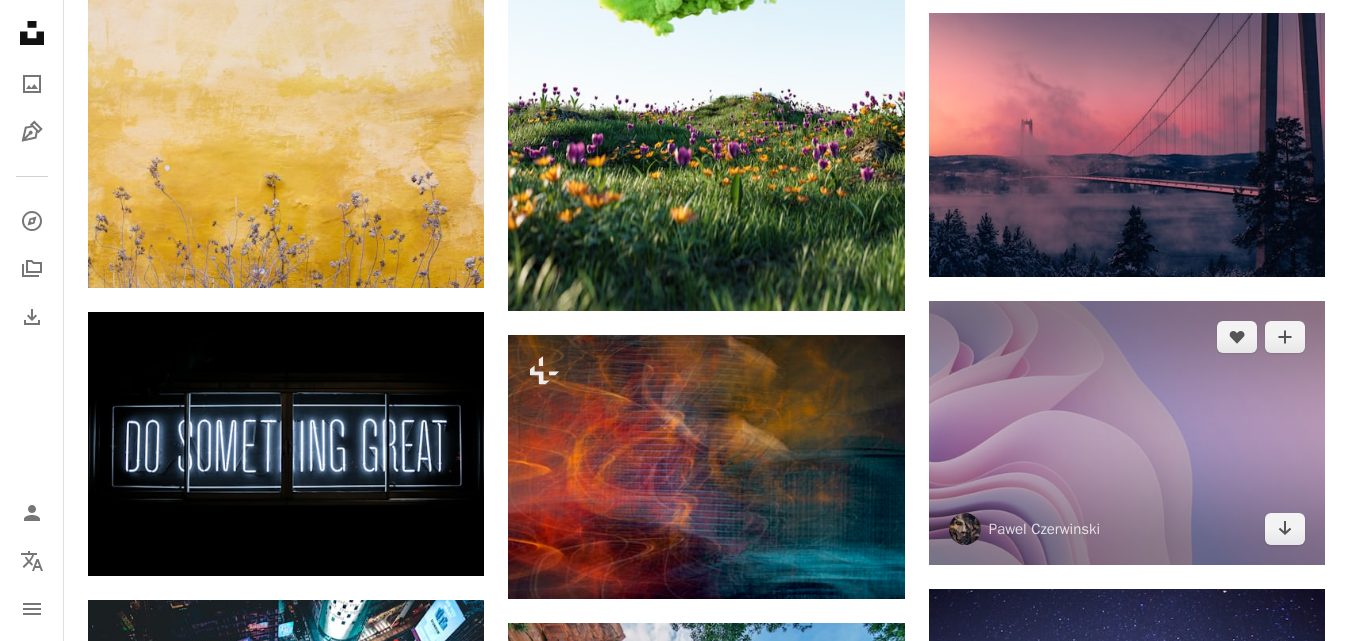 scroll, scrollTop: 17900, scrollLeft: 0, axis: vertical 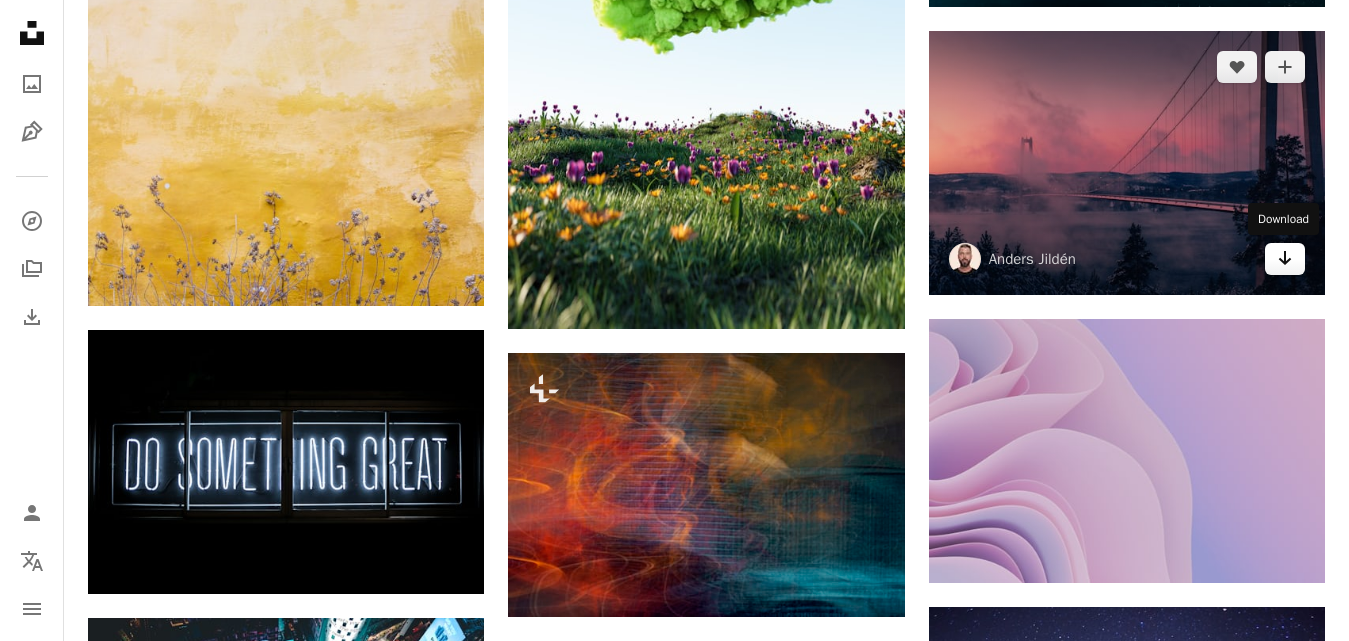 click on "Arrow pointing down" 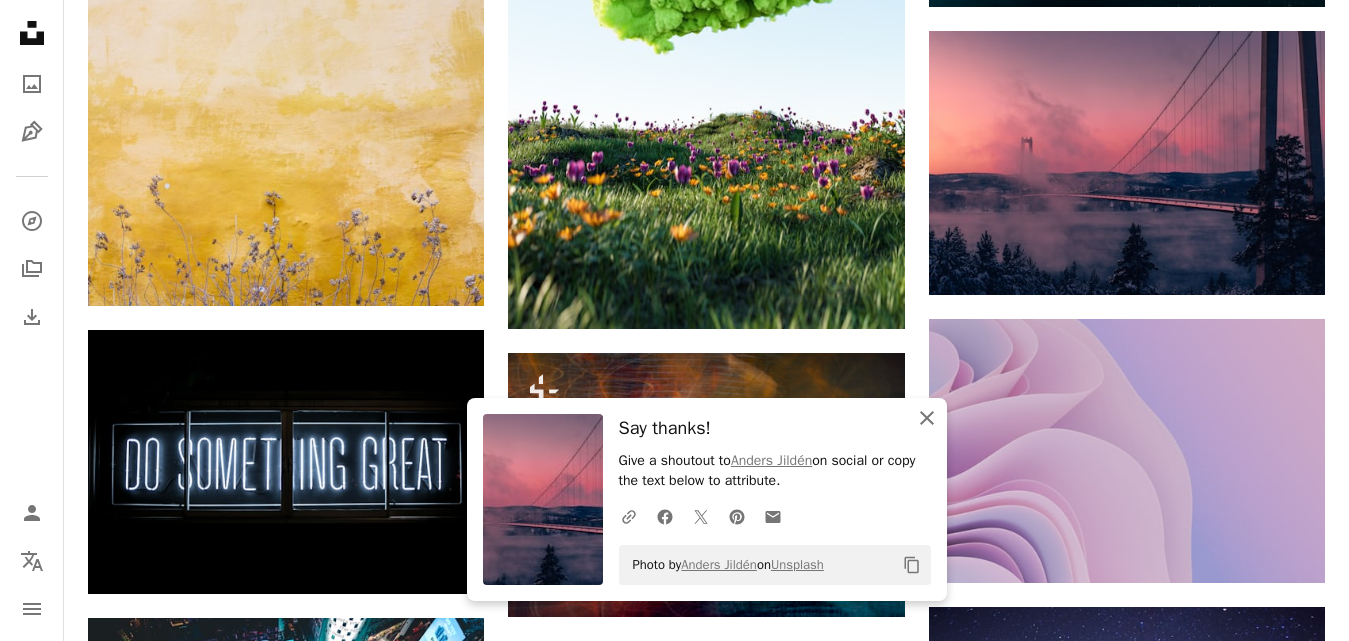 click on "An X shape" 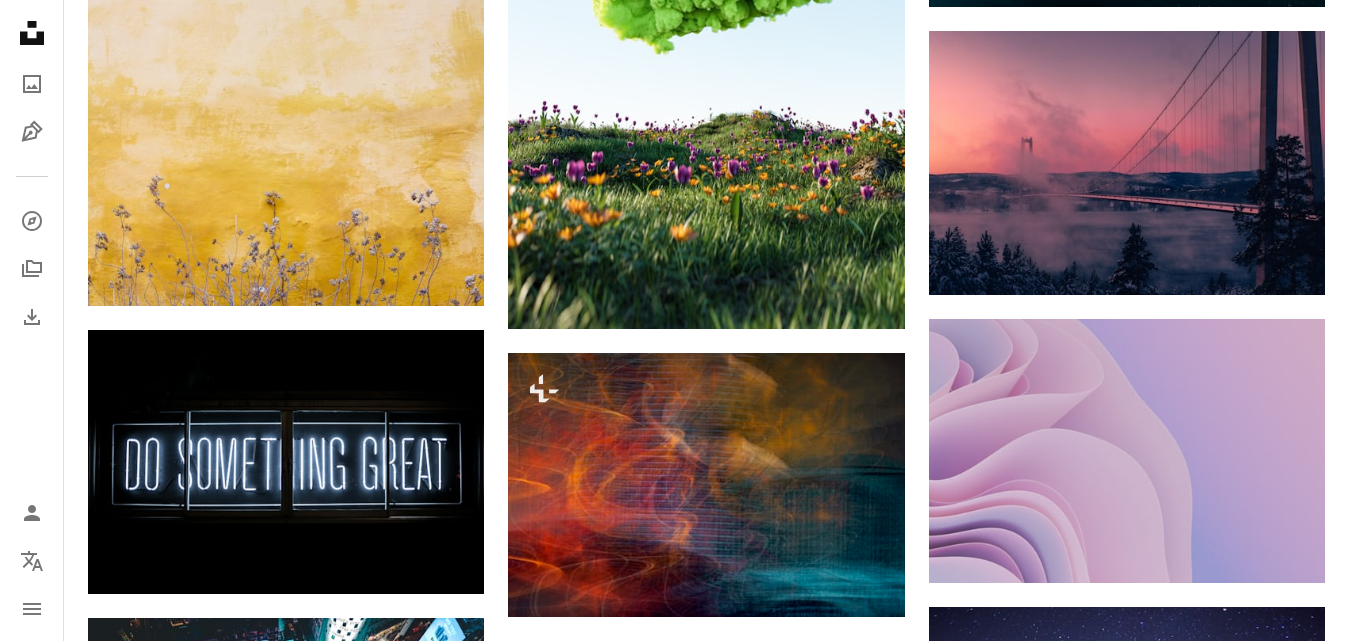 click on "An X shape" 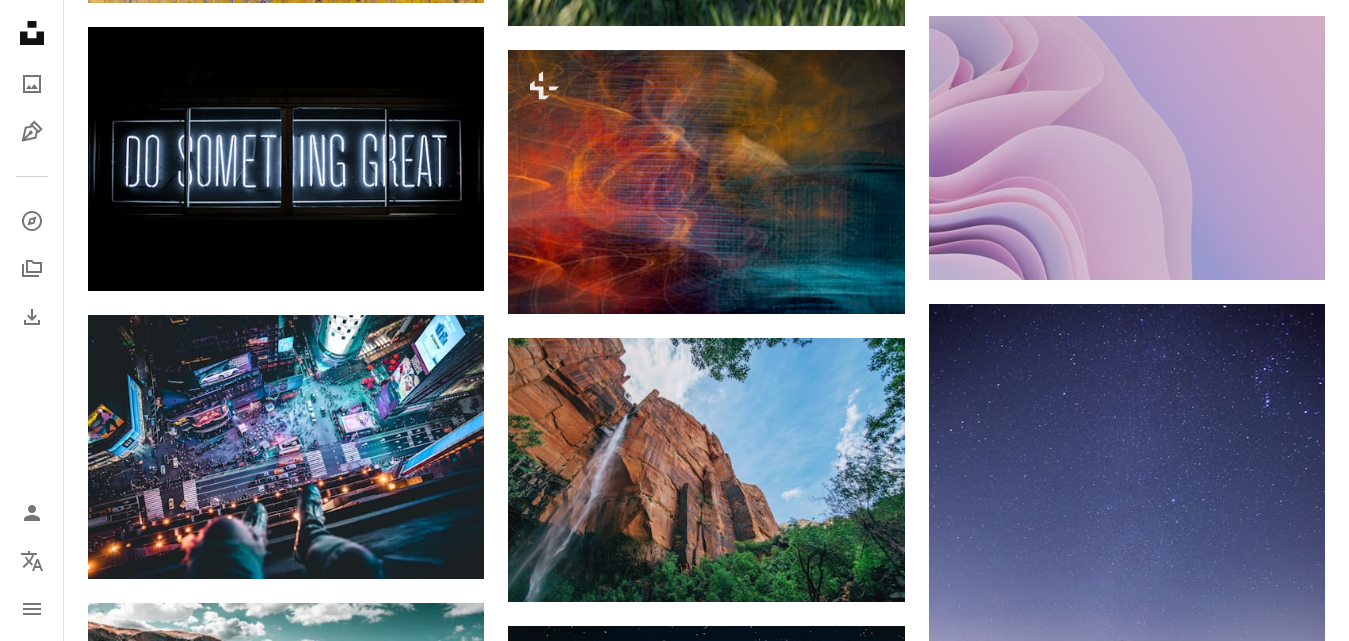 scroll, scrollTop: 18300, scrollLeft: 0, axis: vertical 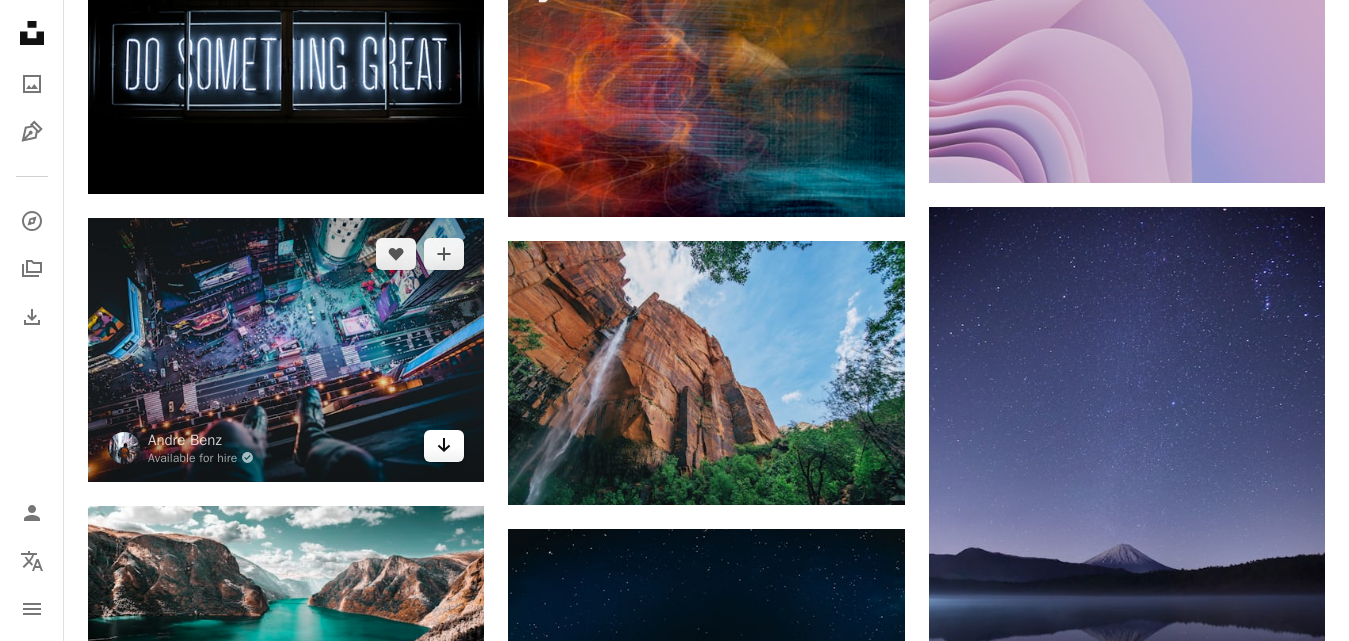 click on "Arrow pointing down" at bounding box center [444, 446] 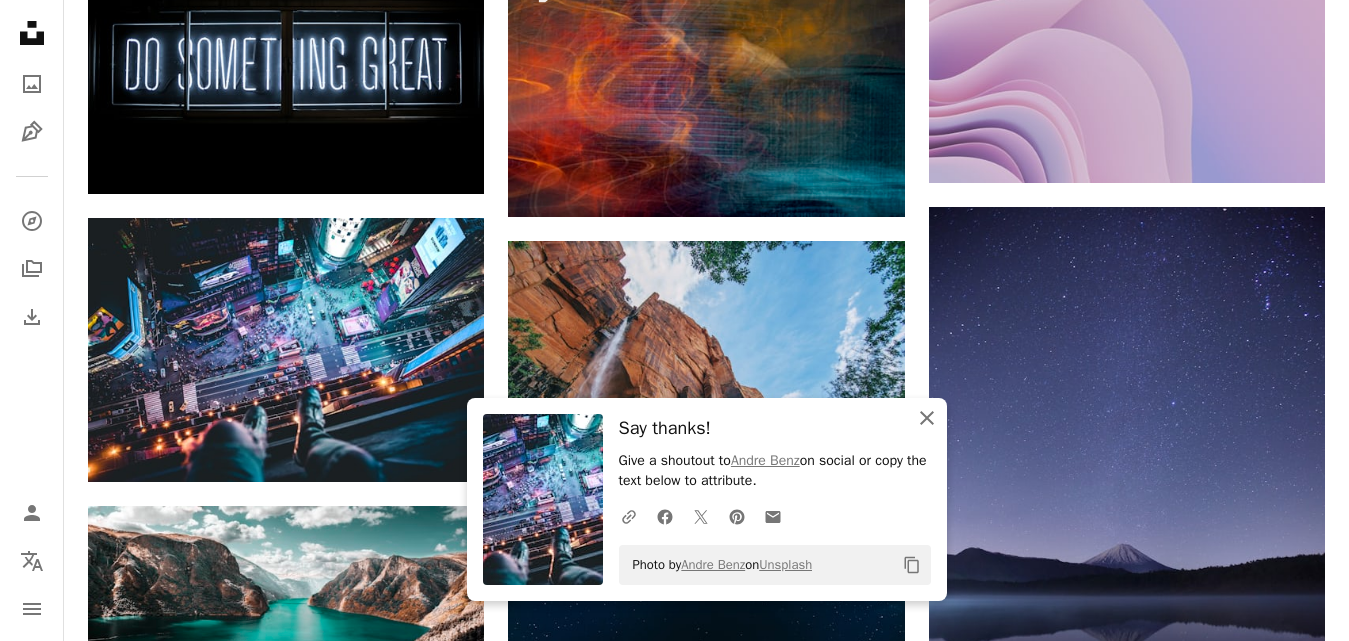 click 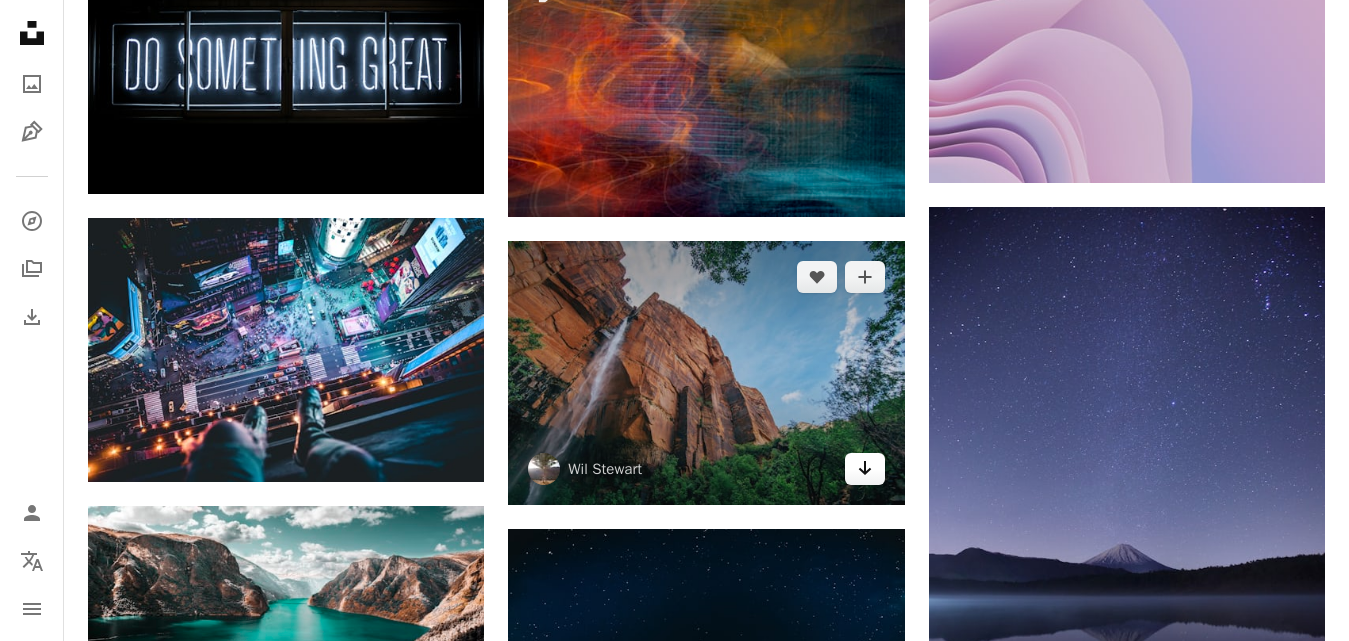 click on "Arrow pointing down" 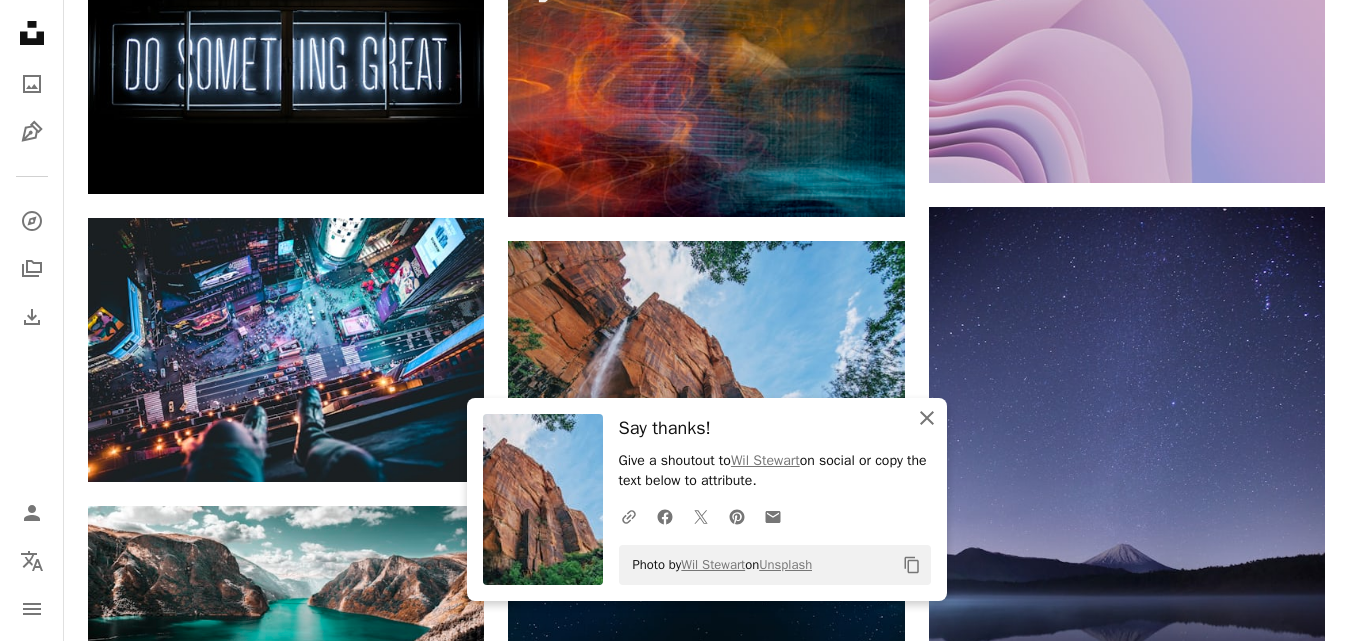 click on "An X shape" 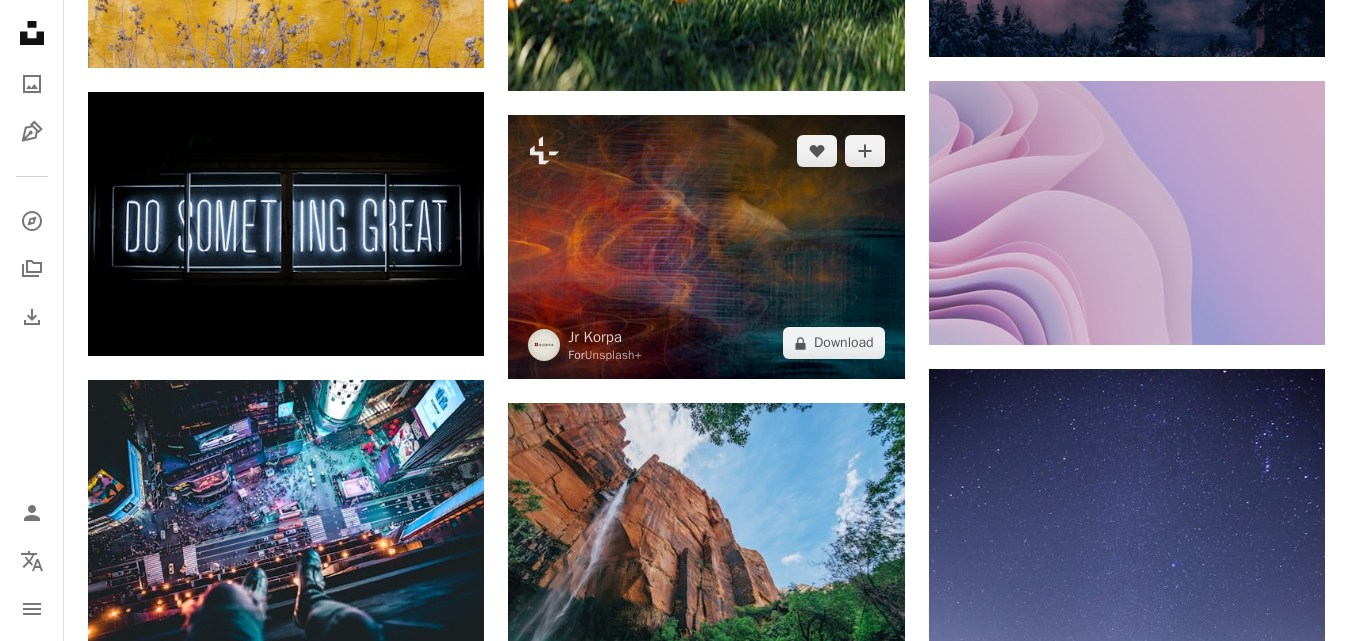 scroll, scrollTop: 18100, scrollLeft: 0, axis: vertical 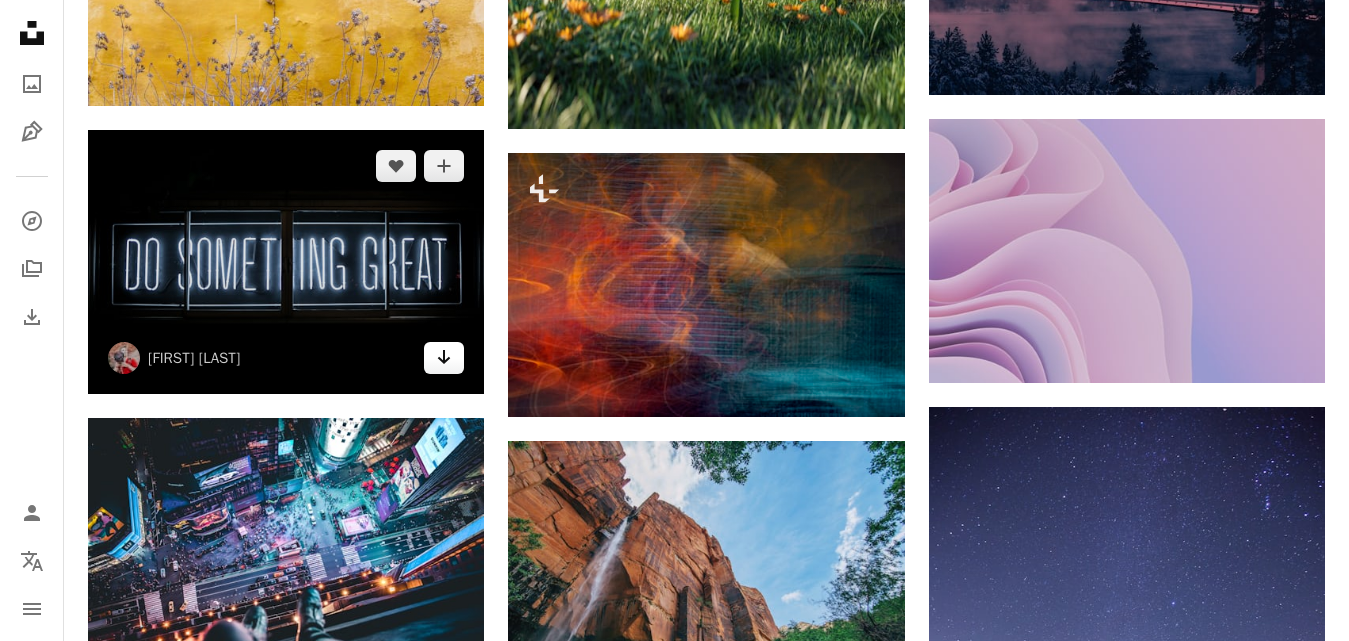 click 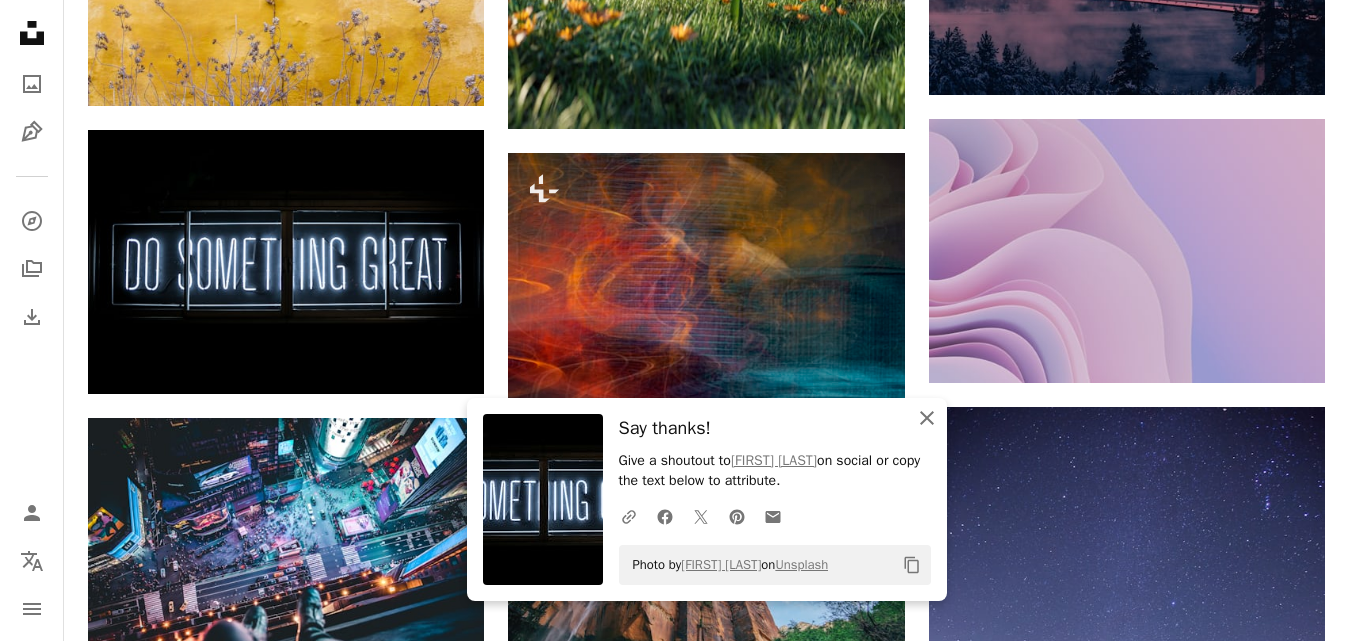 click on "An X shape" 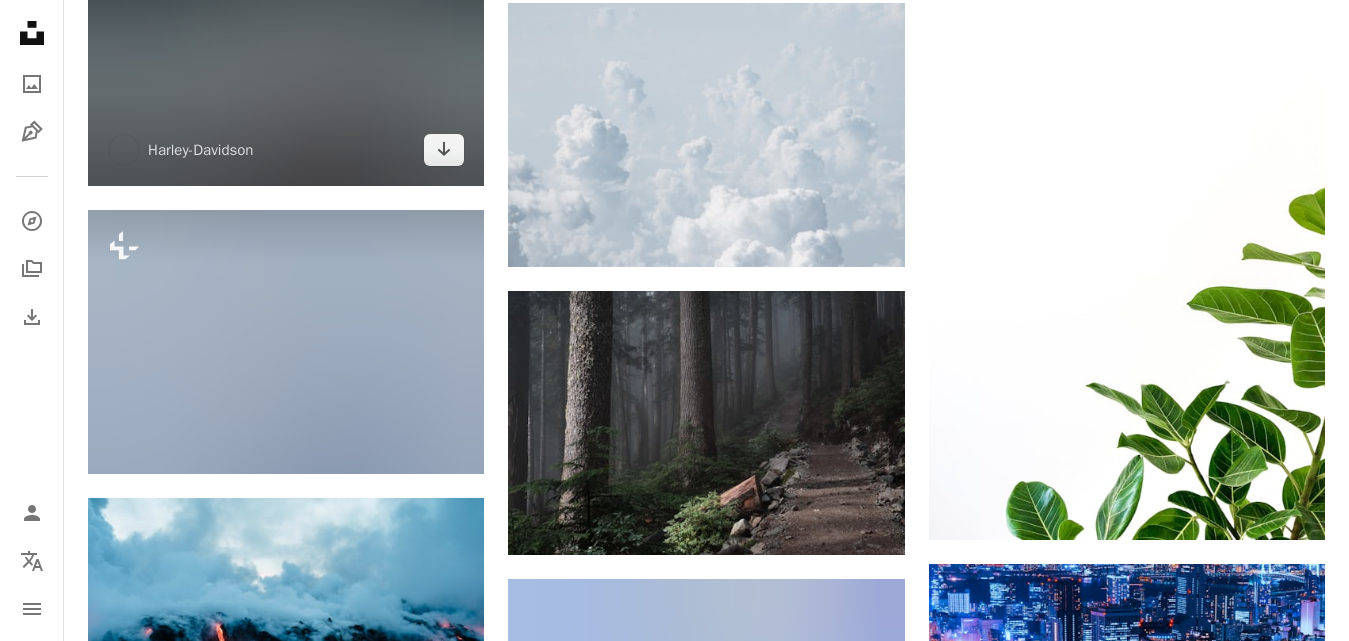 scroll, scrollTop: 19400, scrollLeft: 0, axis: vertical 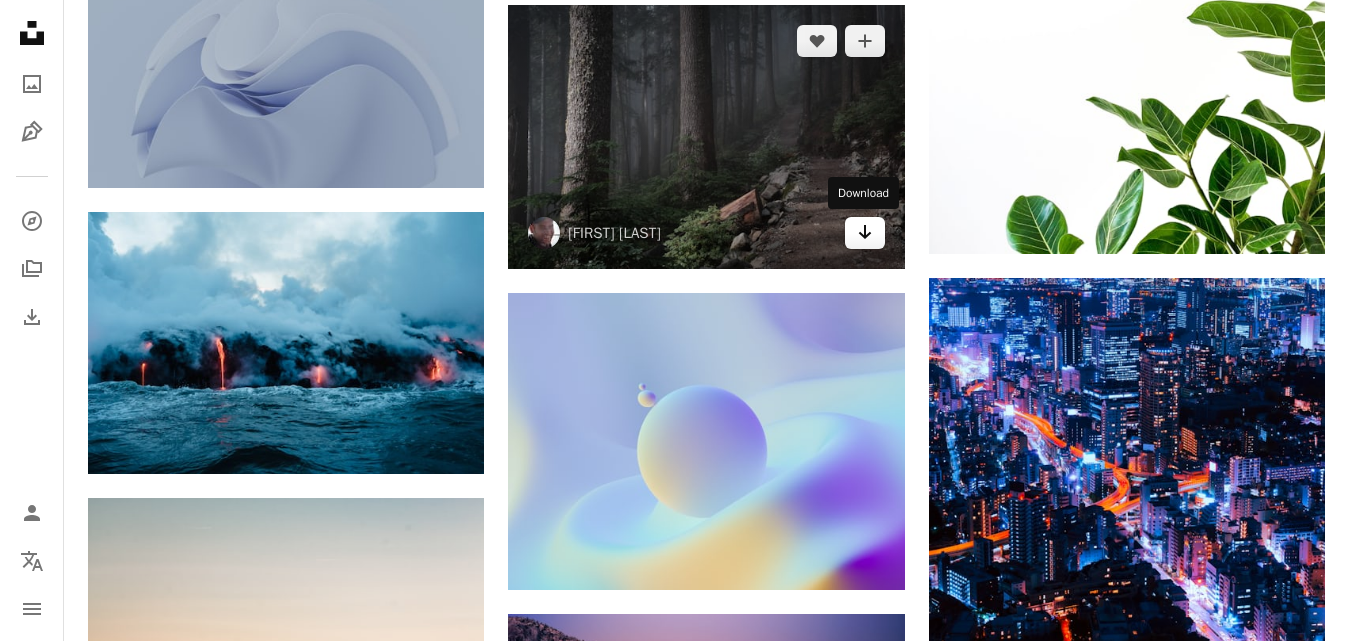 click 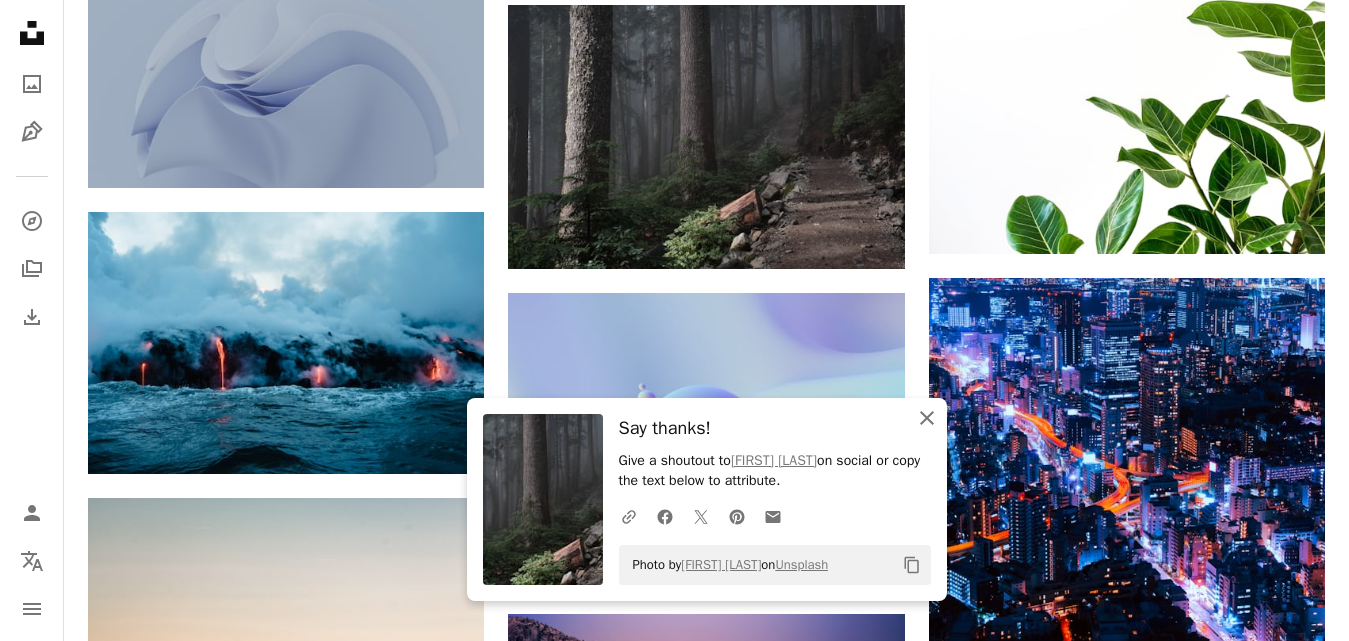 click on "An X shape Close" at bounding box center (927, 418) 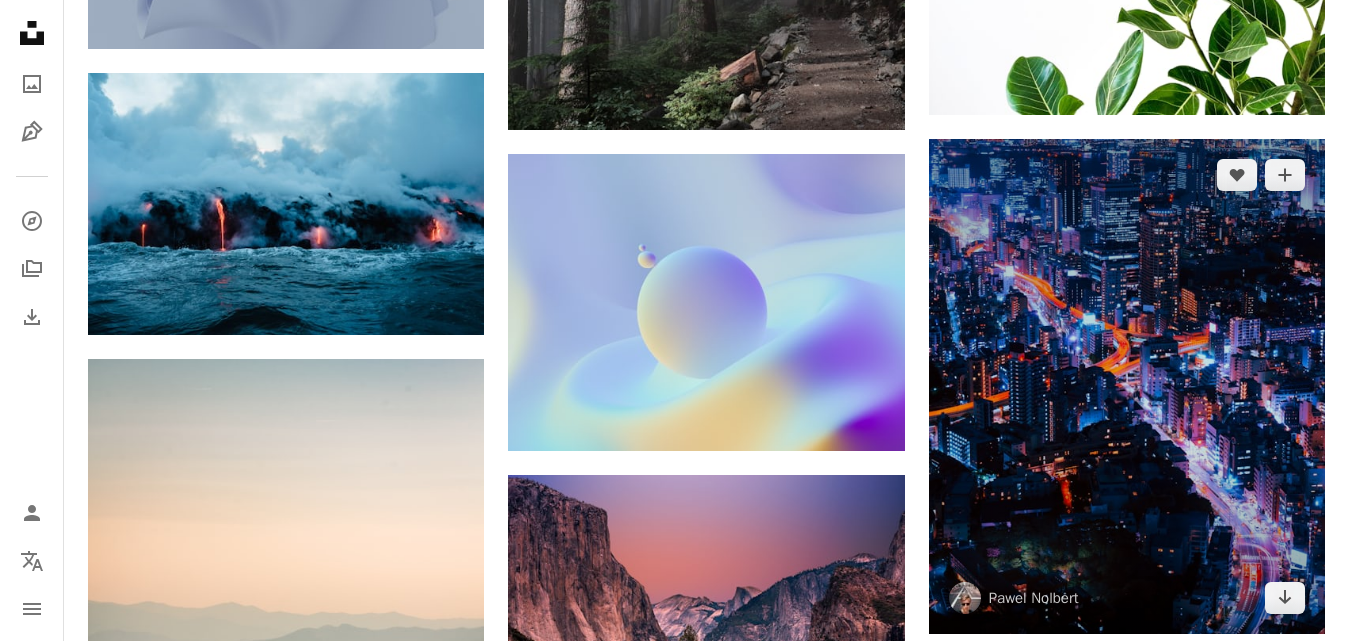 scroll, scrollTop: 19600, scrollLeft: 0, axis: vertical 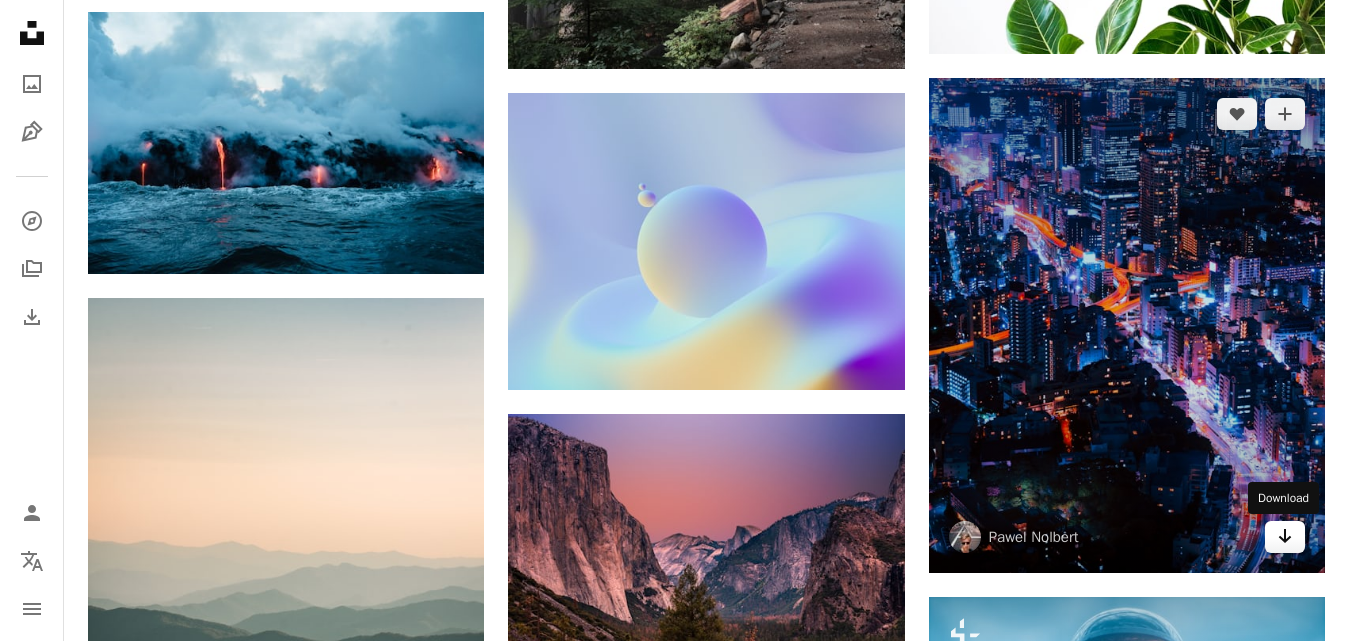 click on "Arrow pointing down" 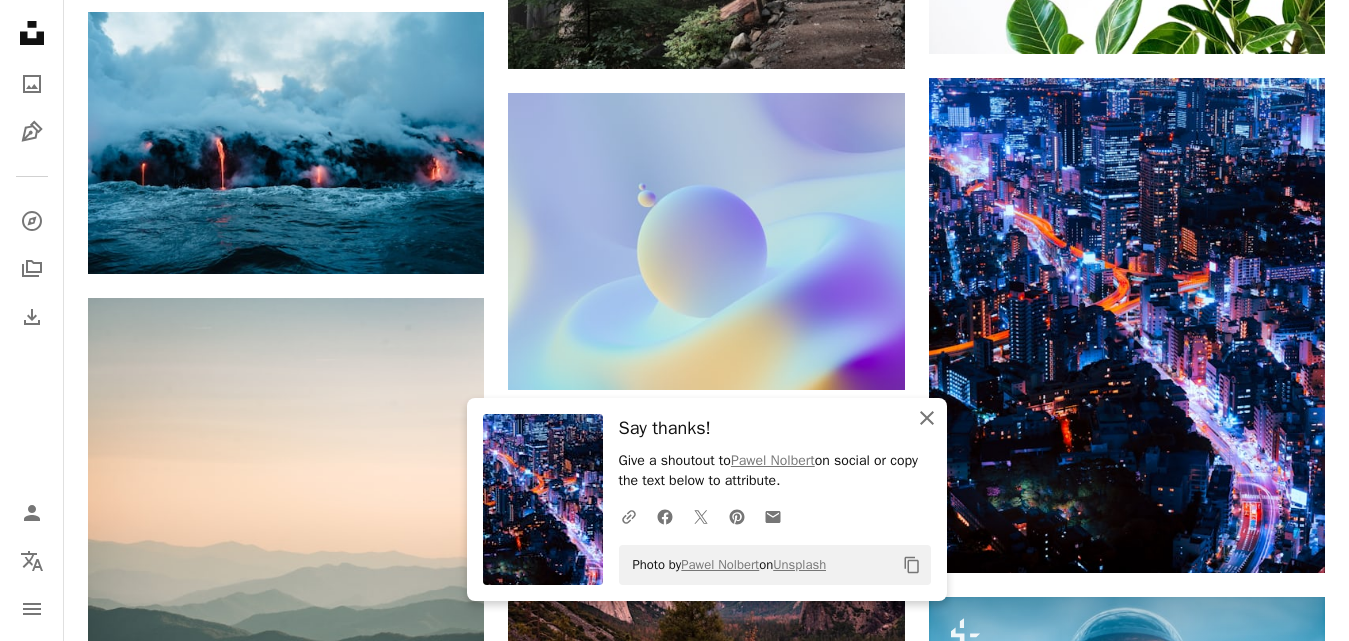 click on "An X shape" 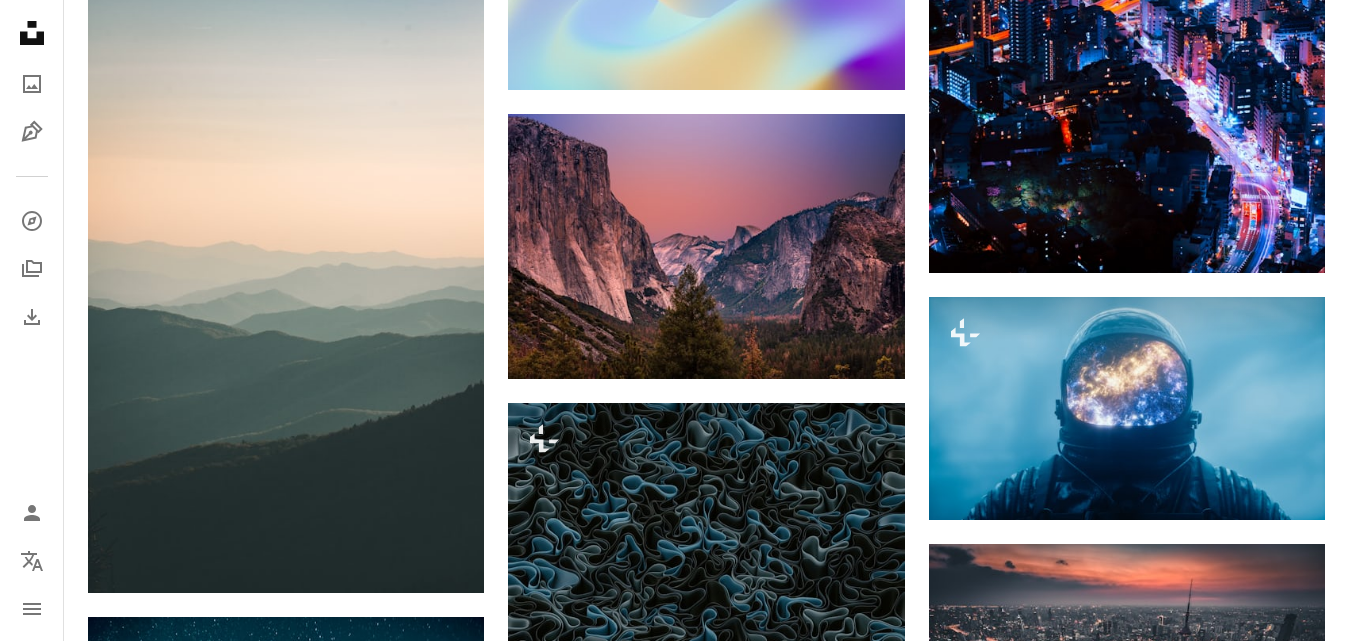 scroll, scrollTop: 20200, scrollLeft: 0, axis: vertical 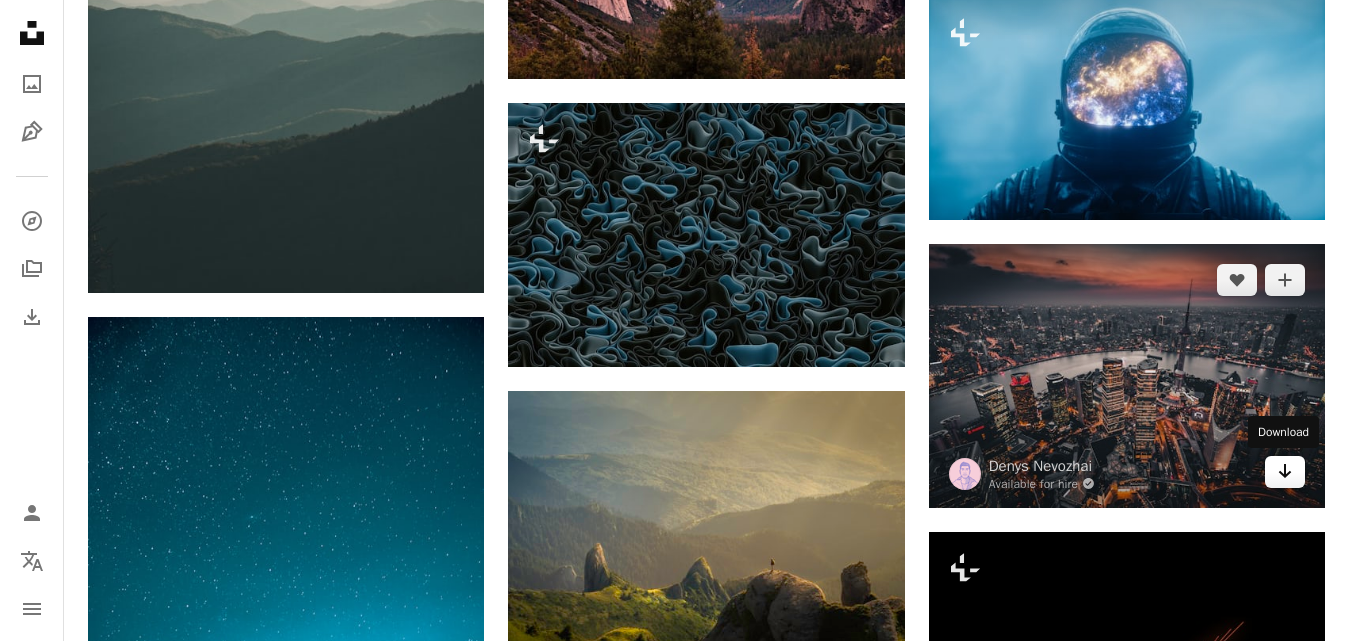 click on "Arrow pointing down" 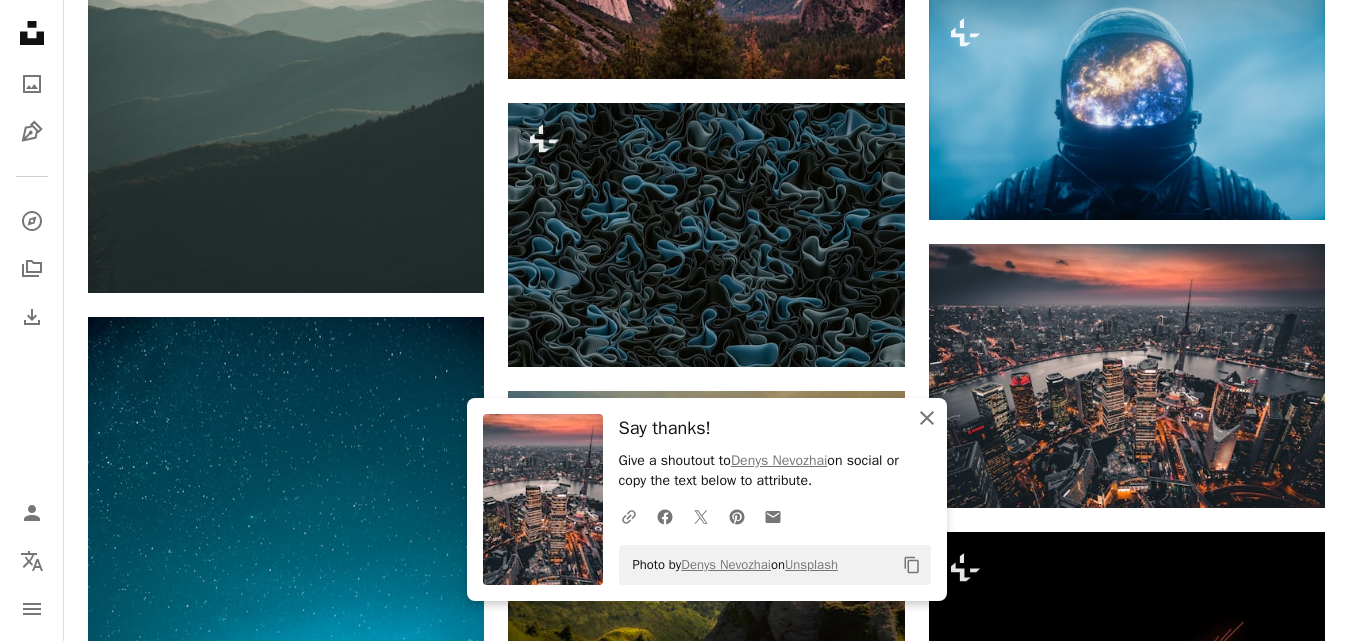 click on "An X shape" 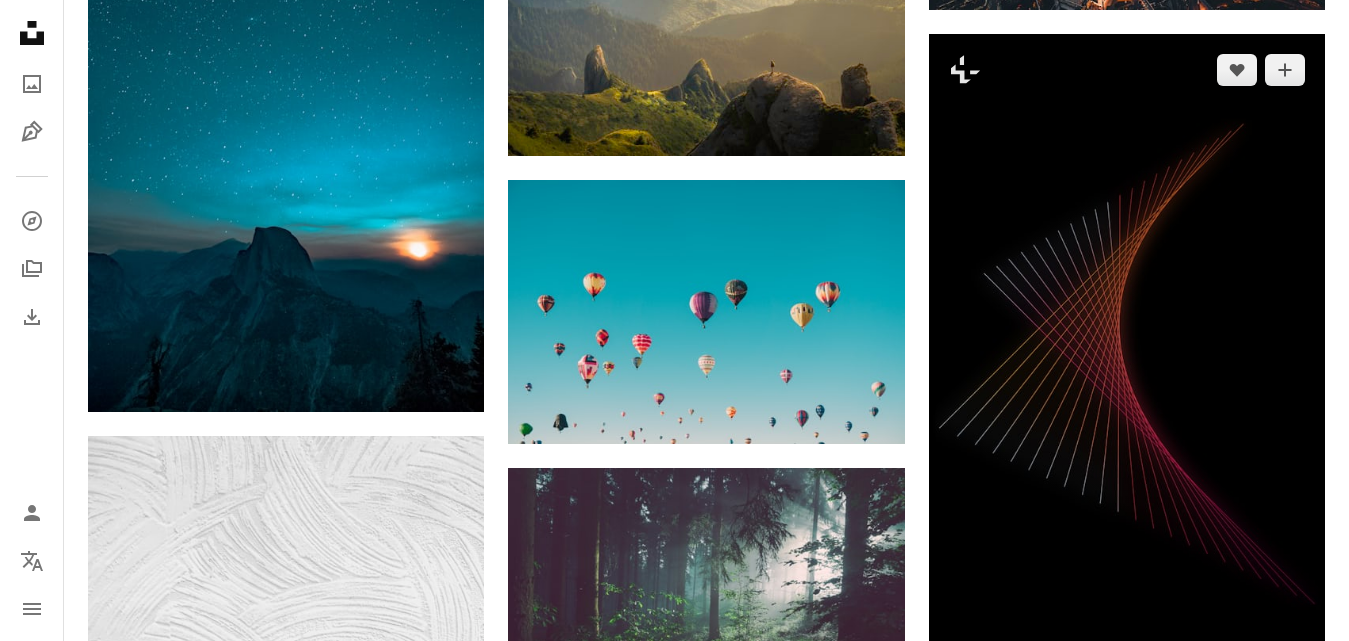 scroll, scrollTop: 20700, scrollLeft: 0, axis: vertical 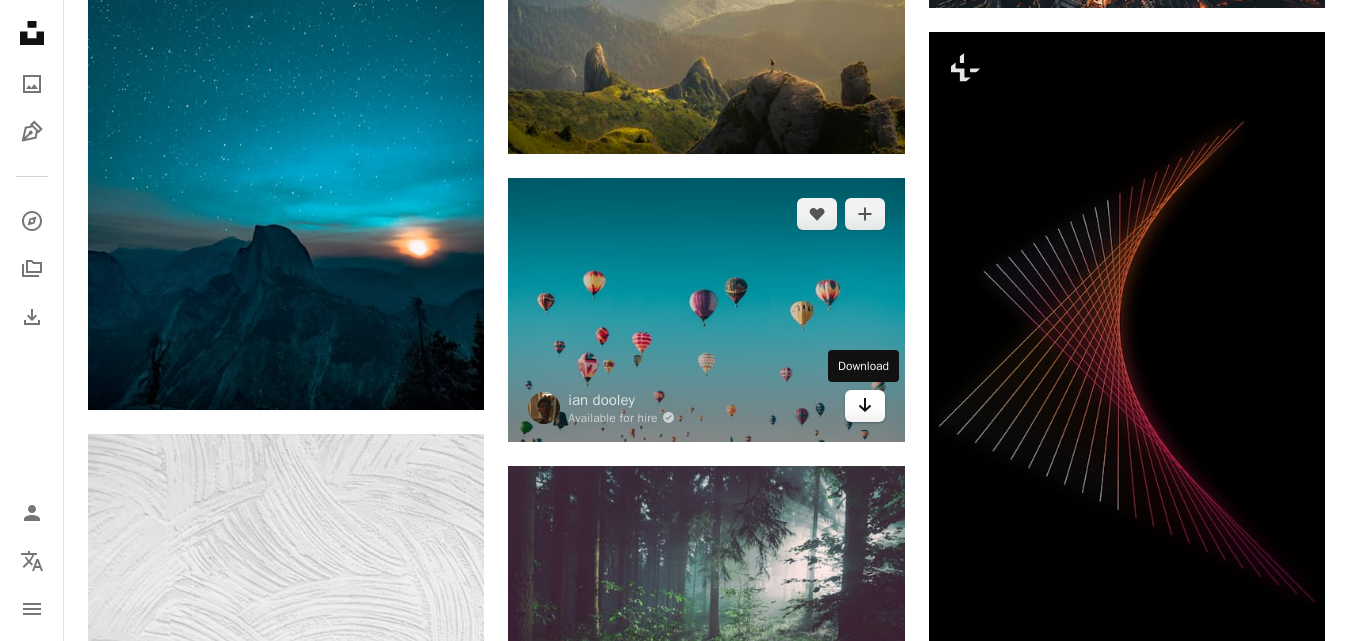 click on "Arrow pointing down" at bounding box center (865, 406) 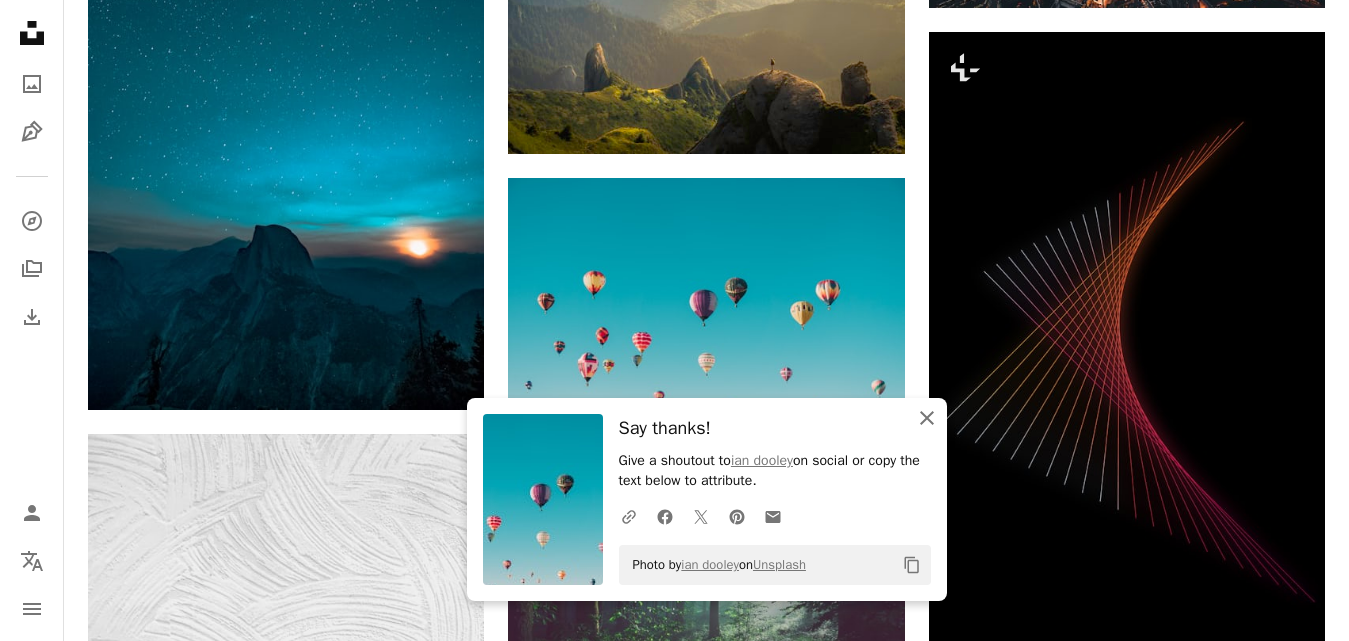 click on "An X shape" 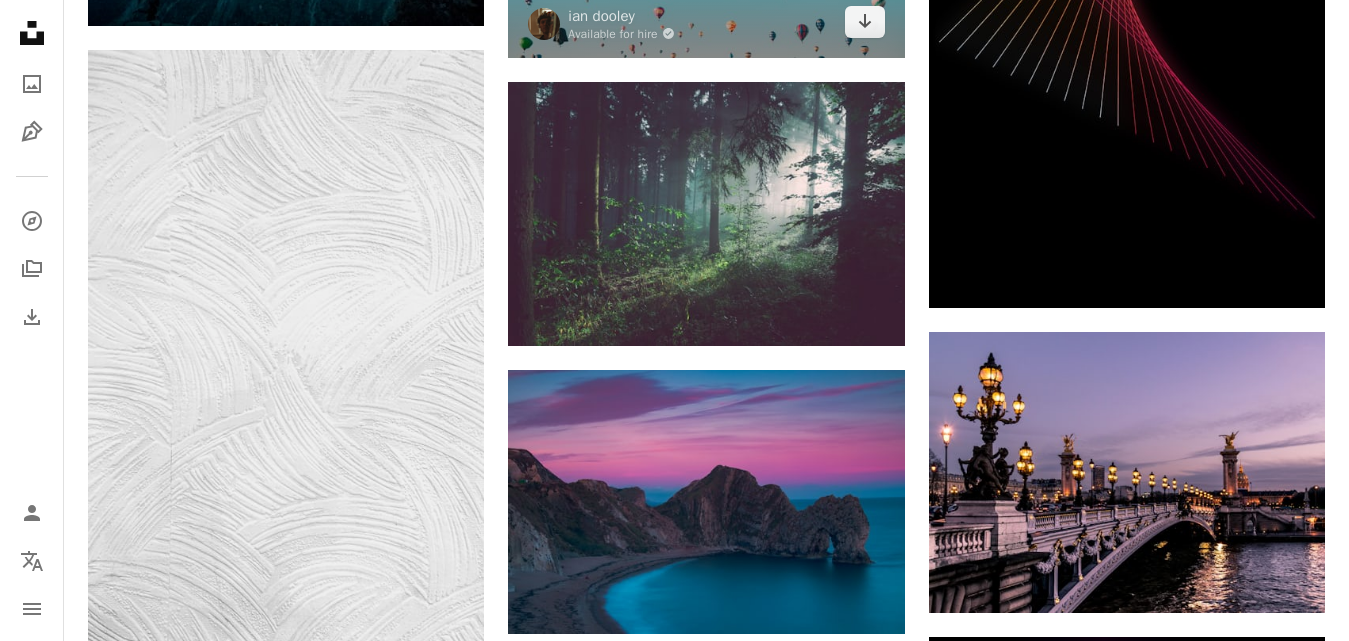 scroll, scrollTop: 21100, scrollLeft: 0, axis: vertical 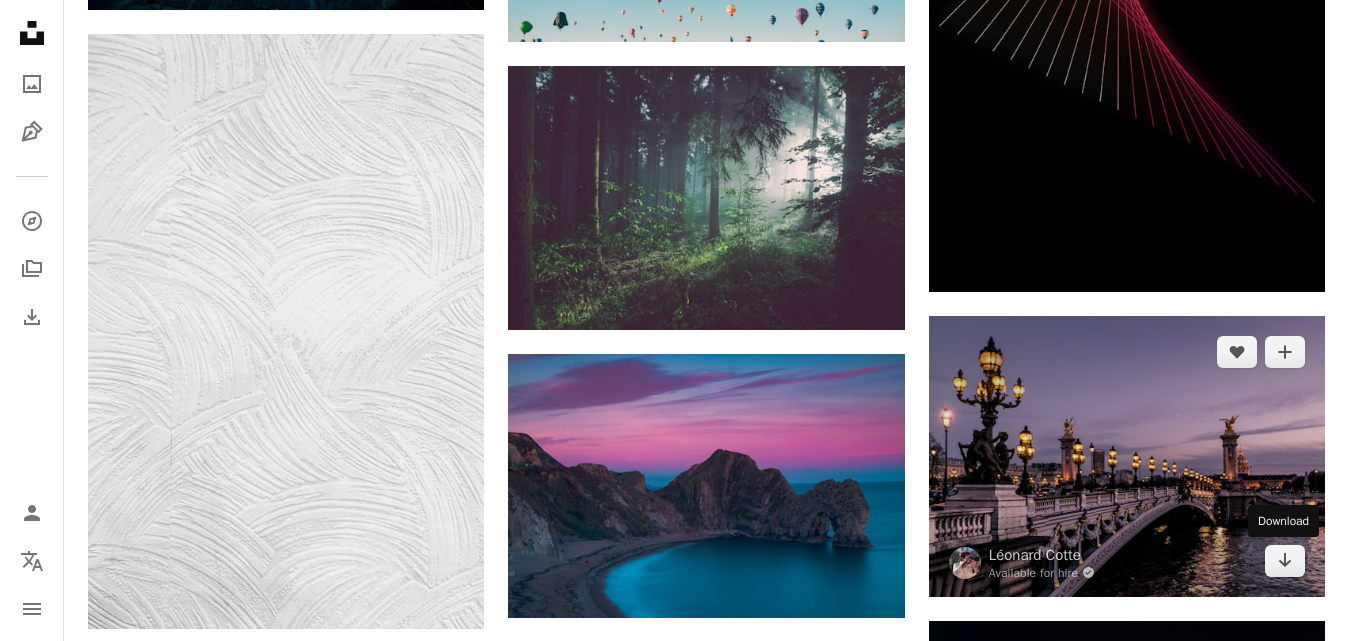 click at bounding box center [1127, 456] 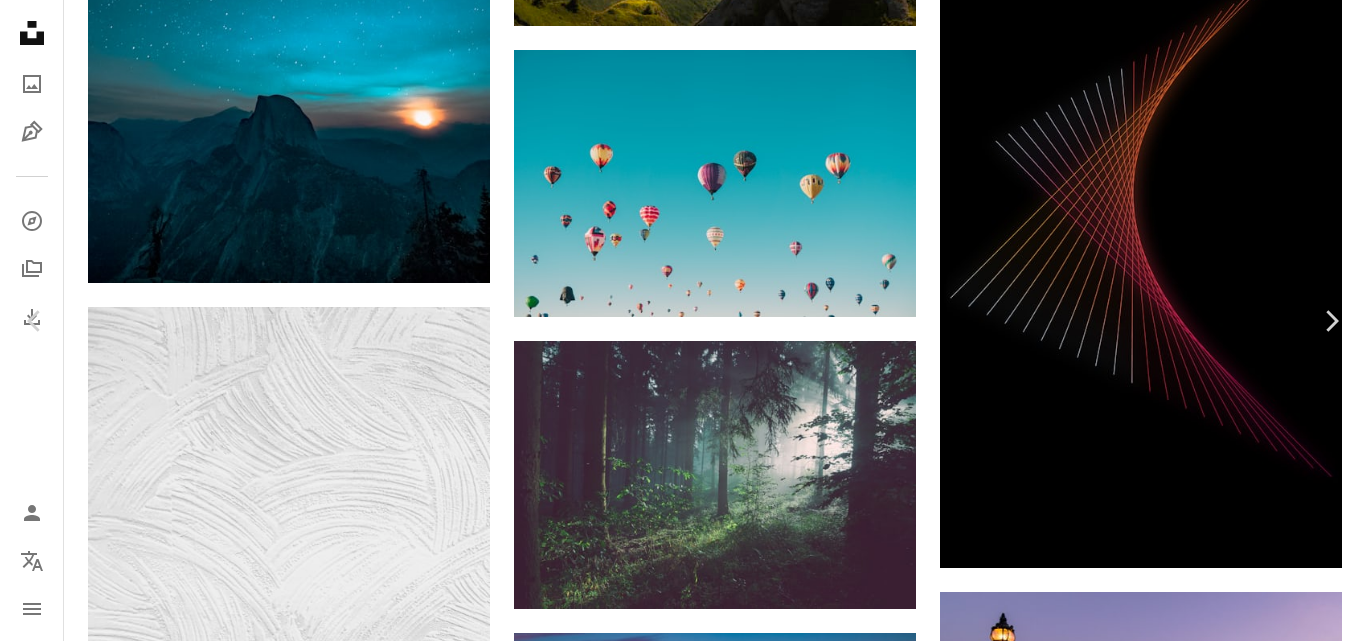 click on "Download free" at bounding box center (1167, 3921) 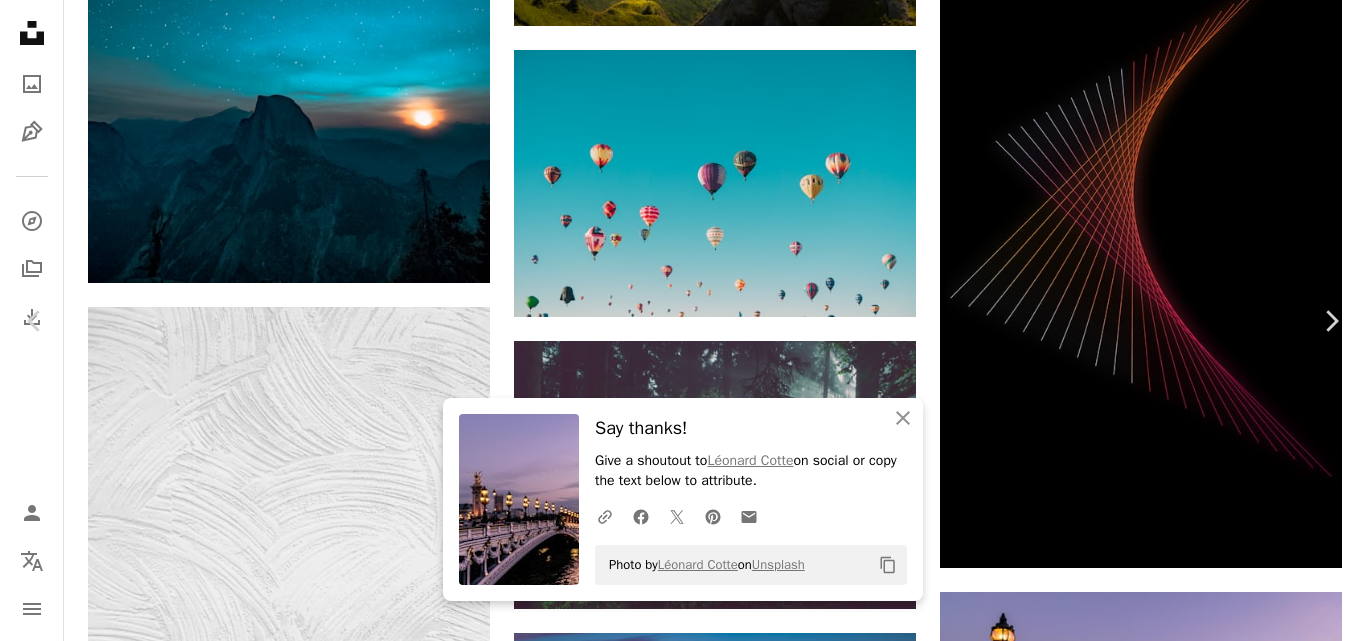 click on "An X shape Chevron left Chevron right An X shape Close Say thanks! Give a shoutout to [FIRST] [LAST] on social or copy the text below to attribute. A URL sharing icon (chains) Facebook icon X (formerly Twitter) icon Pinterest icon An envelope Photo by [FIRST] [LAST] on Unsplash
Copy content [FIRST] [LAST] Available for hire A checkmark inside of a circle A heart A plus sign Download free Chevron down Zoom in Views 41,082,283 Downloads 506,660 Featured in Photos A forward-right arrow Share Info icon Info More Actions Parisian bridge A map marker [CITY], [COUNTRY]. Calendar outlined Published on July 12, 2017 Camera NIKON CORPORATION, NIKON D5300 Safety Free to use under the Unsplash License city architecture light [CITY] river urban [COUNTRY] bridge city wallpaper street light outdoors lights evening [CITY] wallpaper dusk blue hour seine pont alexandre iii wallpaper background Backgrounds Browse premium related images on iStock | Save 20% with code UNSPLASH20 View more on iStock ↗ Related images For" at bounding box center [683, 4194] 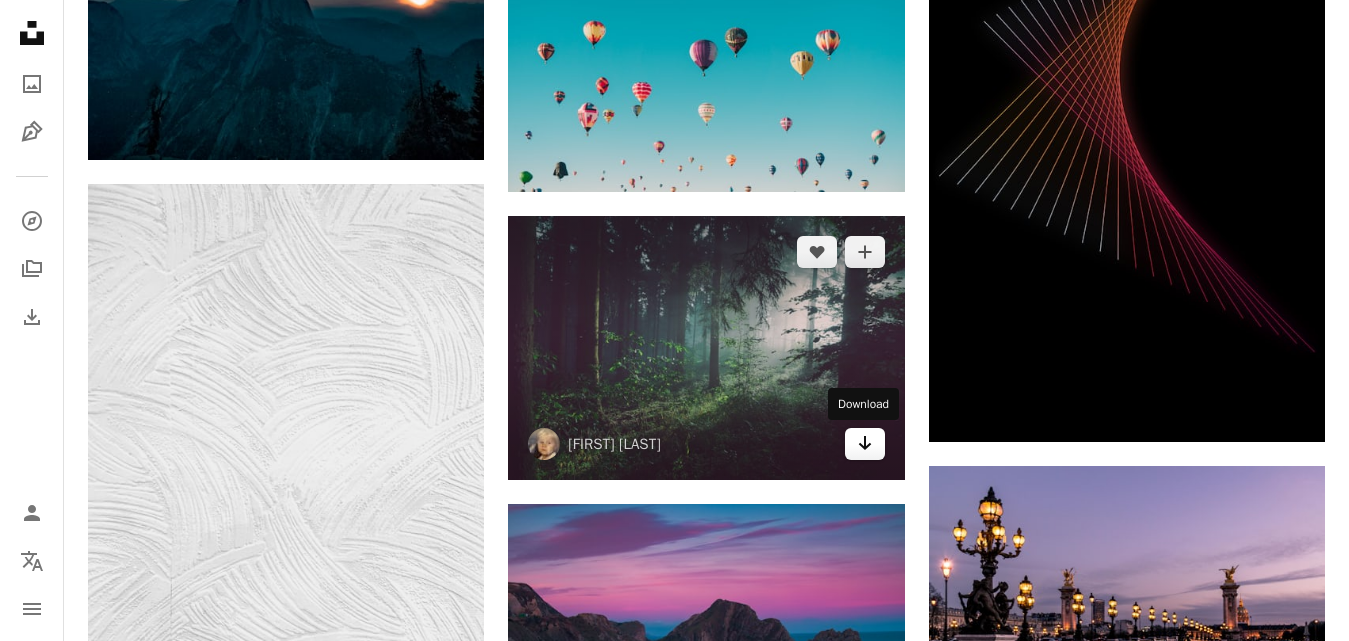 scroll, scrollTop: 20900, scrollLeft: 0, axis: vertical 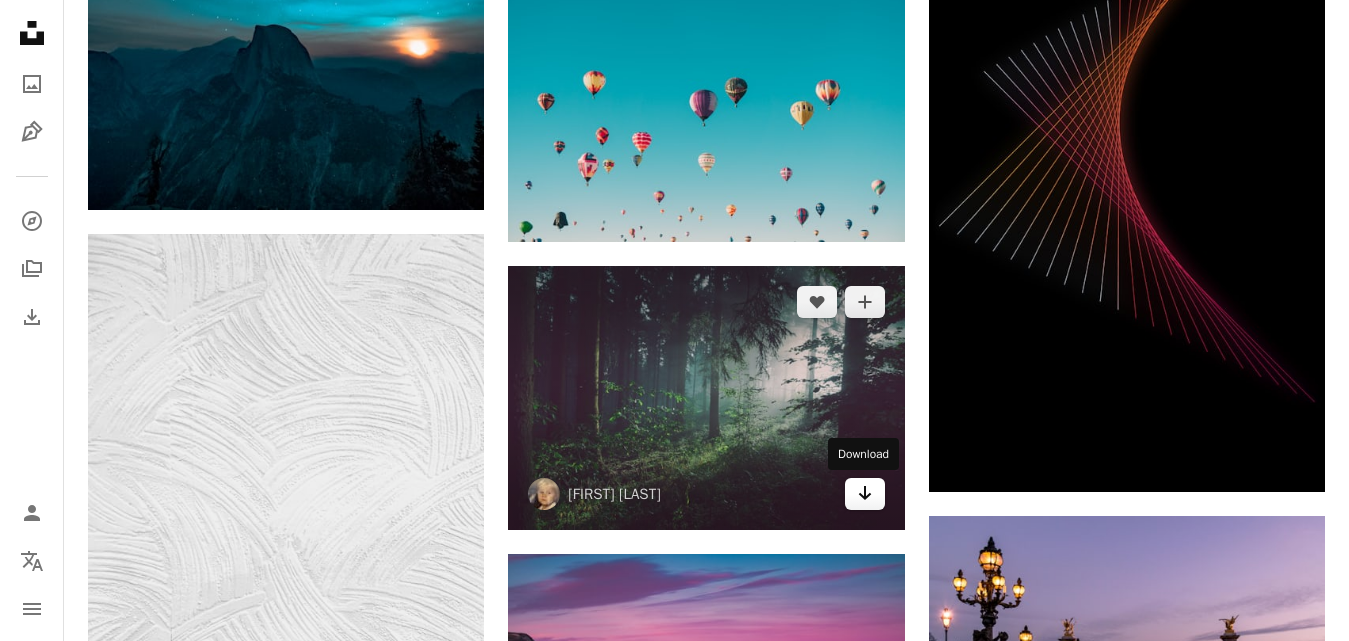 click on "Arrow pointing down" 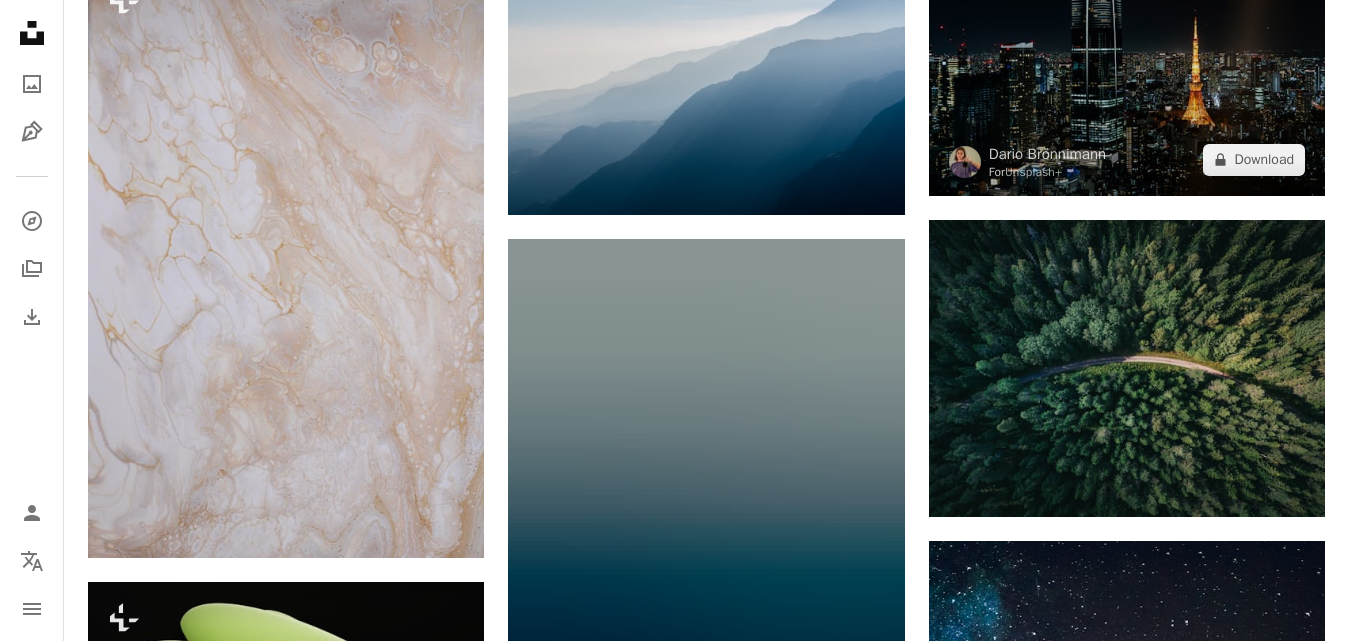scroll, scrollTop: 21900, scrollLeft: 0, axis: vertical 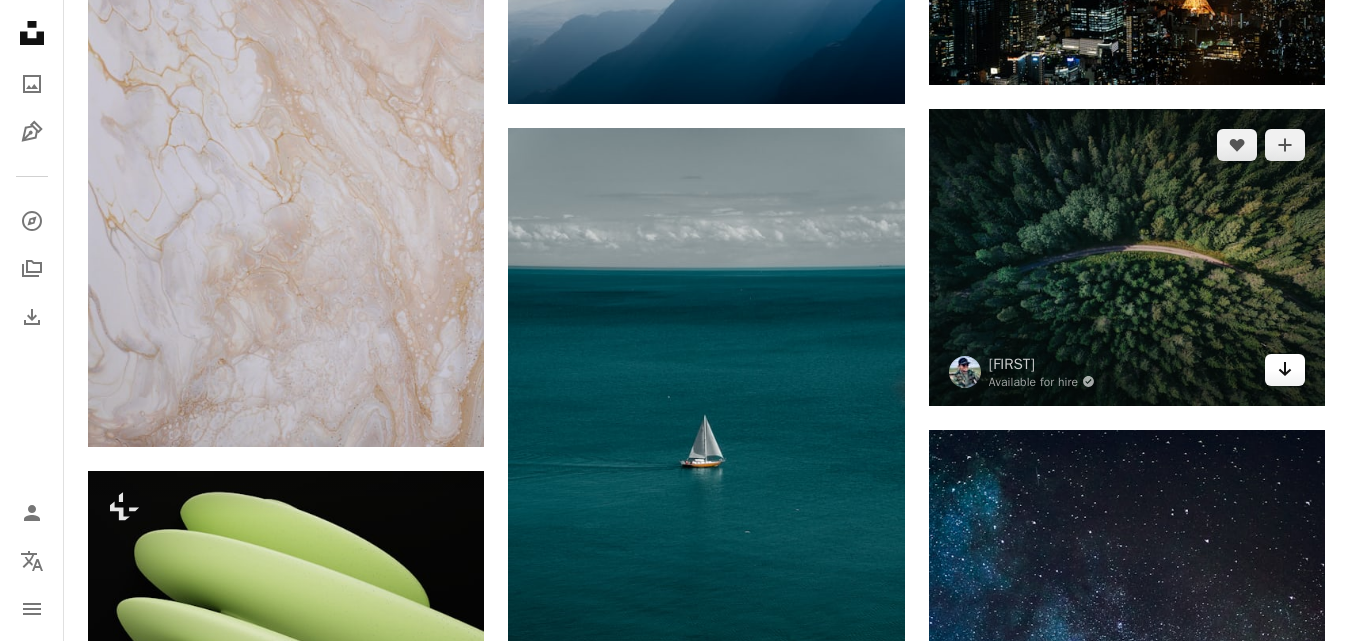 click on "Arrow pointing down" 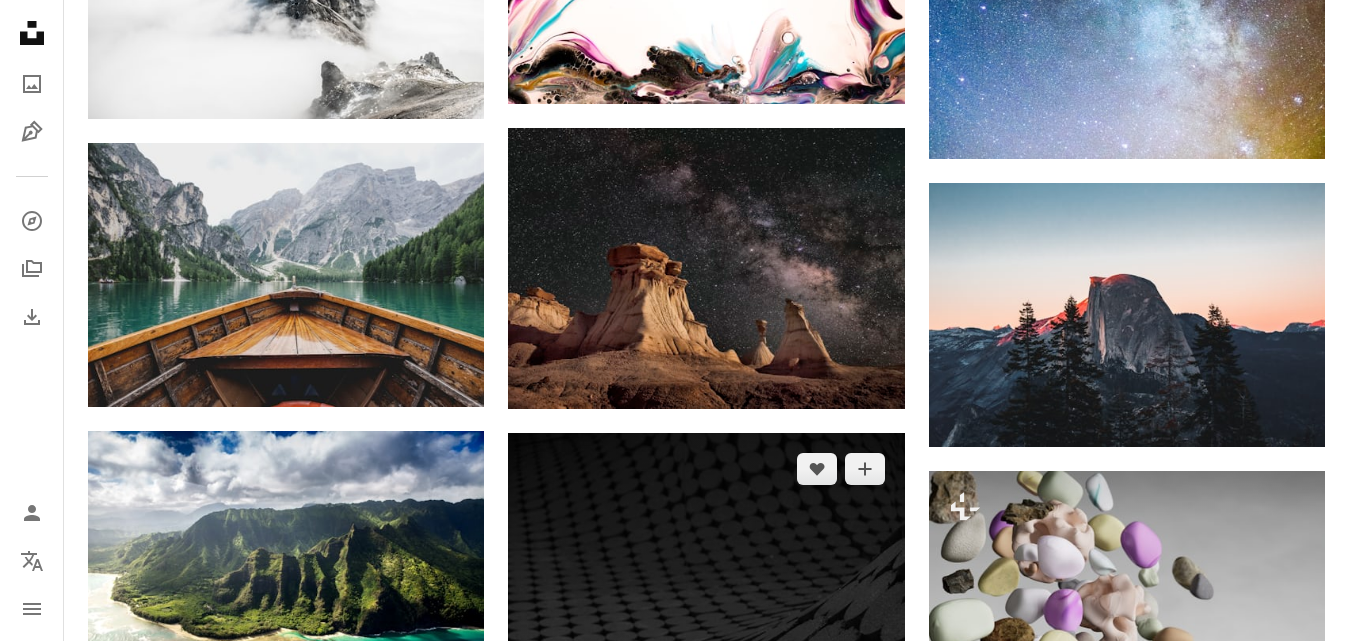 scroll, scrollTop: 22800, scrollLeft: 0, axis: vertical 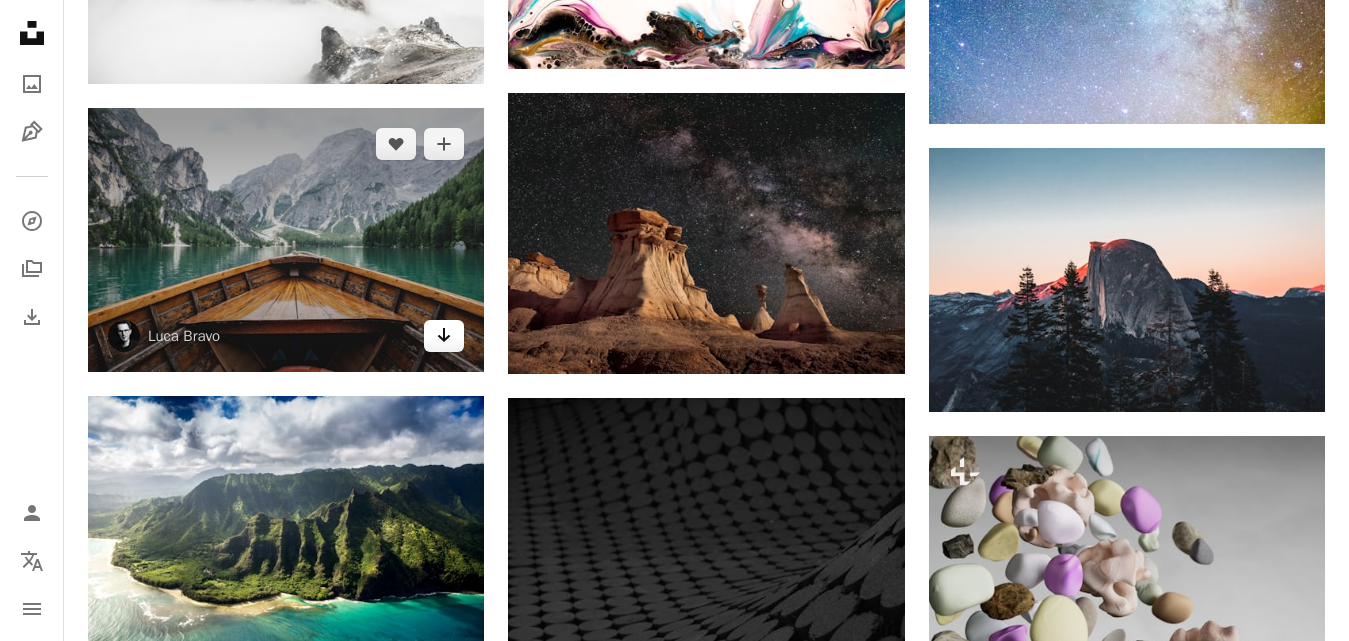 click on "Arrow pointing down" 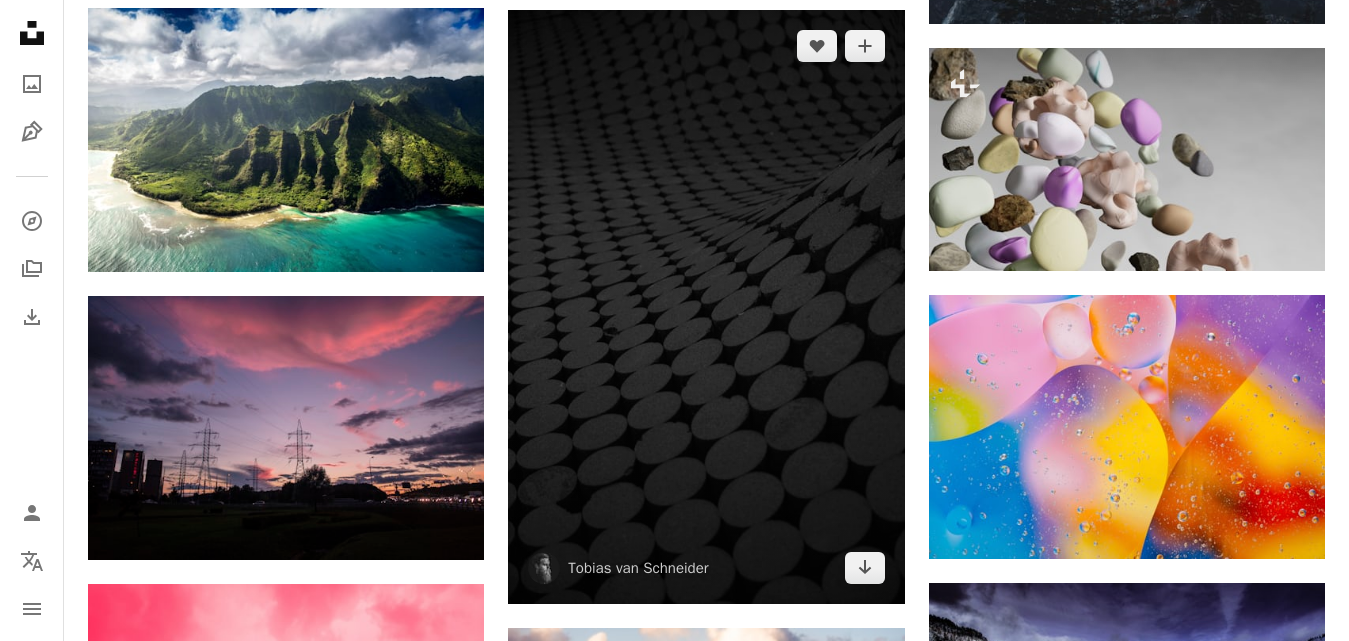 scroll, scrollTop: 23200, scrollLeft: 0, axis: vertical 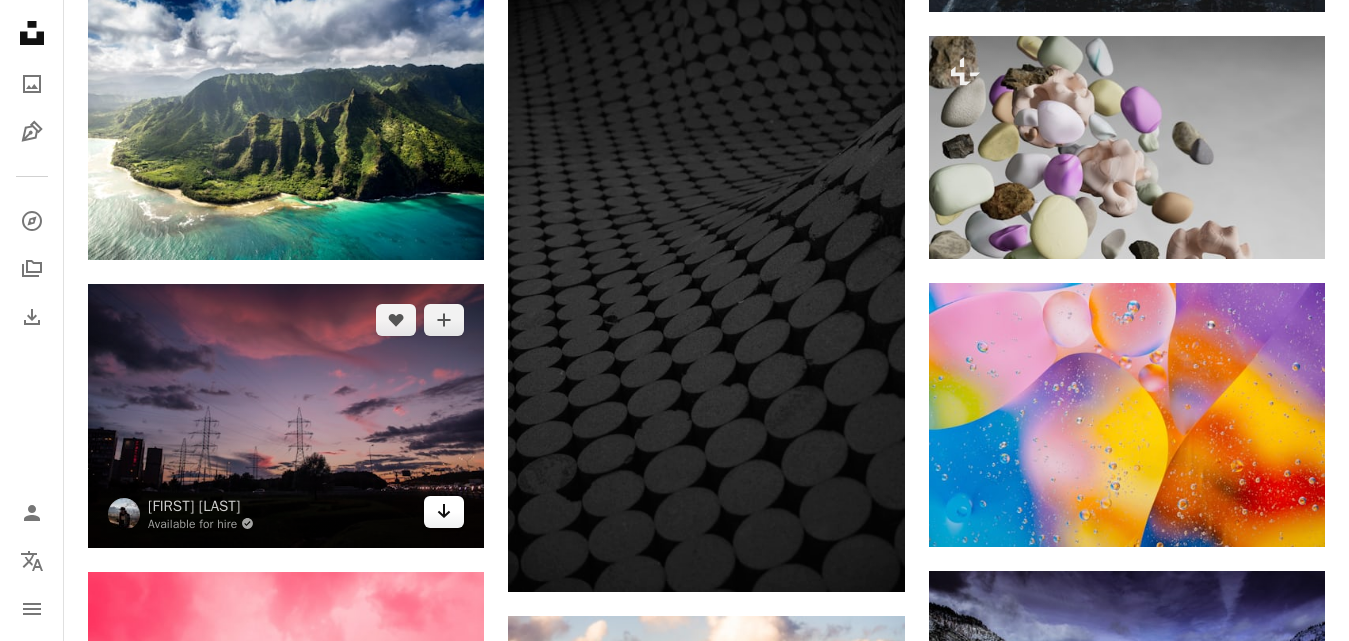 click on "Arrow pointing down" 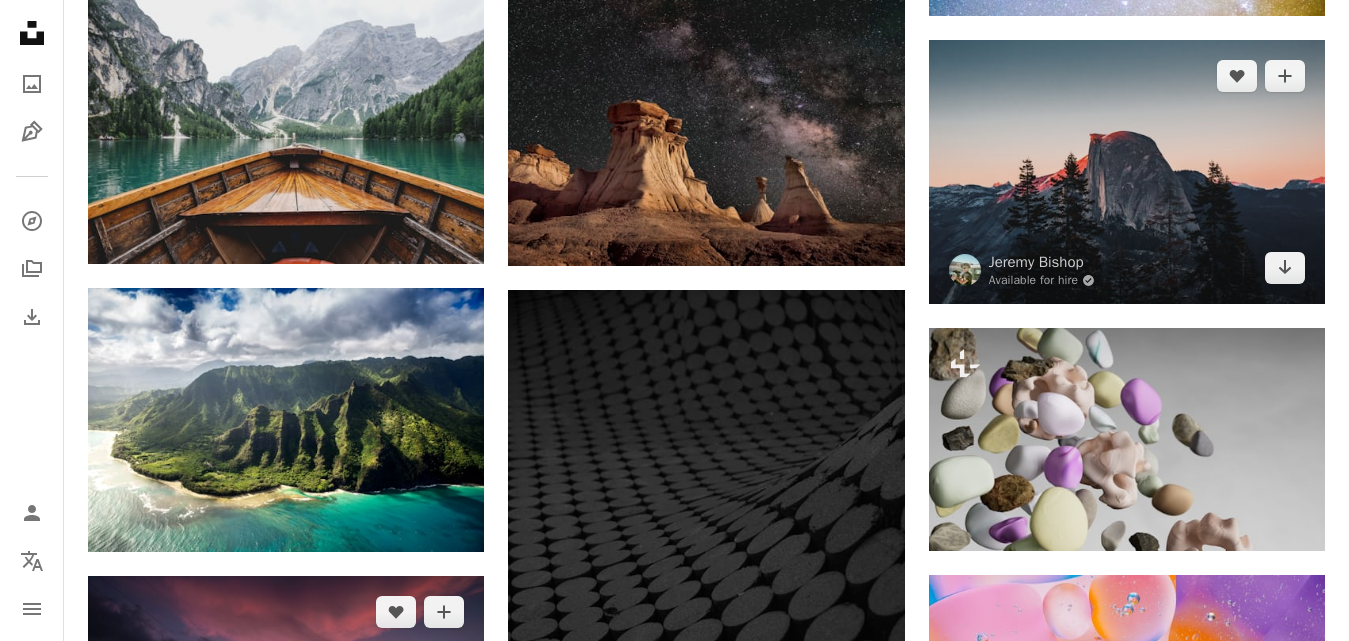 scroll, scrollTop: 22900, scrollLeft: 0, axis: vertical 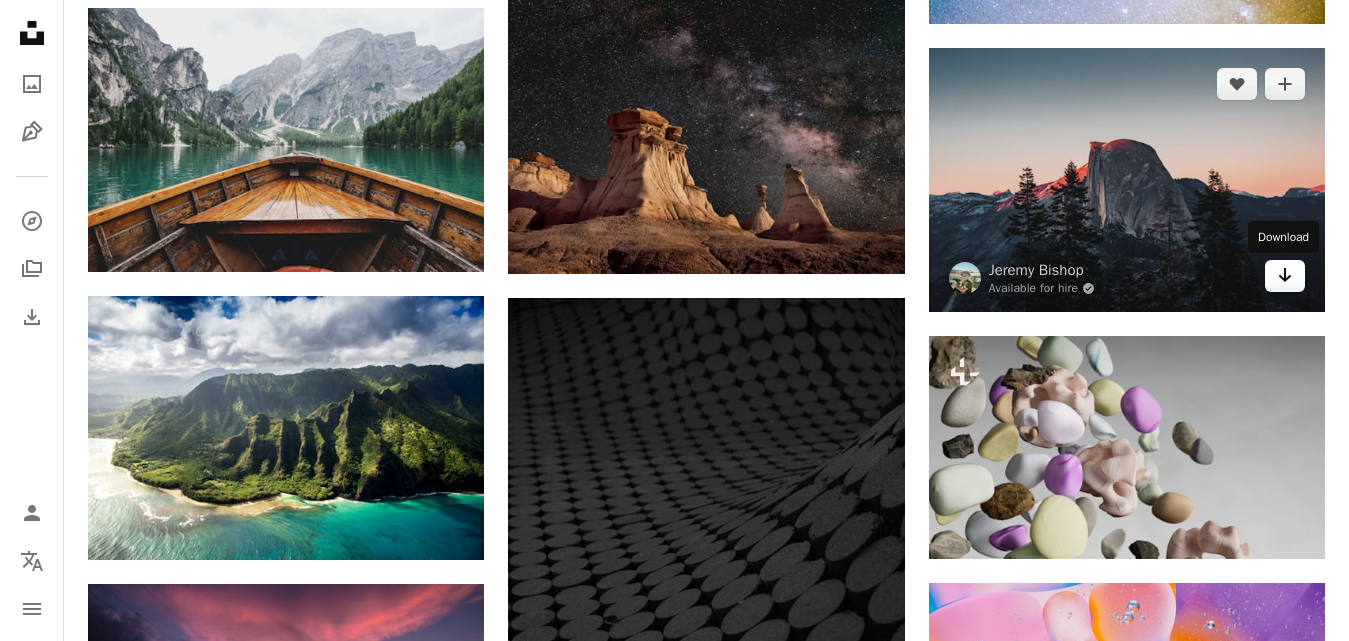 click on "Arrow pointing down" 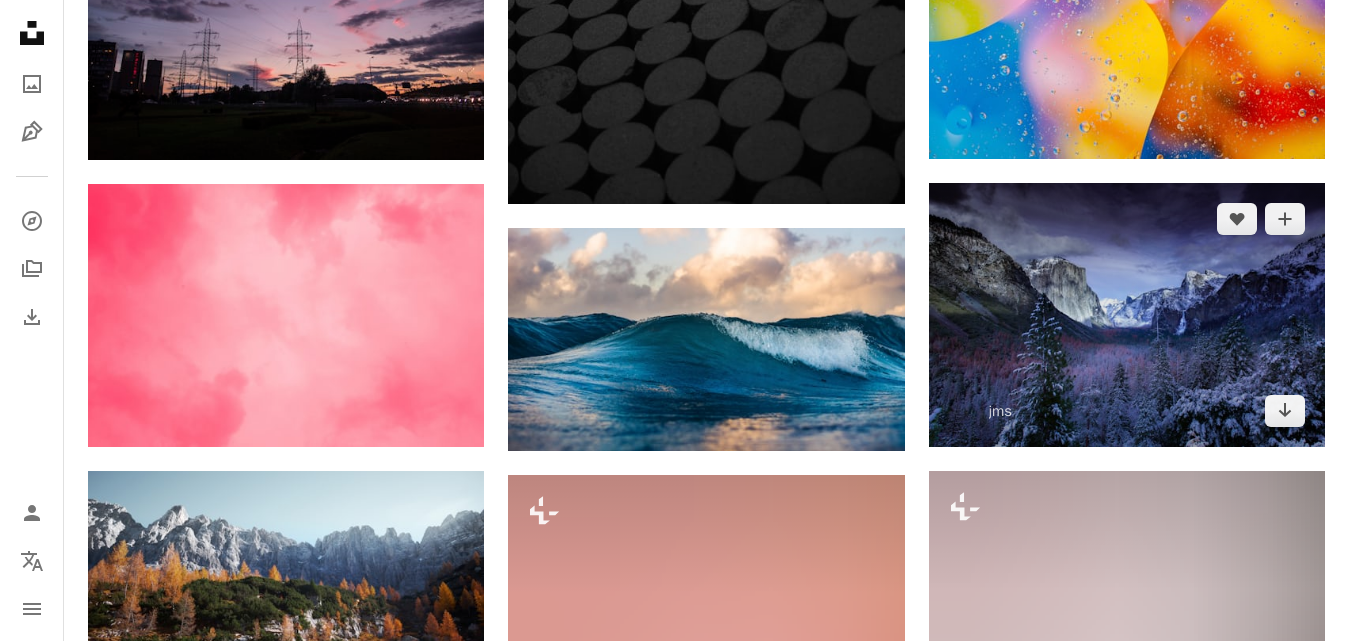 scroll, scrollTop: 23600, scrollLeft: 0, axis: vertical 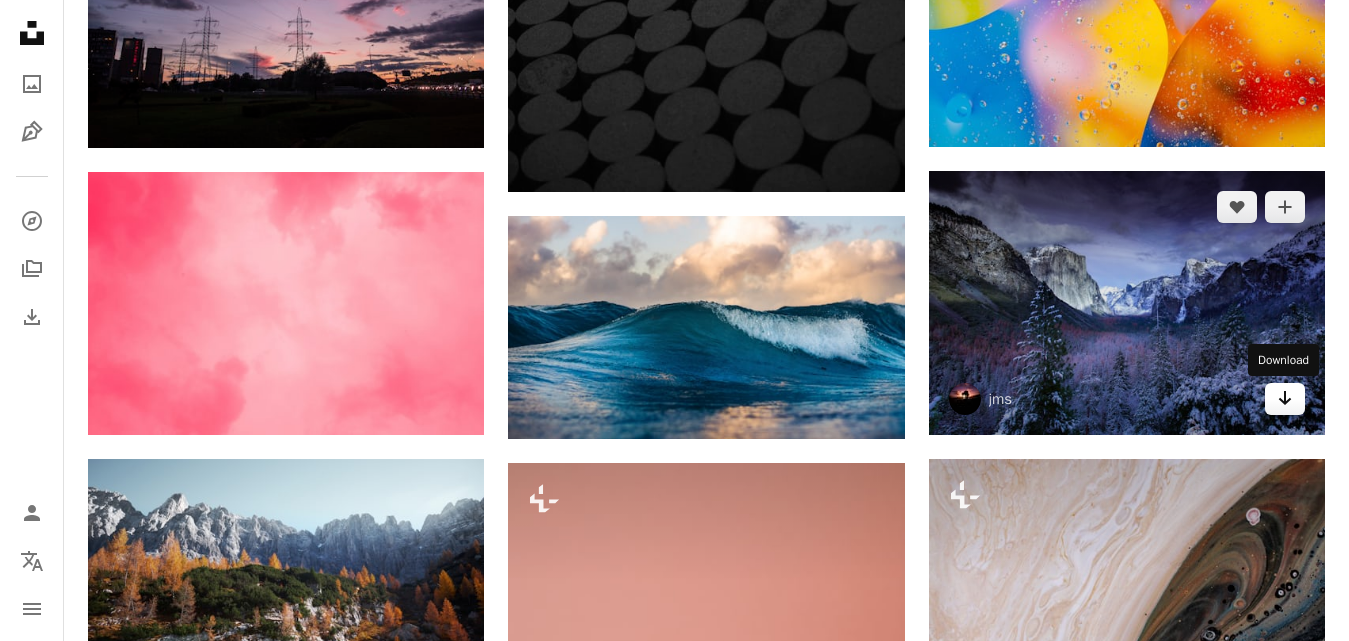 click on "Arrow pointing down" 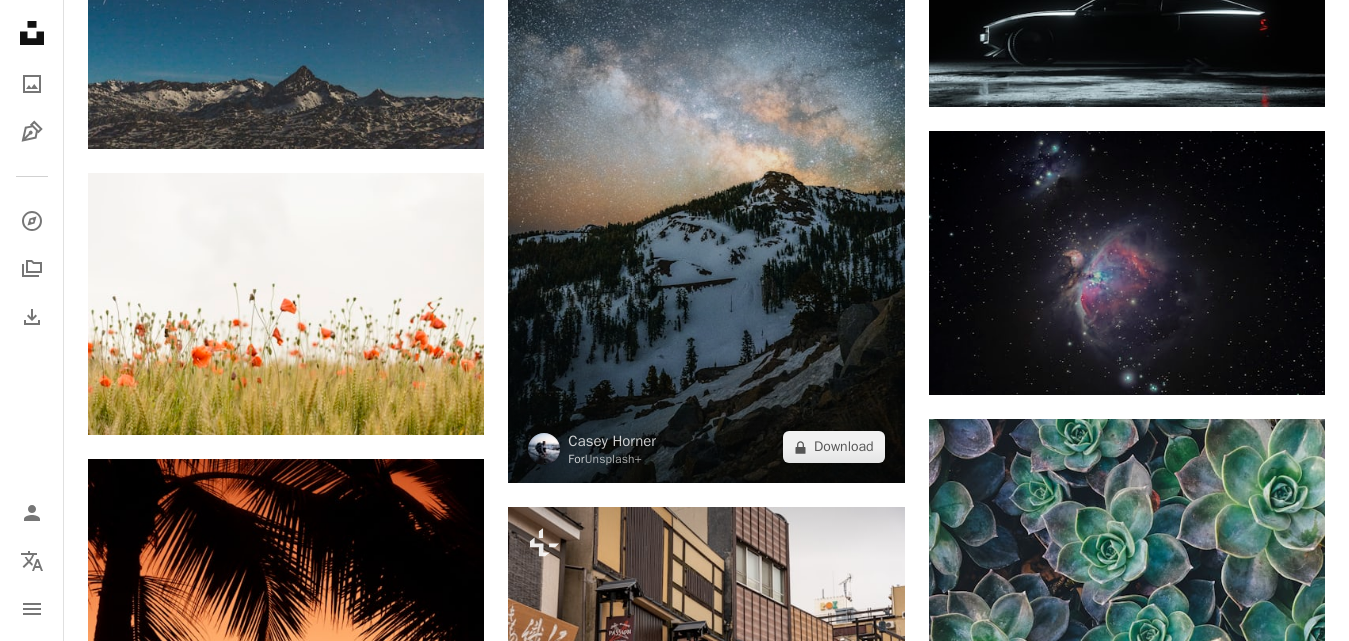 scroll, scrollTop: 24800, scrollLeft: 0, axis: vertical 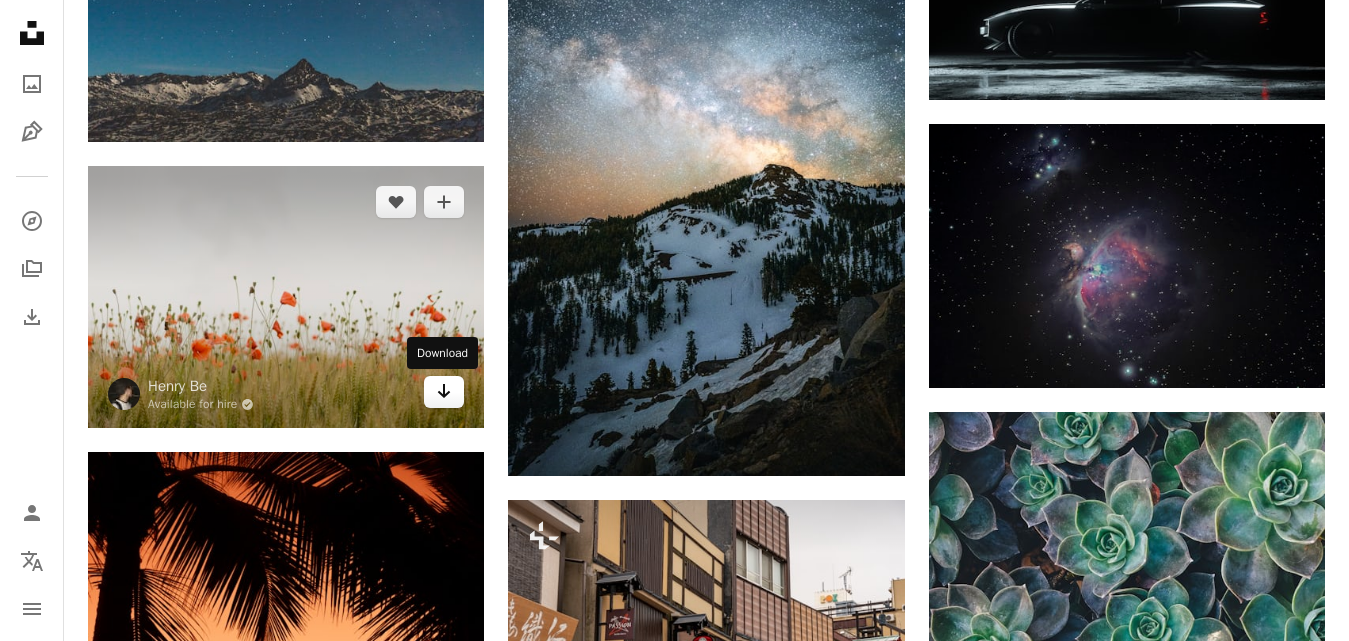click on "Arrow pointing down" 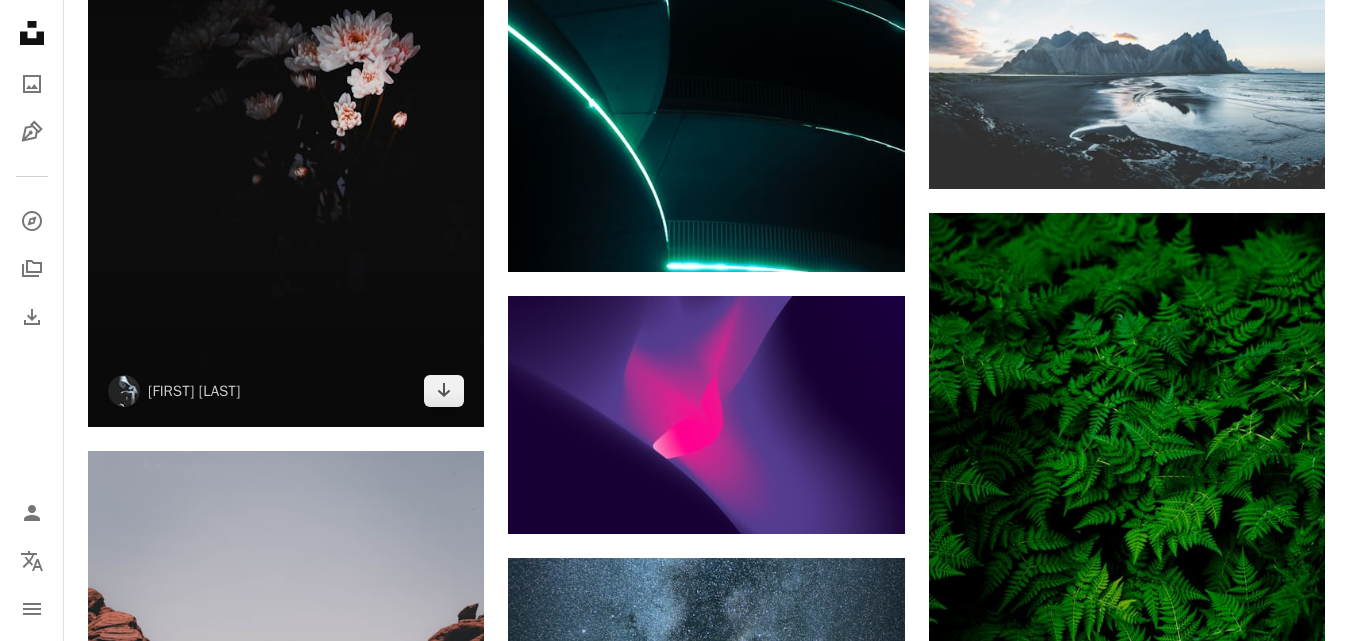 scroll, scrollTop: 26200, scrollLeft: 0, axis: vertical 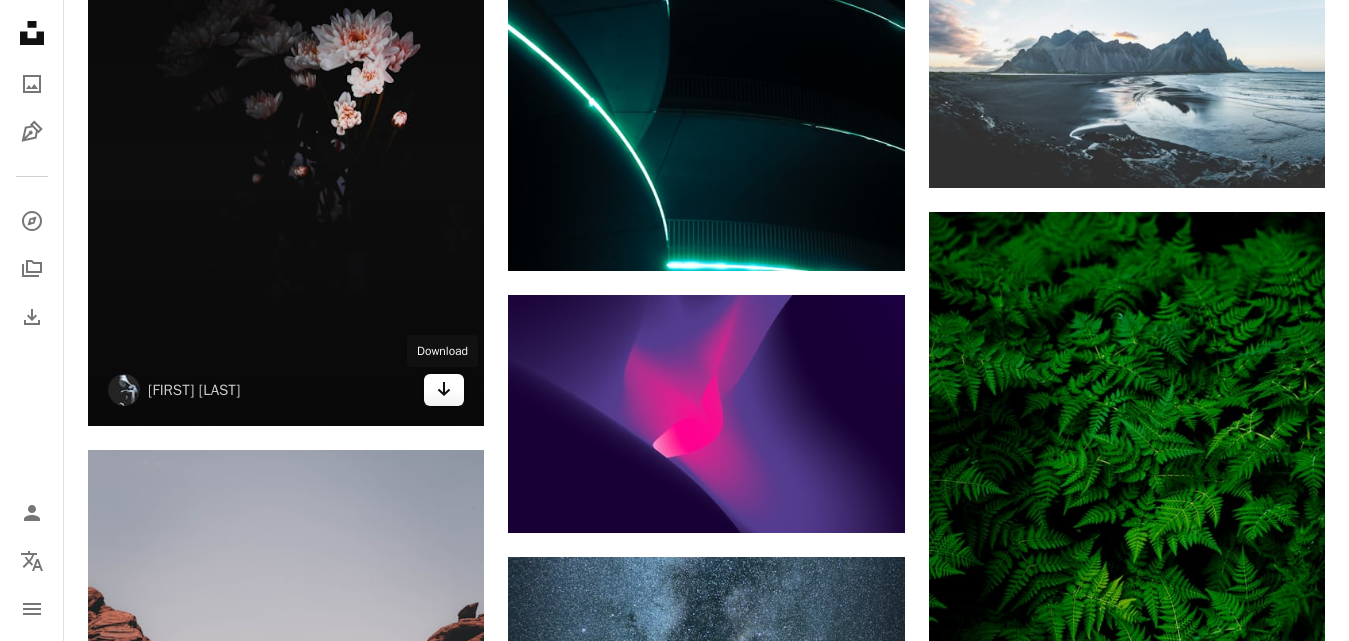 click on "Arrow pointing down" 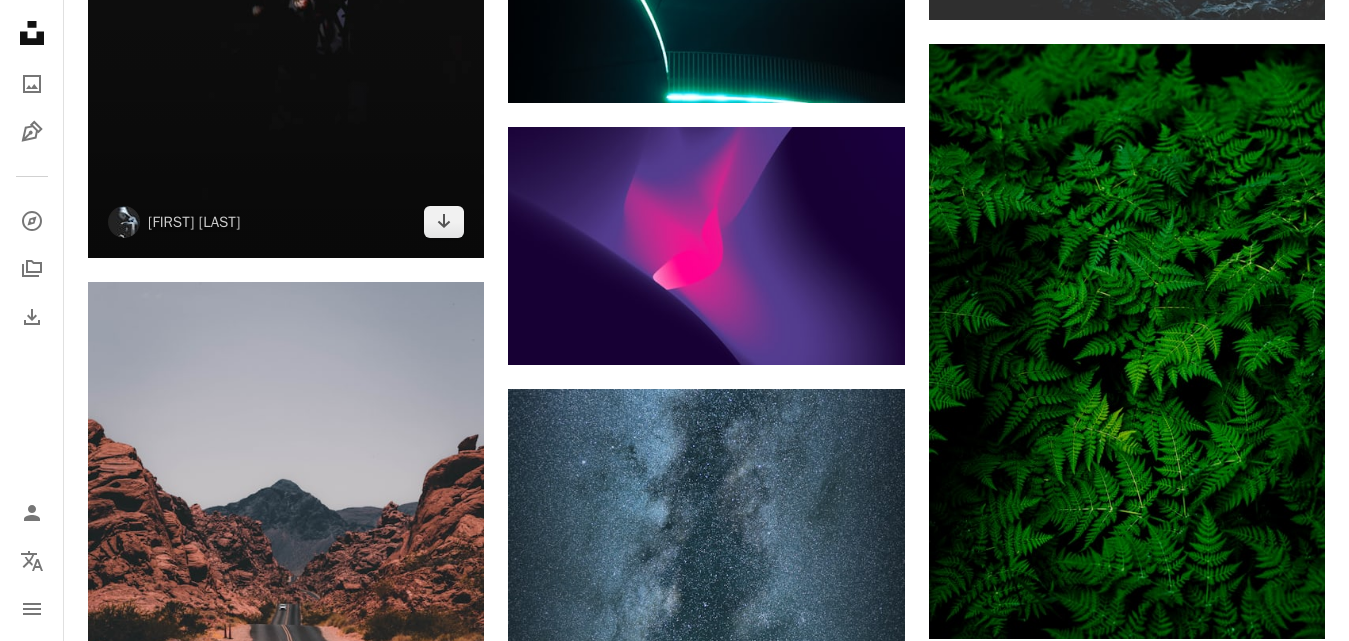 scroll, scrollTop: 26500, scrollLeft: 0, axis: vertical 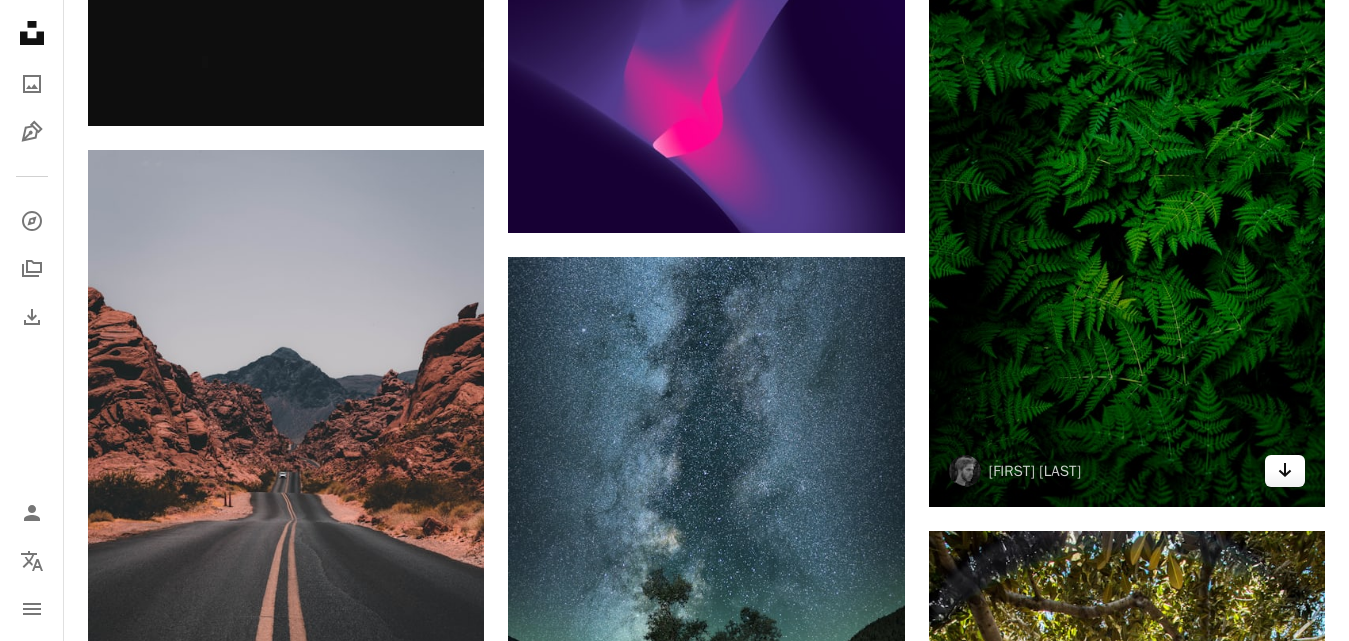 click on "Arrow pointing down" 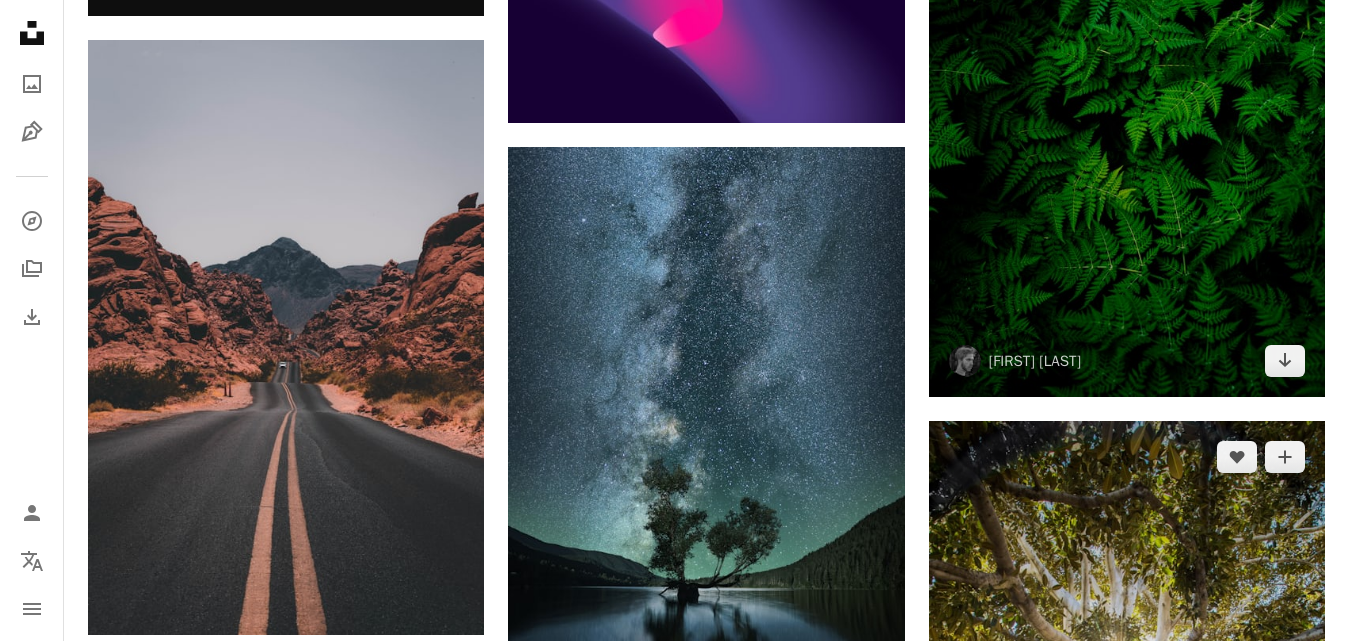 scroll, scrollTop: 26900, scrollLeft: 0, axis: vertical 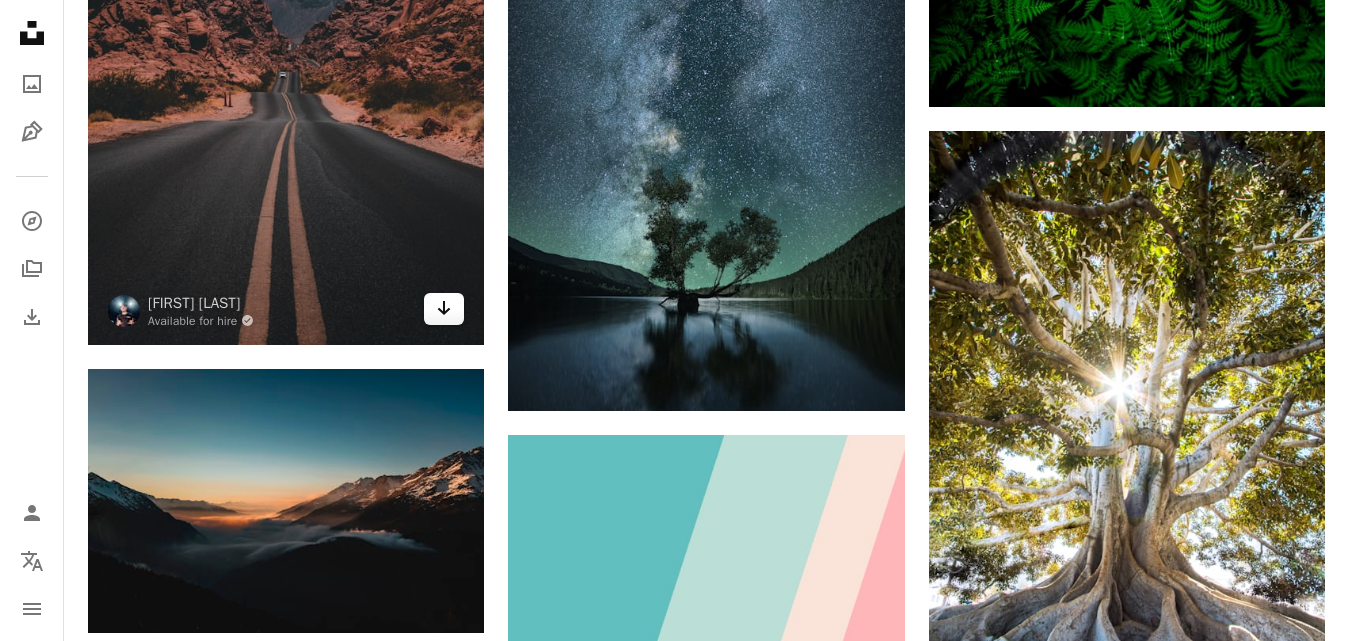 click on "Arrow pointing down" 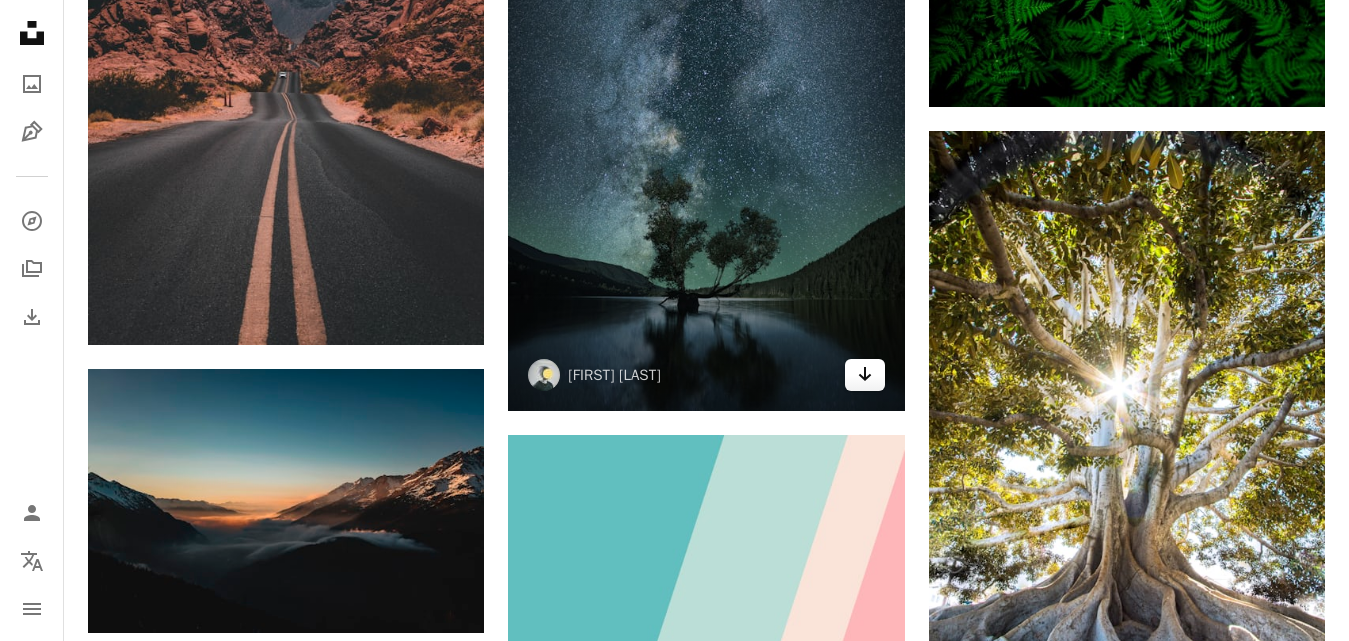 click on "Arrow pointing down" 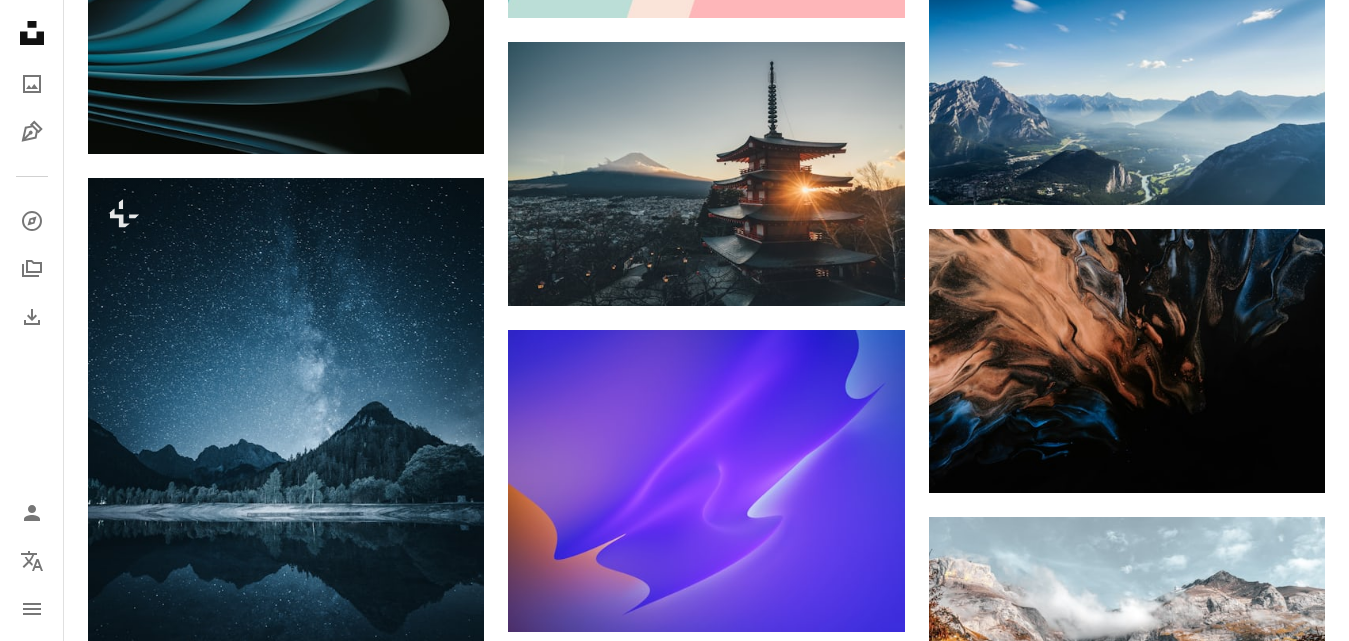 scroll, scrollTop: 28000, scrollLeft: 0, axis: vertical 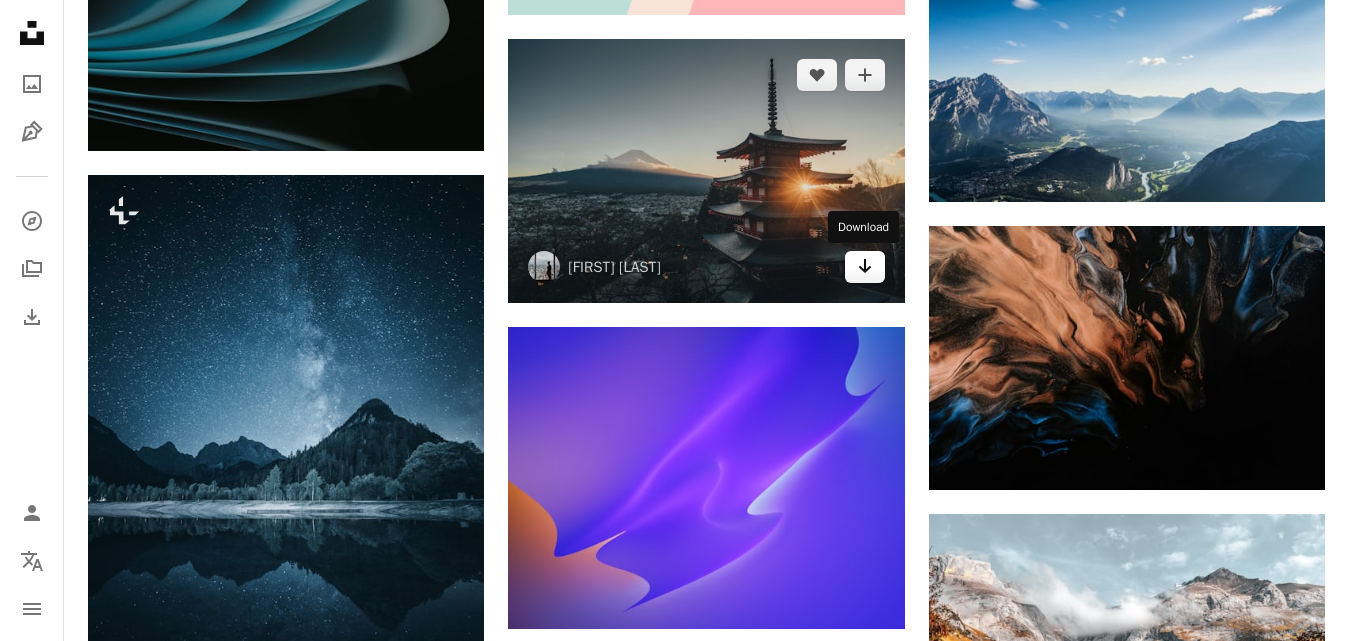 click on "Arrow pointing down" at bounding box center (865, 267) 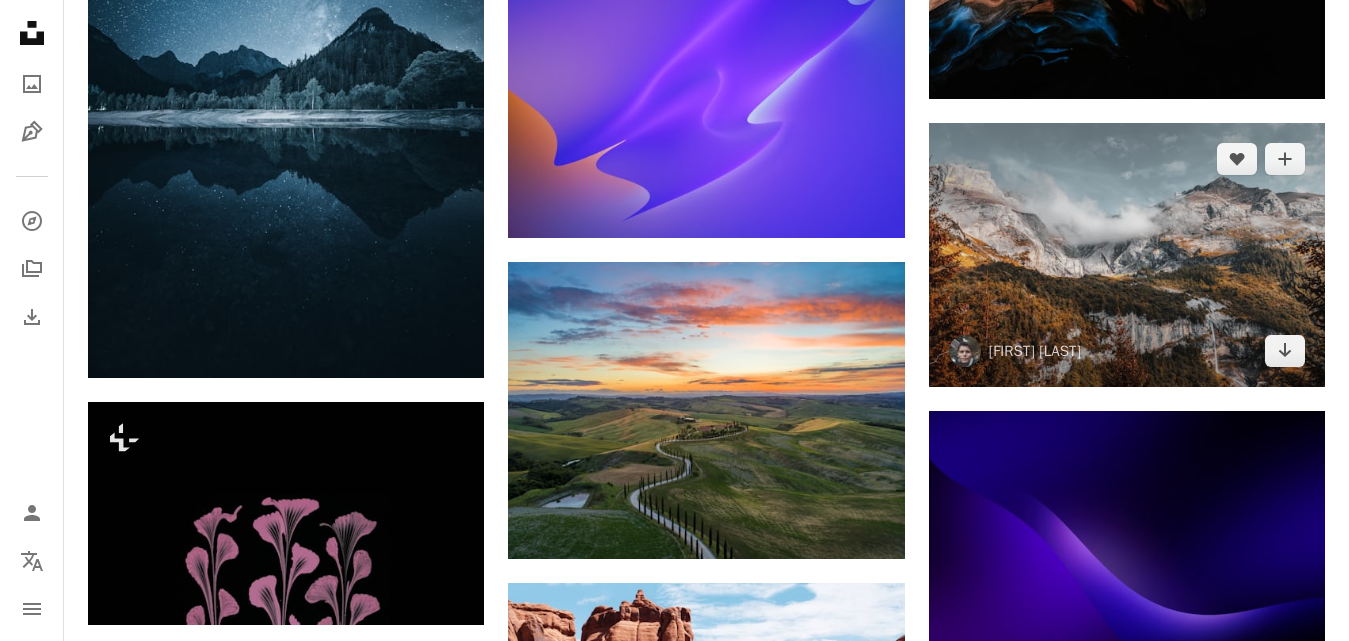 scroll, scrollTop: 28700, scrollLeft: 0, axis: vertical 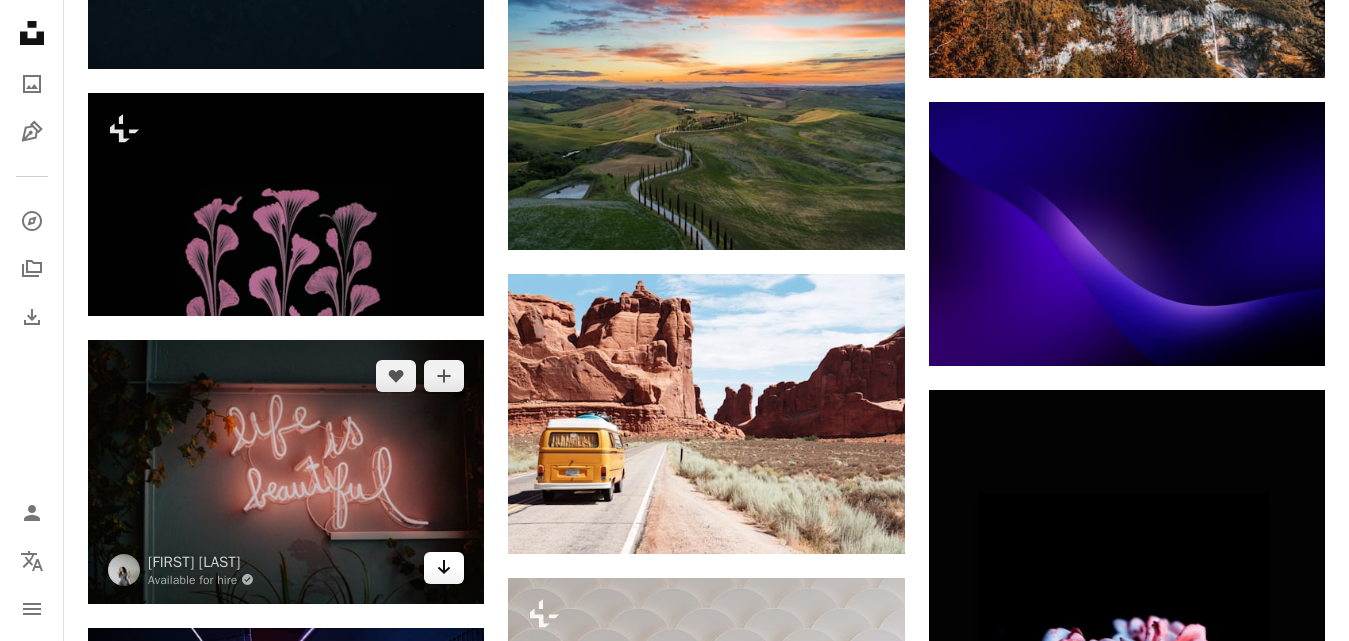 click on "Arrow pointing down" 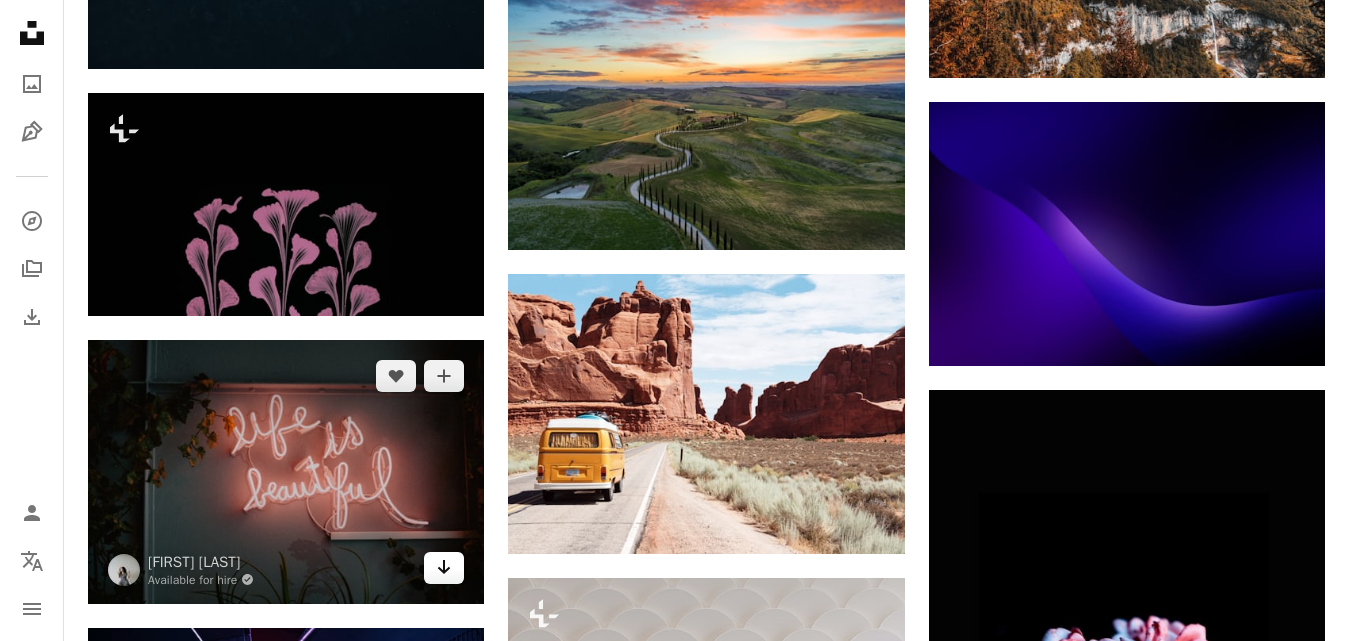 click on "Arrow pointing down" 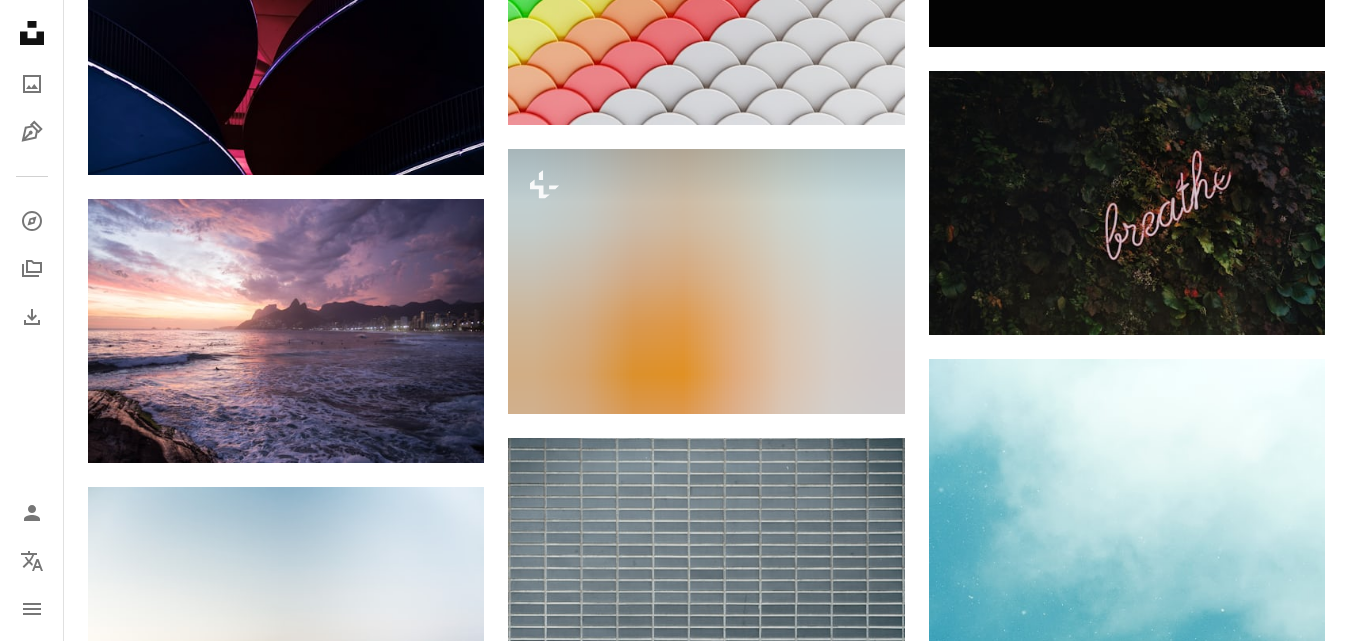 scroll, scrollTop: 29800, scrollLeft: 0, axis: vertical 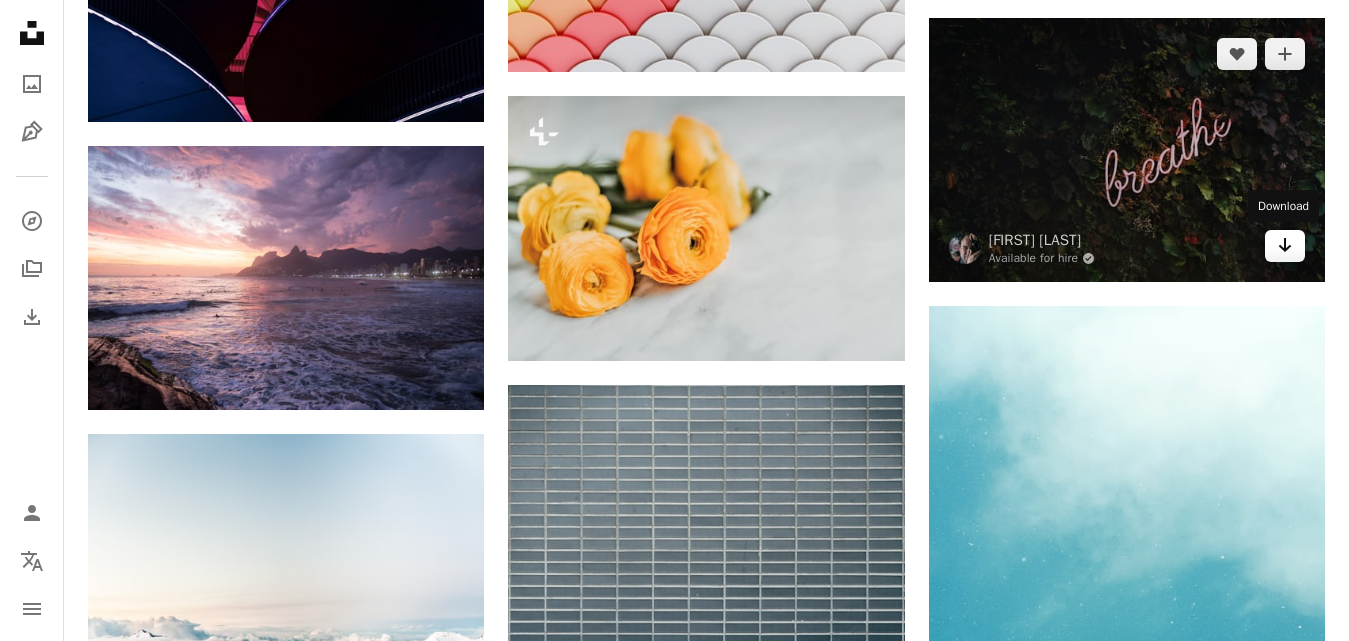click on "Arrow pointing down" 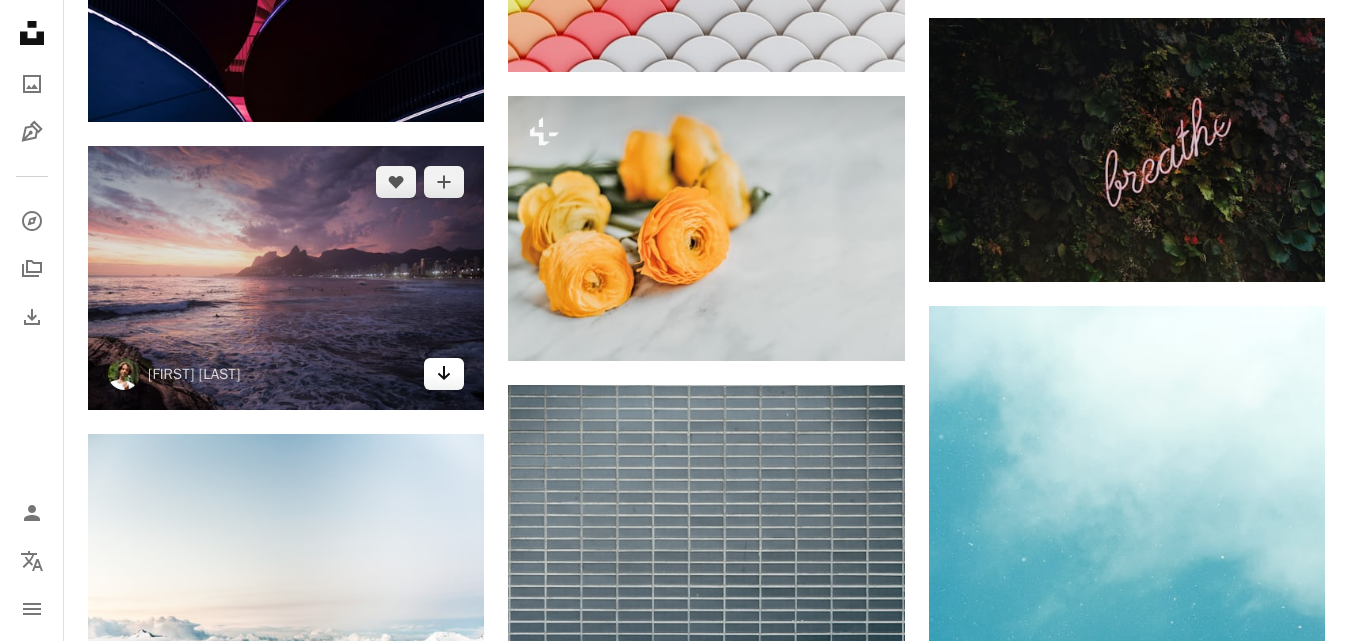 click on "Arrow pointing down" 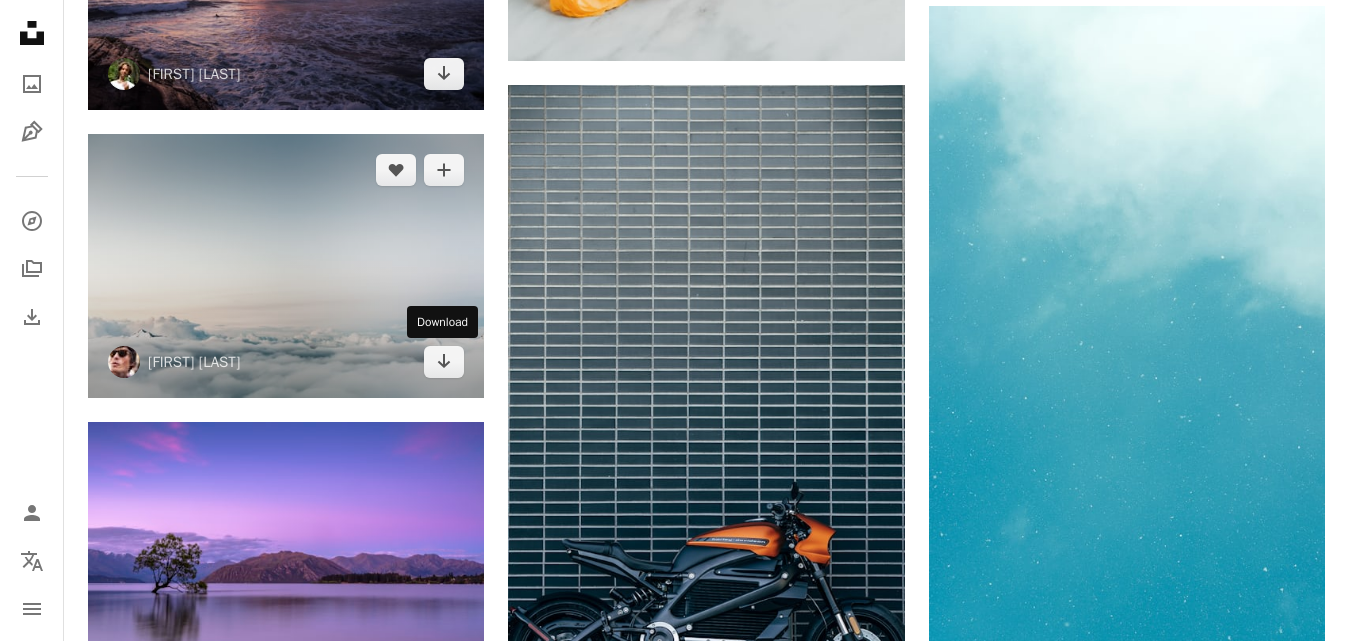 scroll, scrollTop: 30400, scrollLeft: 0, axis: vertical 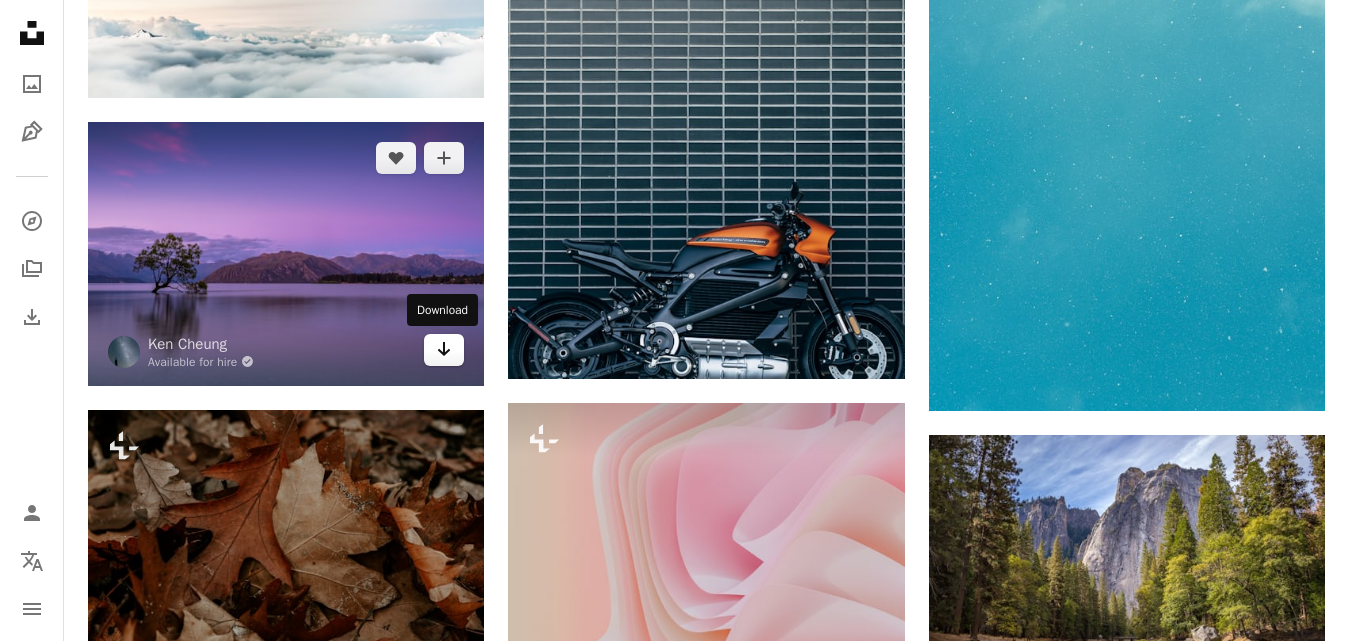 click on "Arrow pointing down" 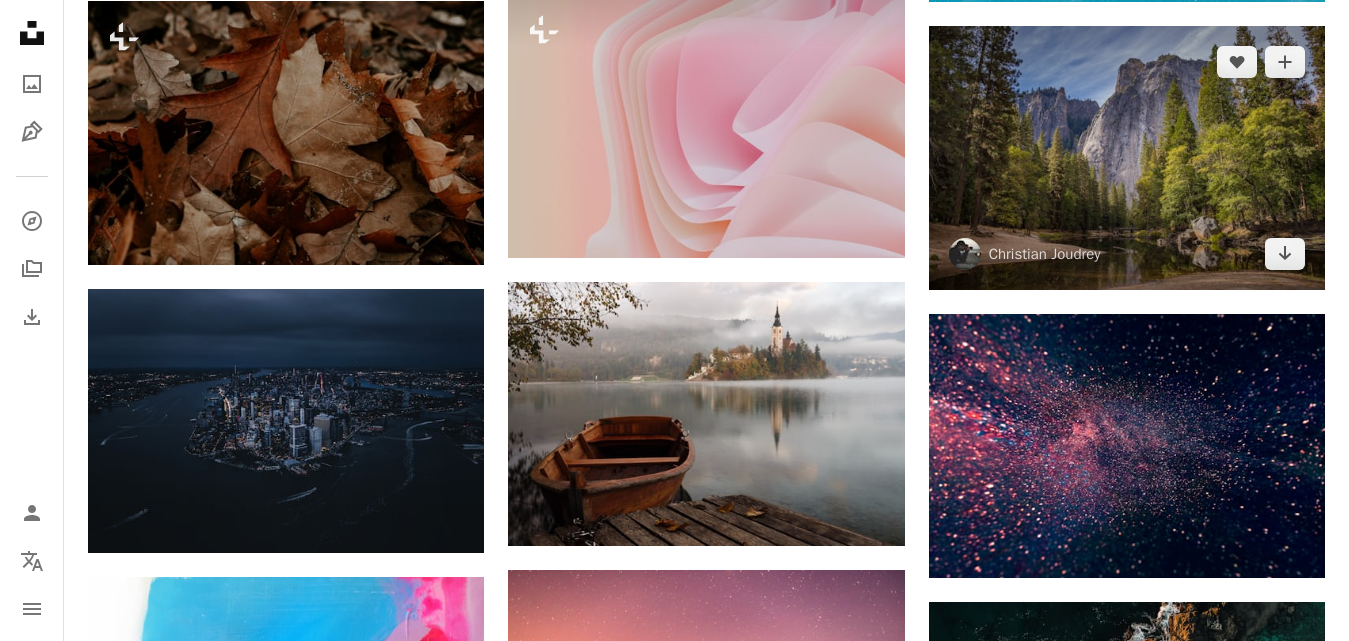 scroll, scrollTop: 30900, scrollLeft: 0, axis: vertical 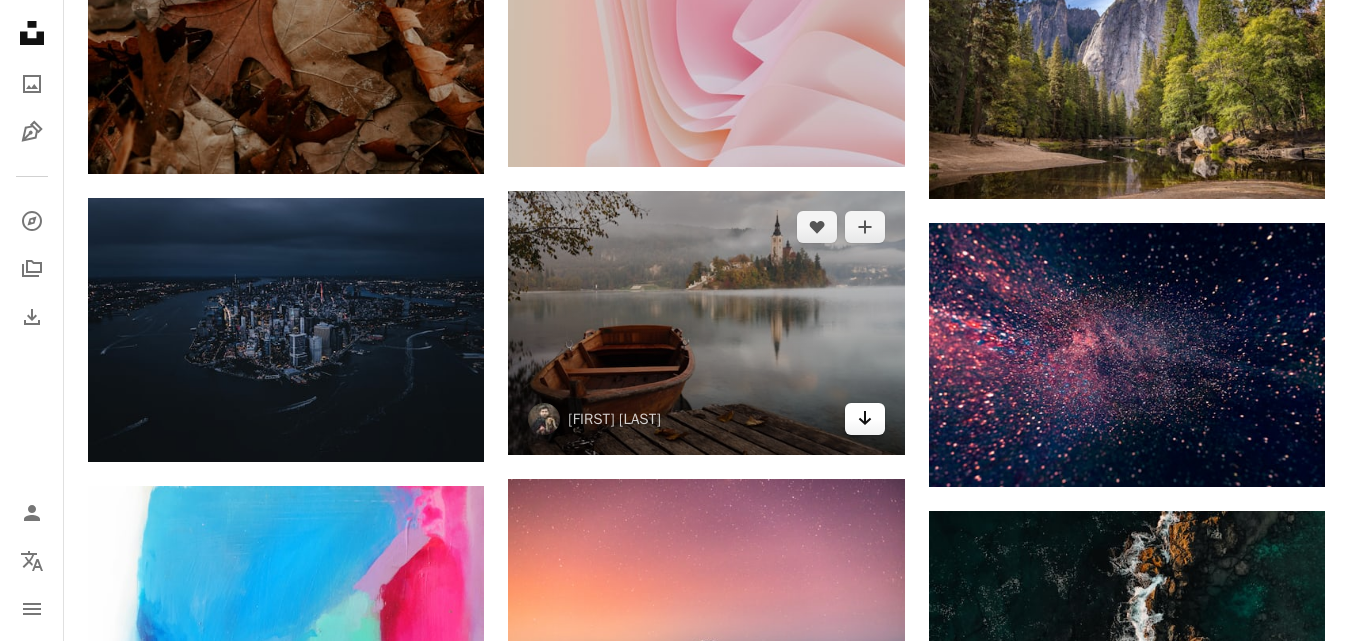 click on "Arrow pointing down" 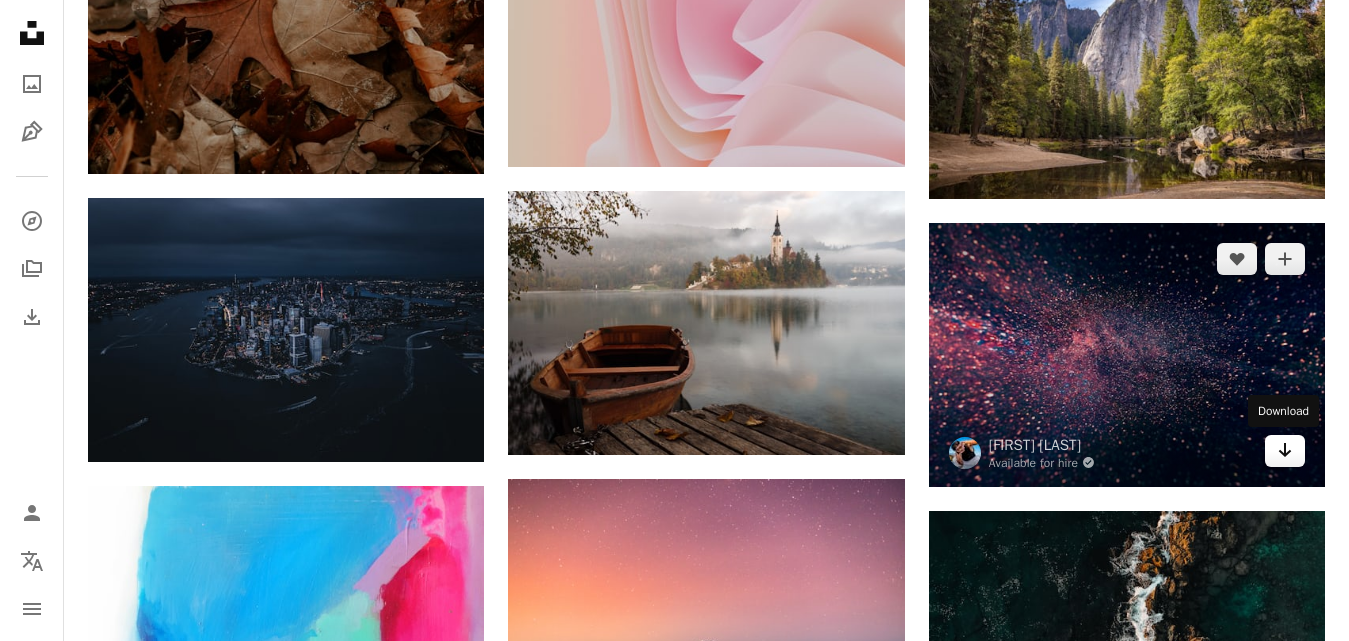 click on "Arrow pointing down" 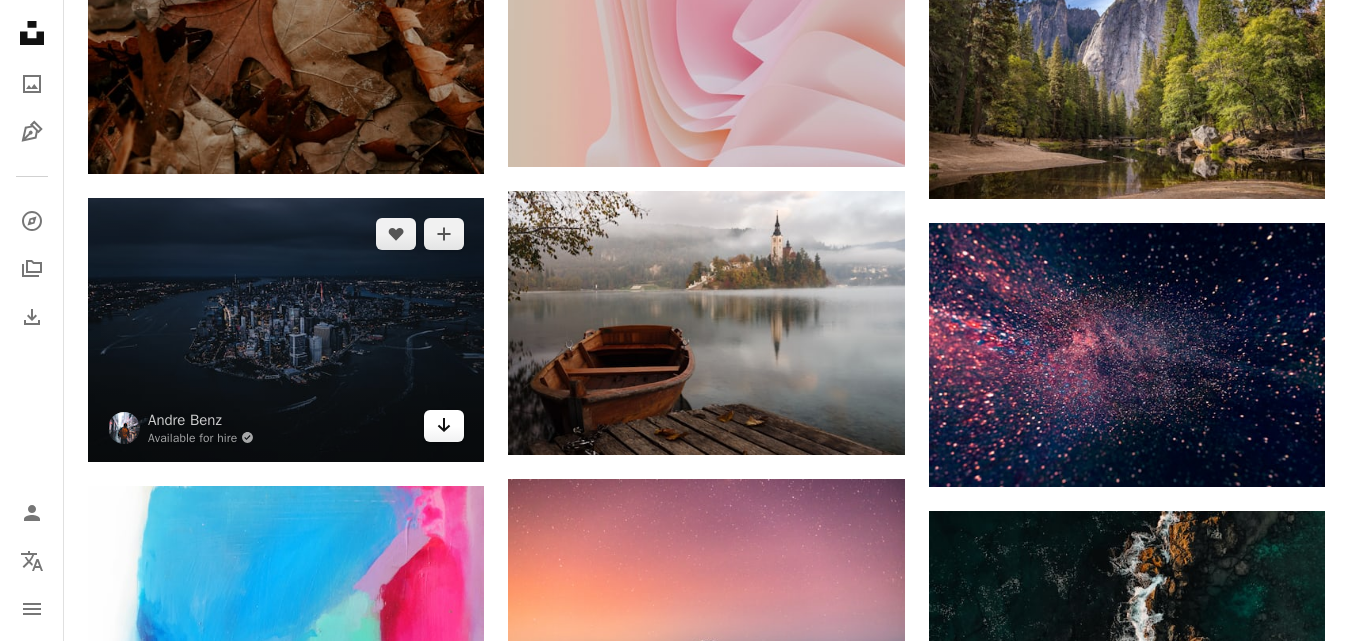 click on "Arrow pointing down" 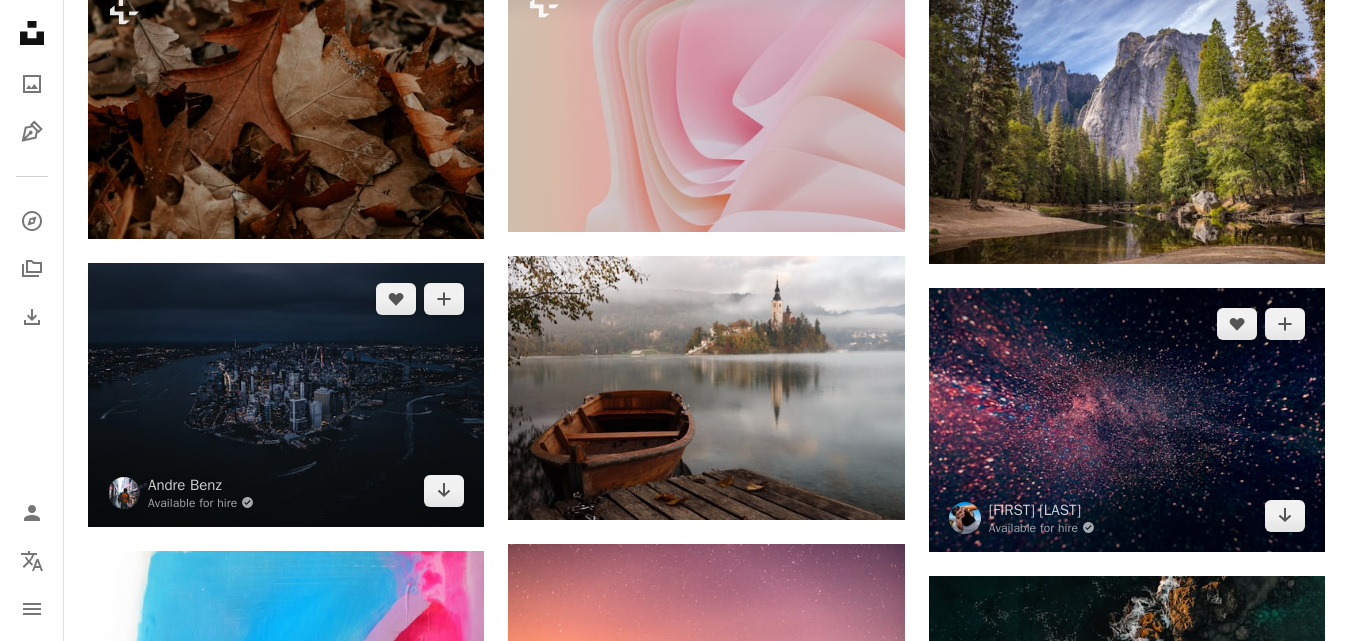 scroll, scrollTop: 30800, scrollLeft: 0, axis: vertical 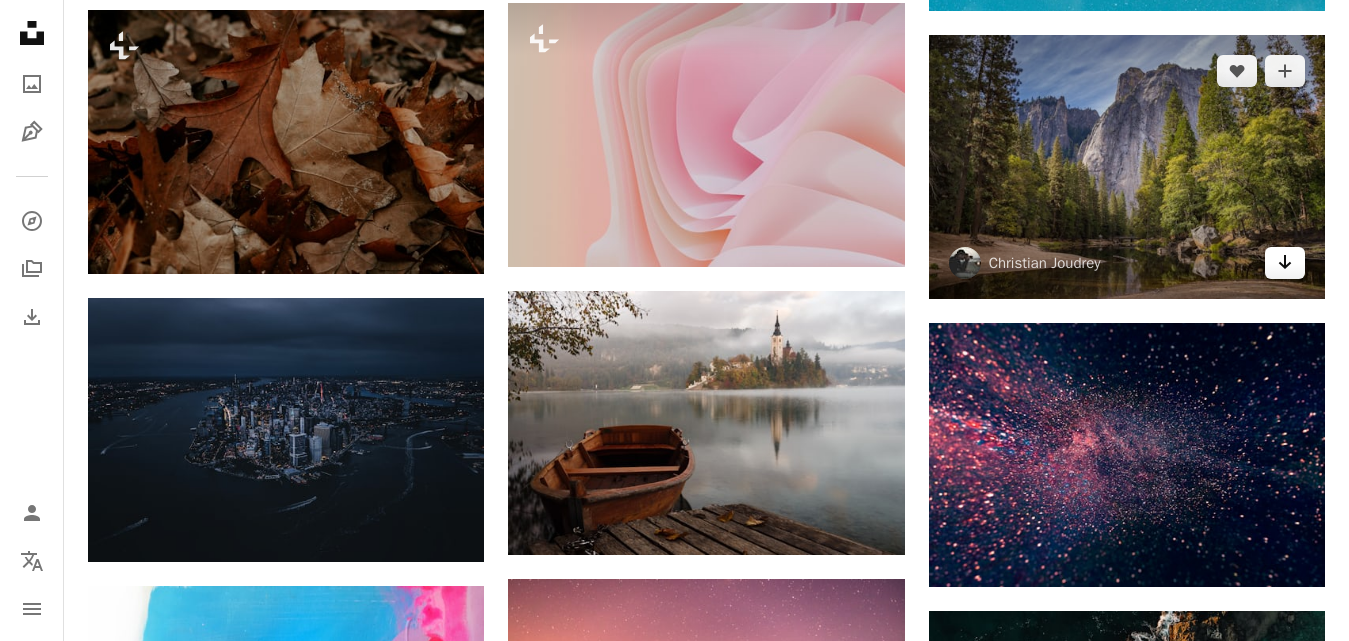 click on "Arrow pointing down" at bounding box center (1285, 263) 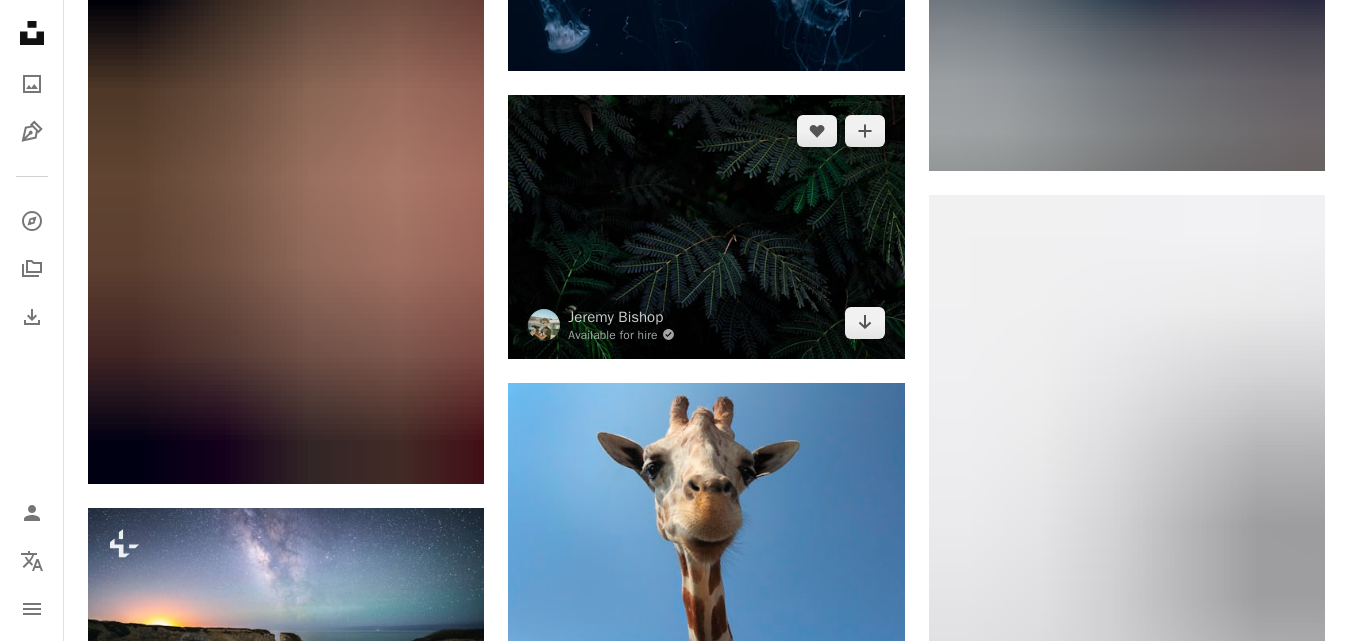 scroll, scrollTop: 32100, scrollLeft: 0, axis: vertical 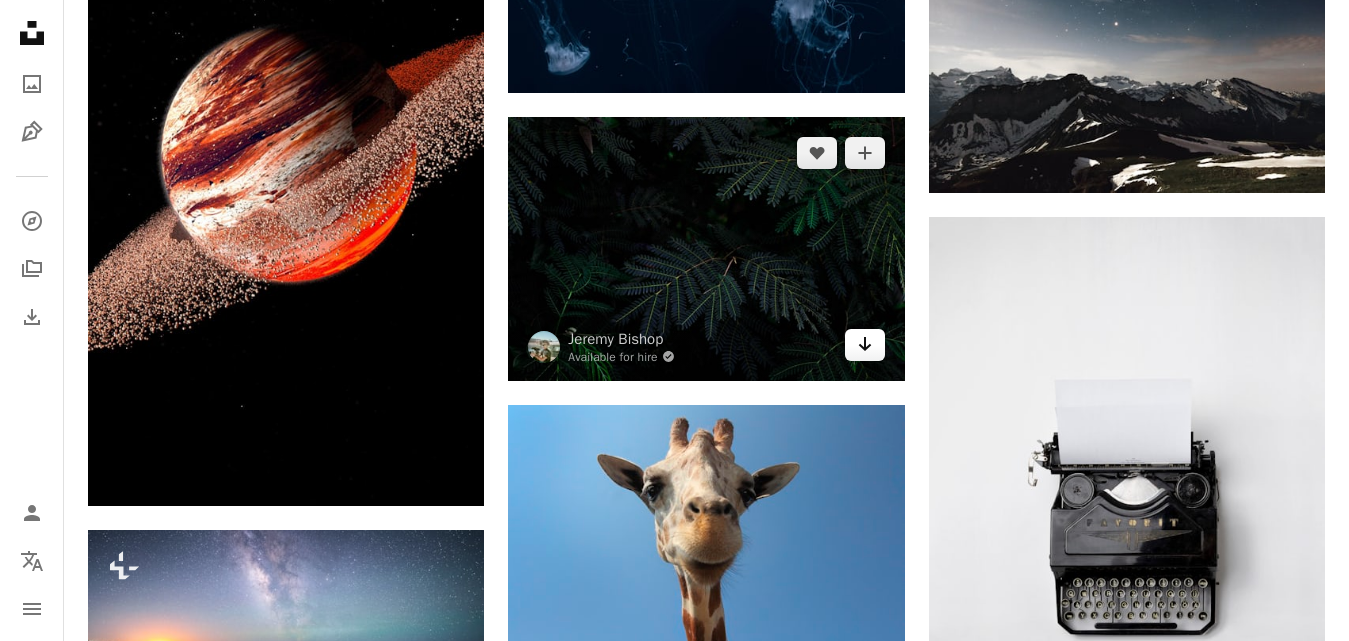 click on "Arrow pointing down" 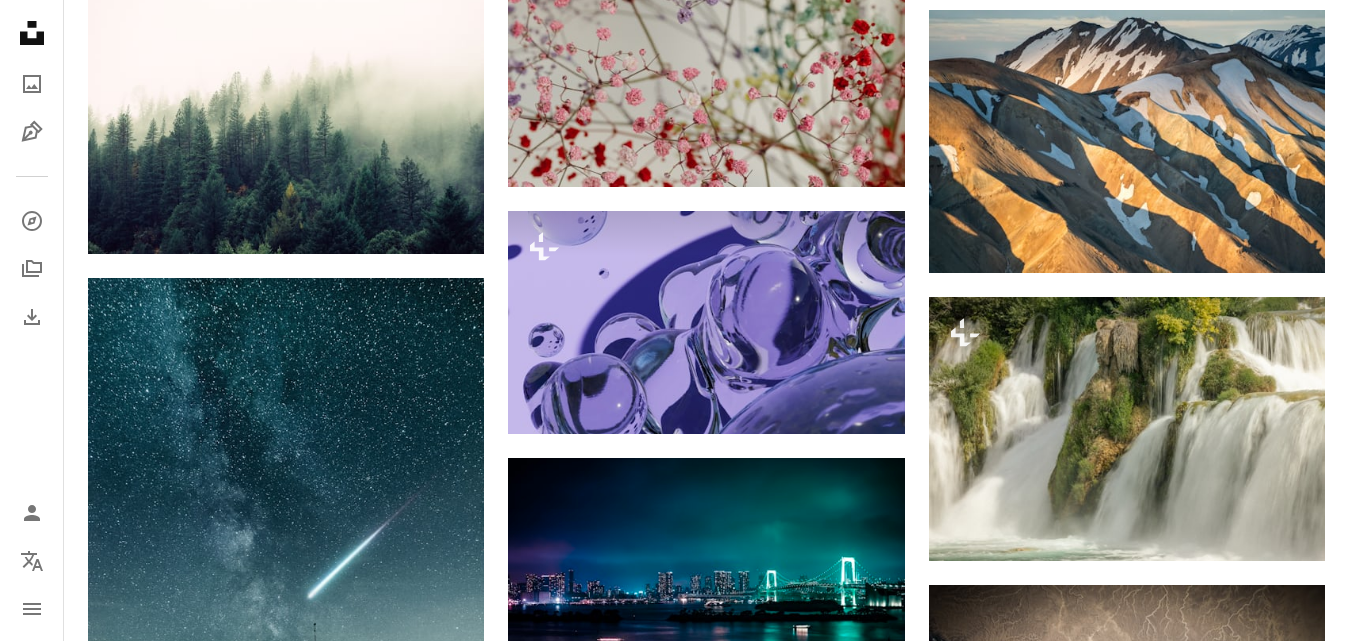 scroll, scrollTop: 32800, scrollLeft: 0, axis: vertical 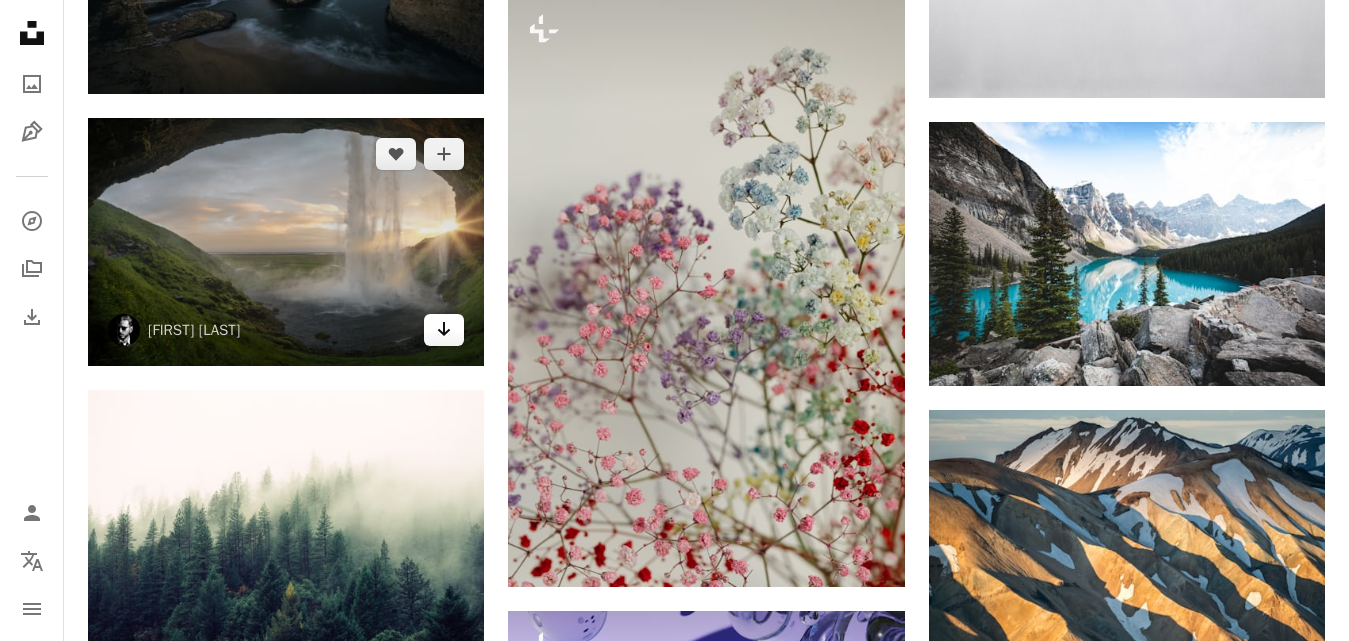 click on "Arrow pointing down" 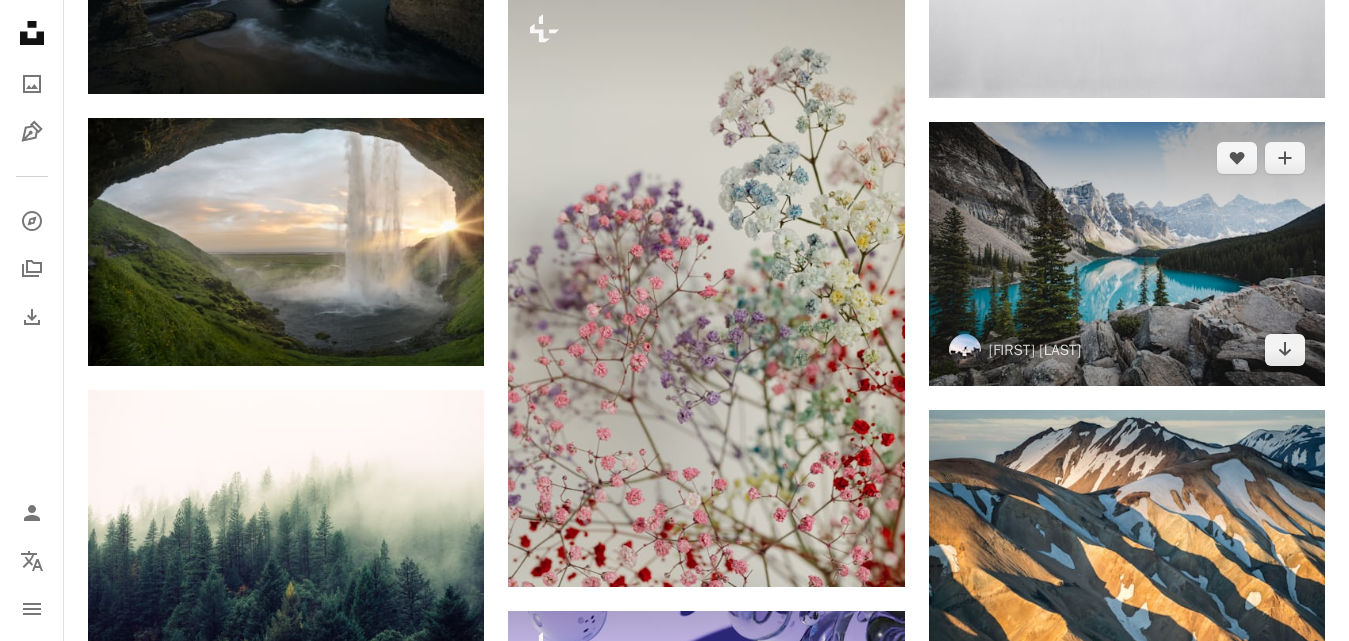 drag, startPoint x: 1293, startPoint y: 343, endPoint x: 1234, endPoint y: 349, distance: 59.3043 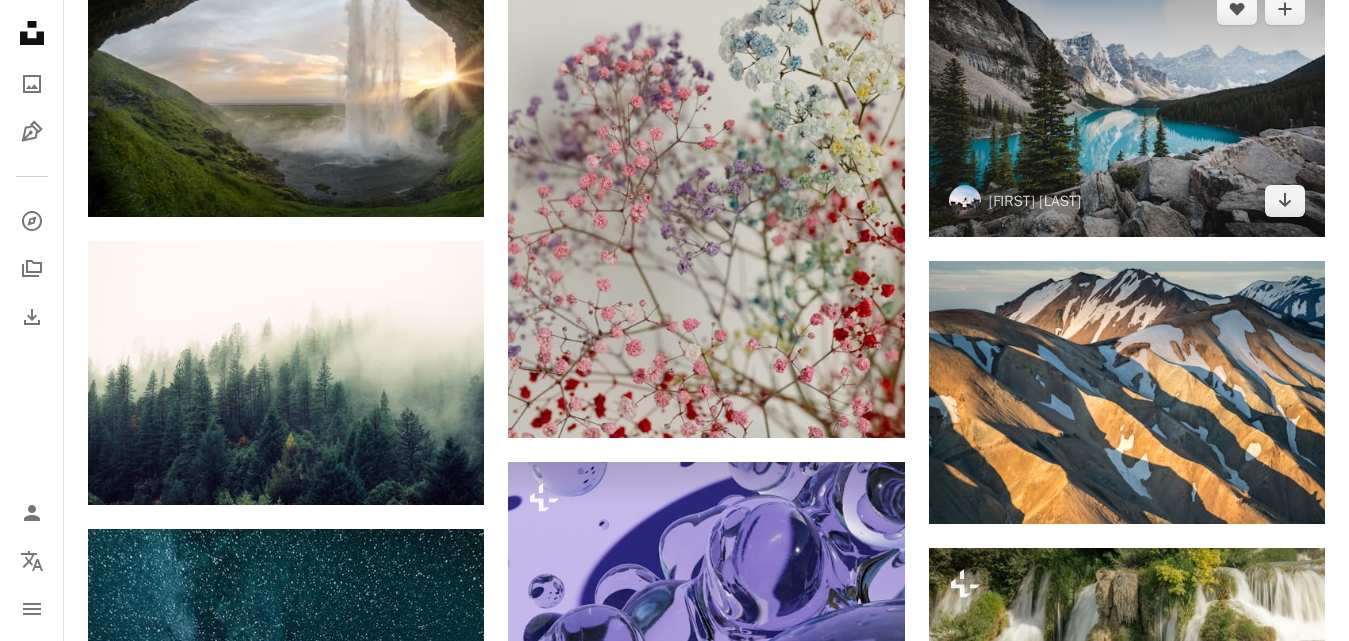 scroll, scrollTop: 33300, scrollLeft: 0, axis: vertical 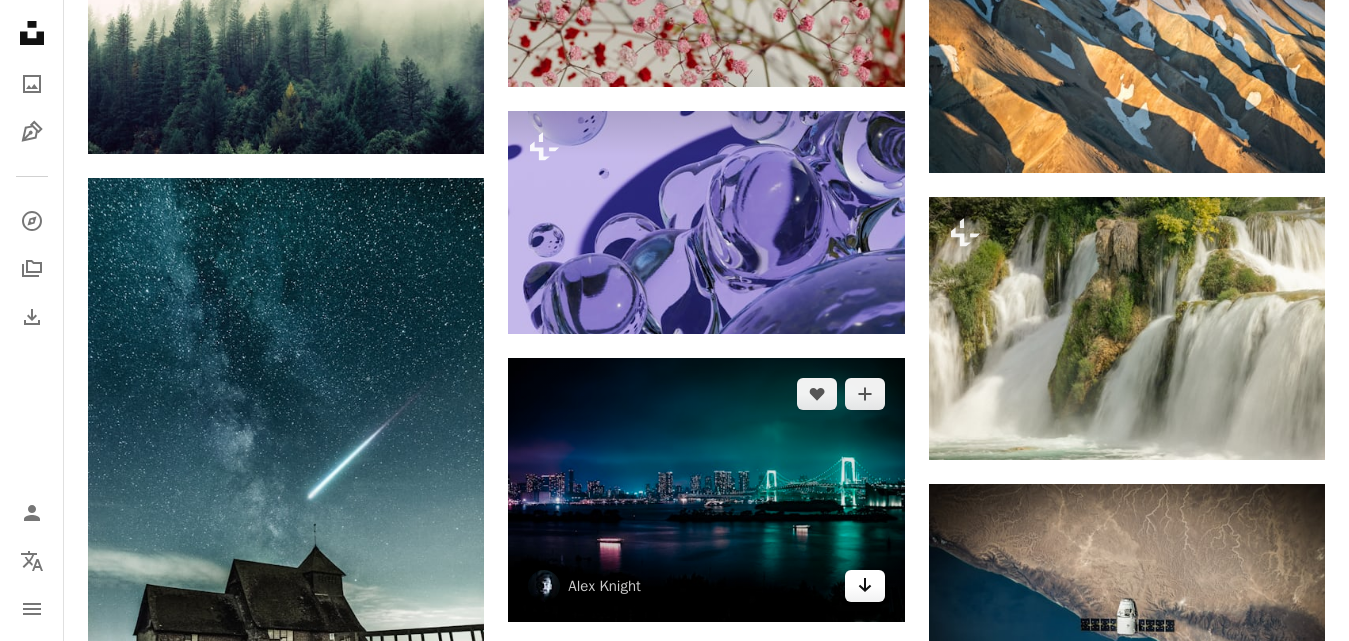 click on "Arrow pointing down" 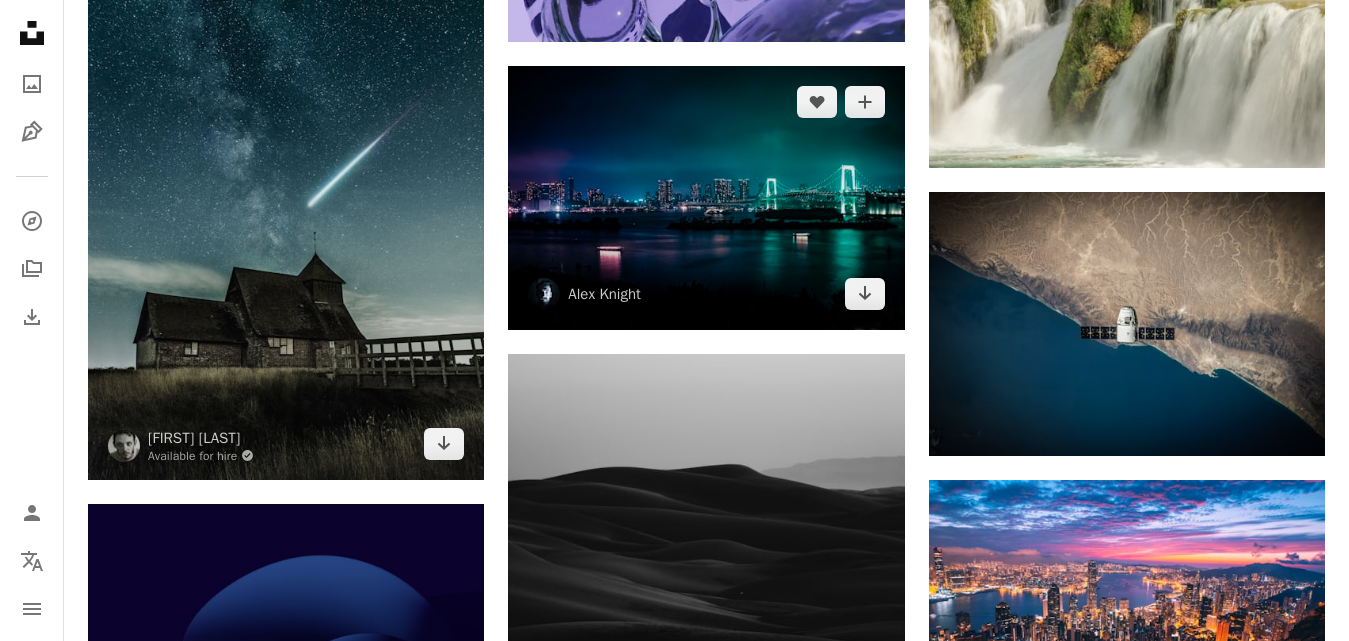 scroll, scrollTop: 33600, scrollLeft: 0, axis: vertical 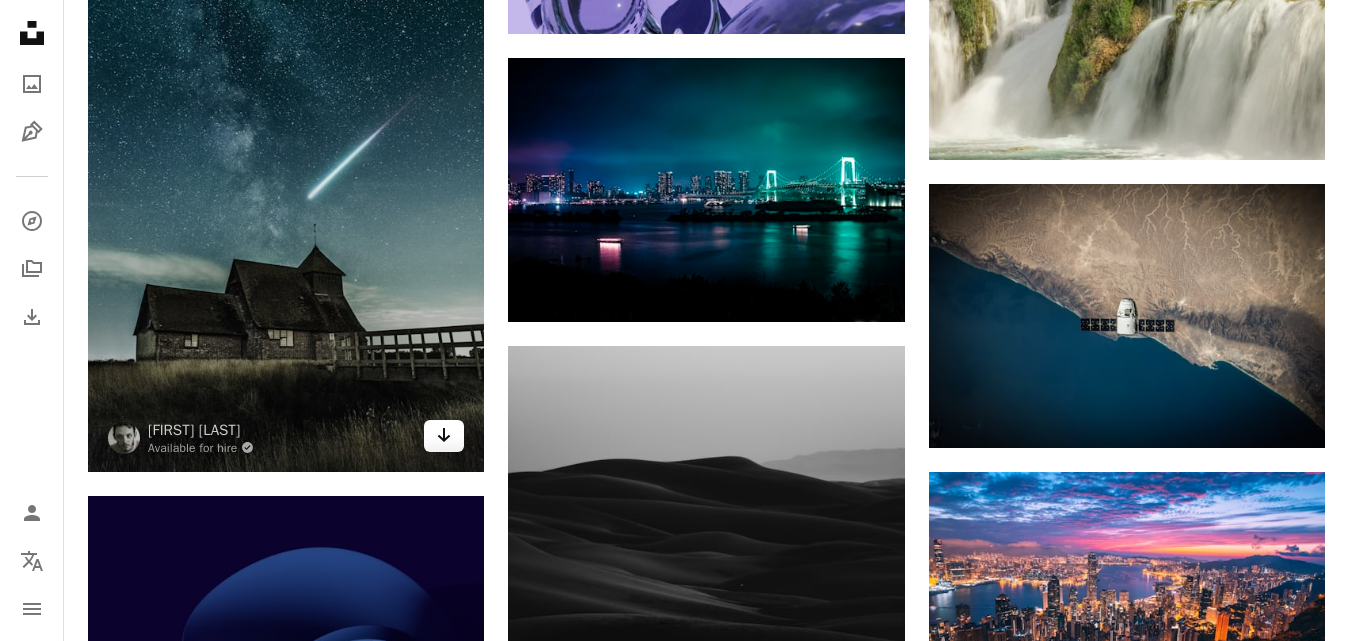 click on "Arrow pointing down" 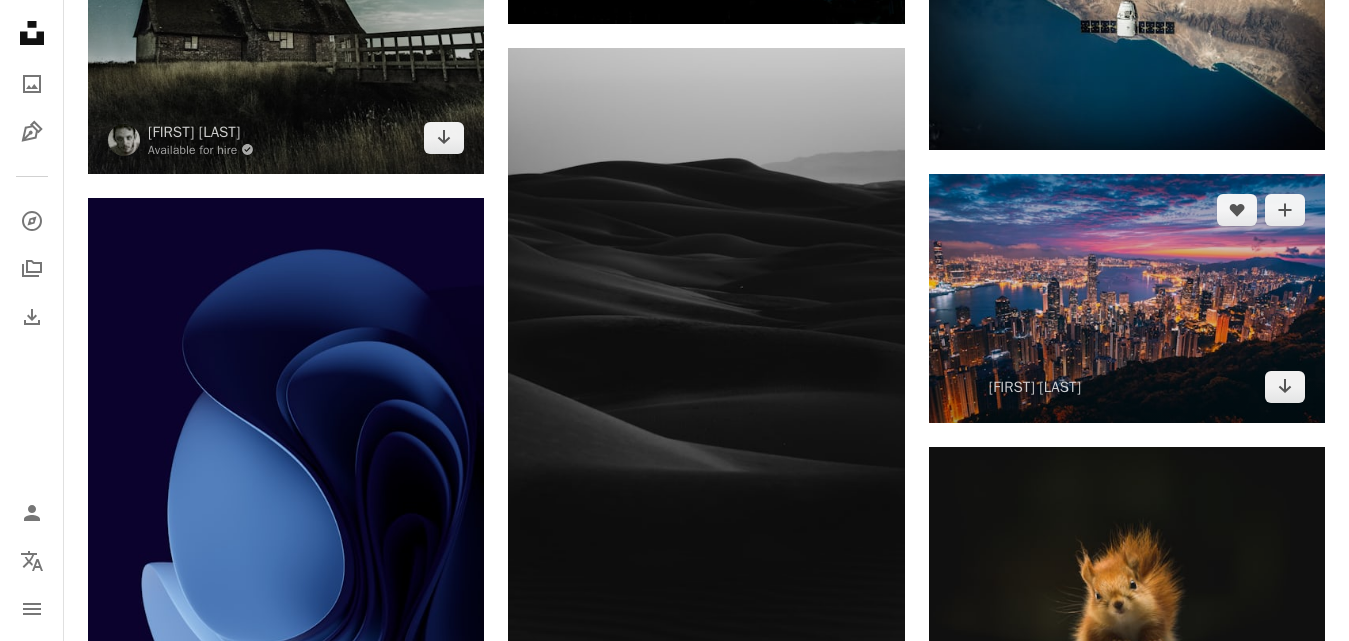 scroll, scrollTop: 33900, scrollLeft: 0, axis: vertical 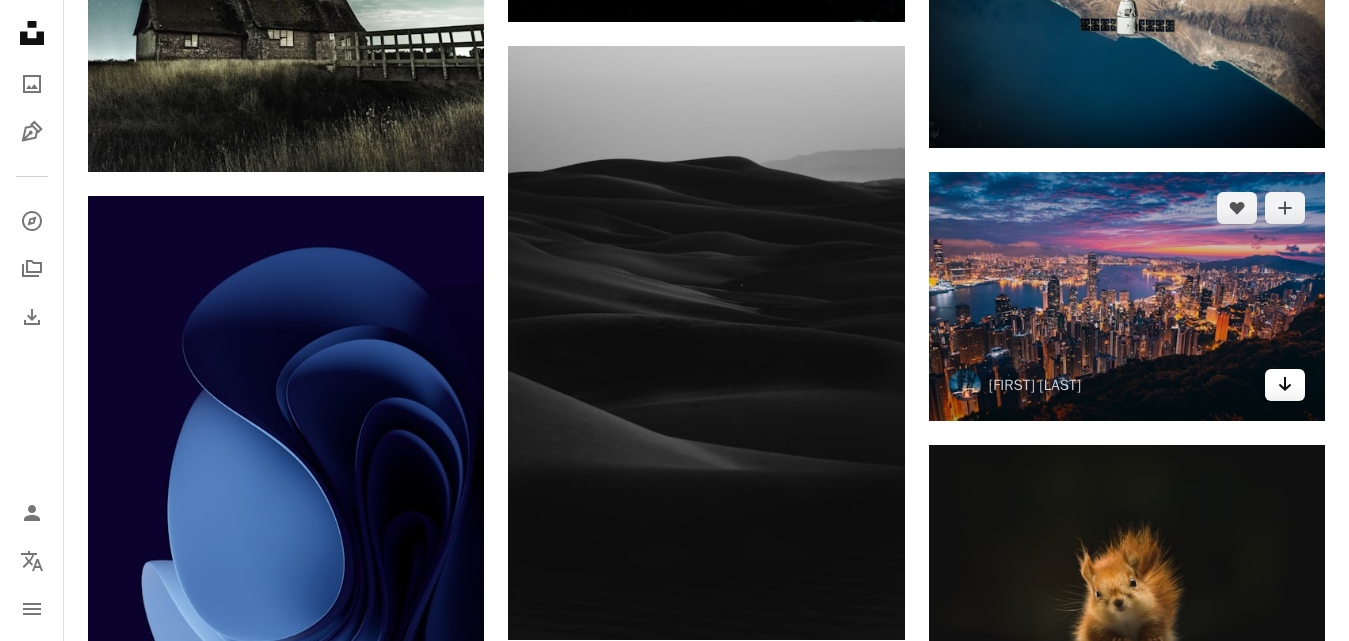 click on "Arrow pointing down" 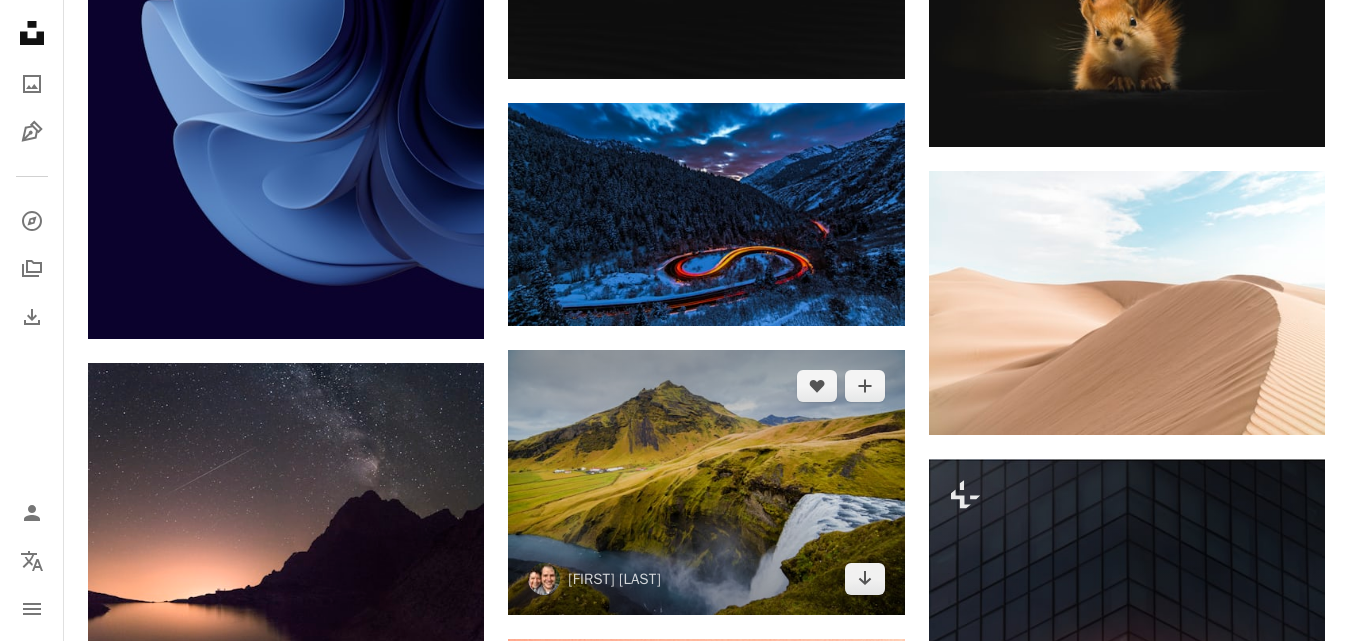 scroll, scrollTop: 34500, scrollLeft: 0, axis: vertical 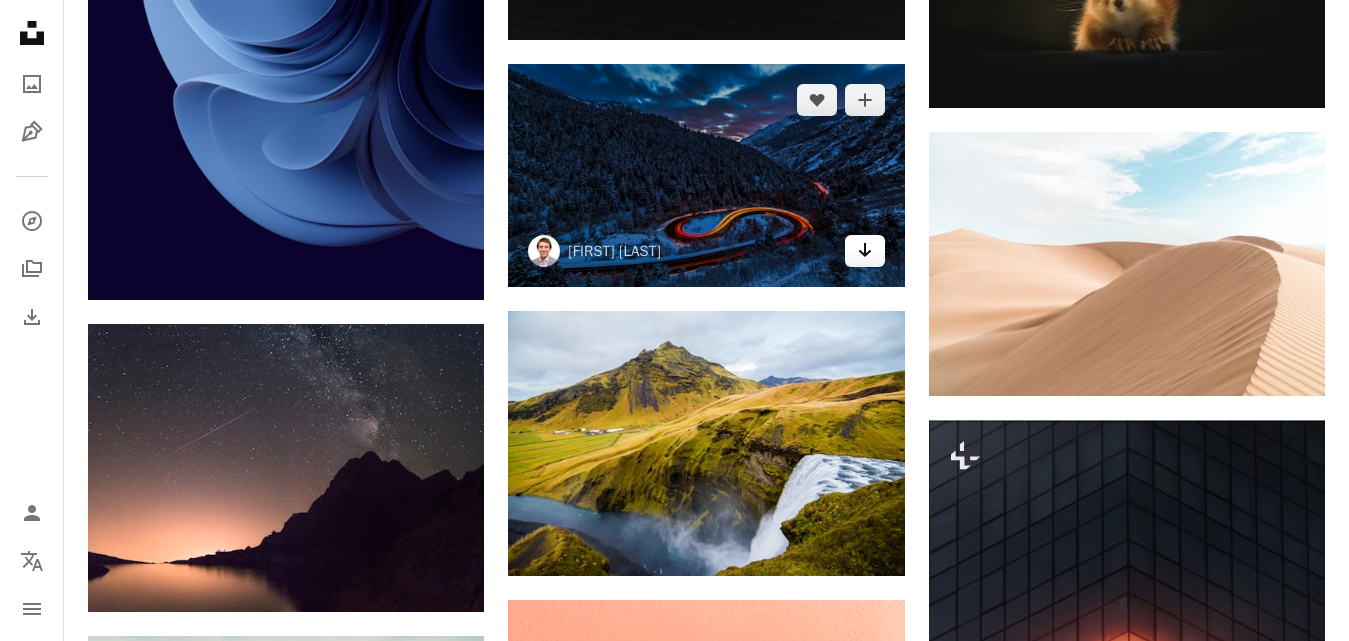 click on "Arrow pointing down" 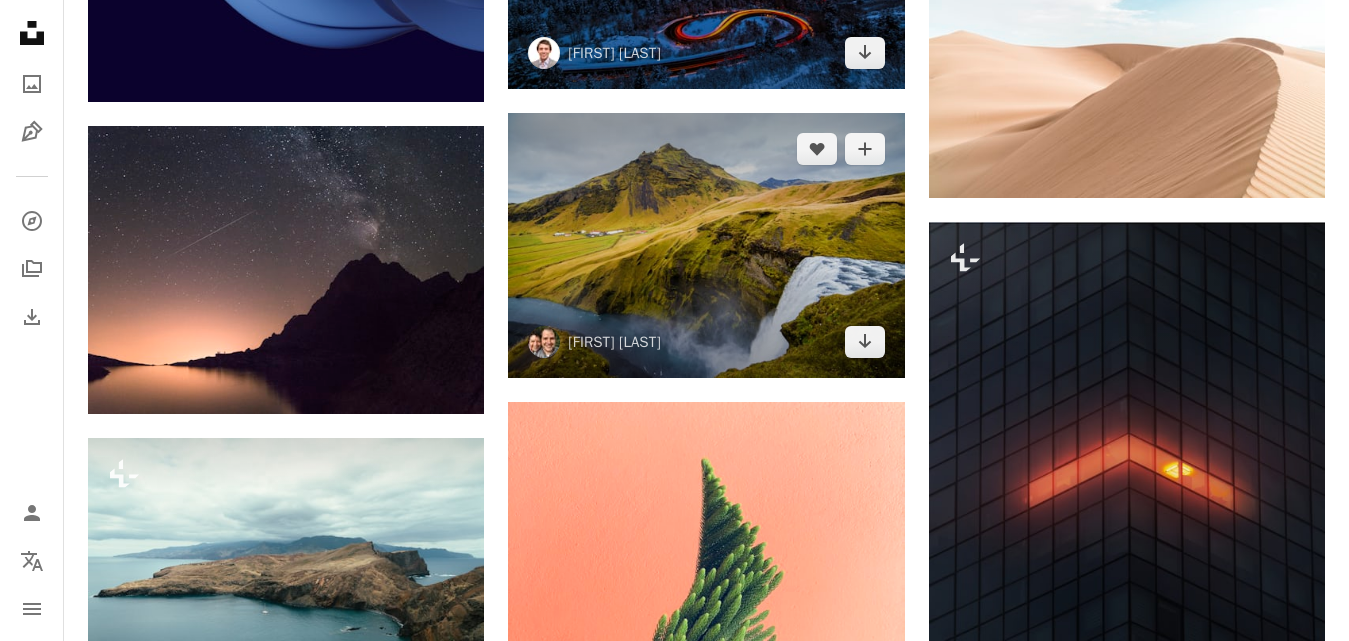 scroll, scrollTop: 34700, scrollLeft: 0, axis: vertical 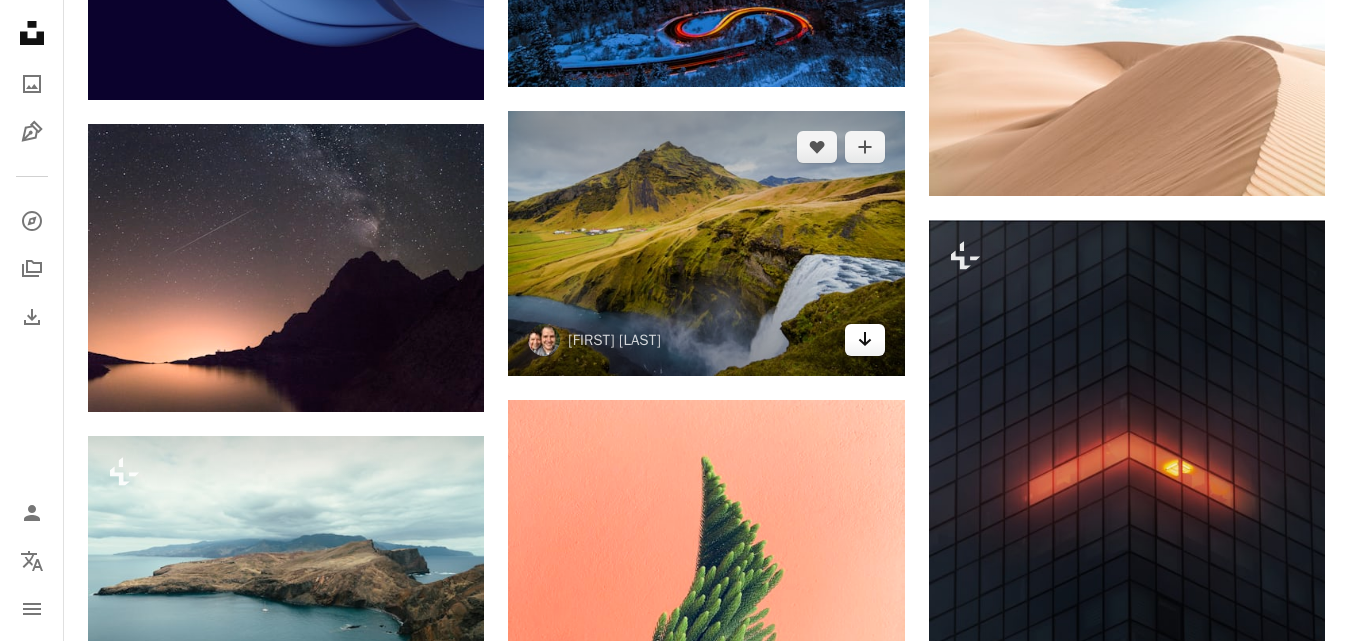 click 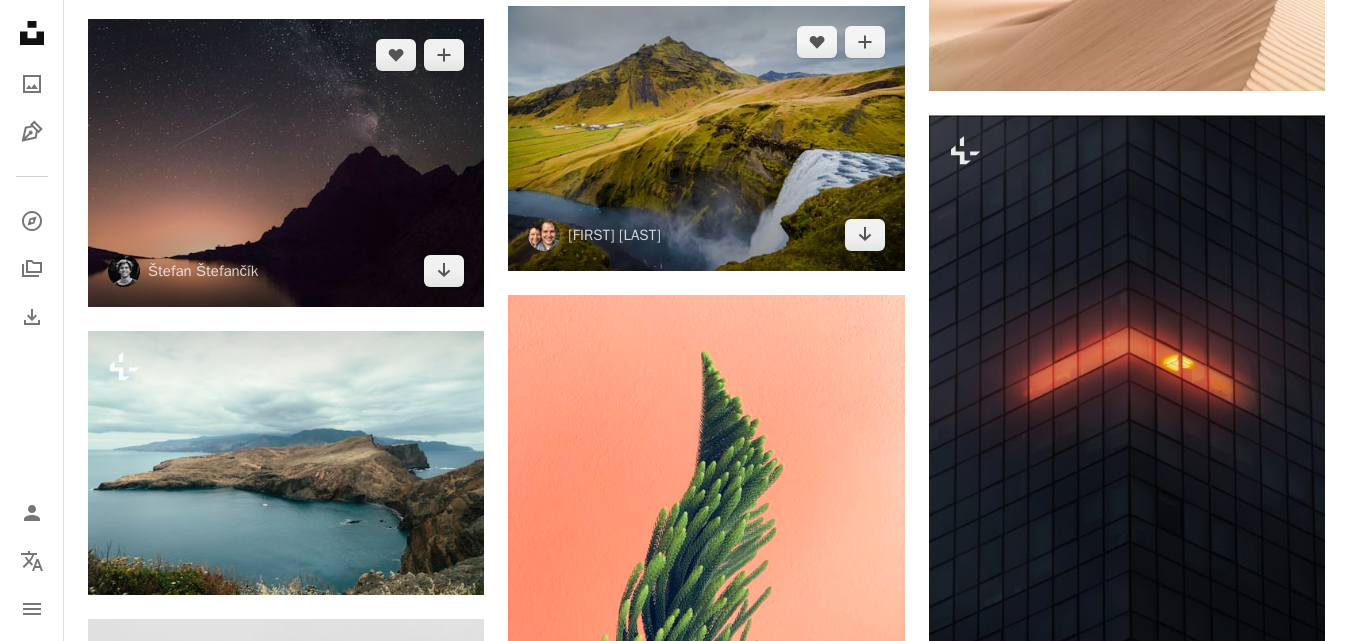 scroll, scrollTop: 34800, scrollLeft: 0, axis: vertical 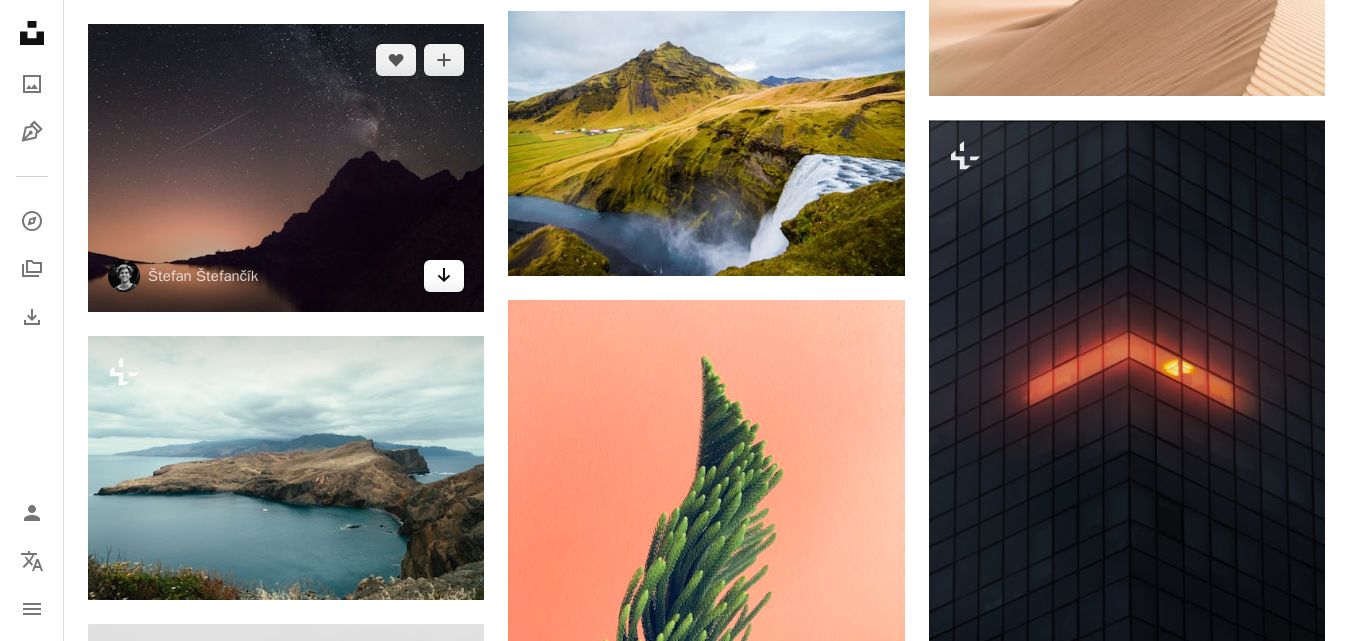 click on "Arrow pointing down" at bounding box center (444, 276) 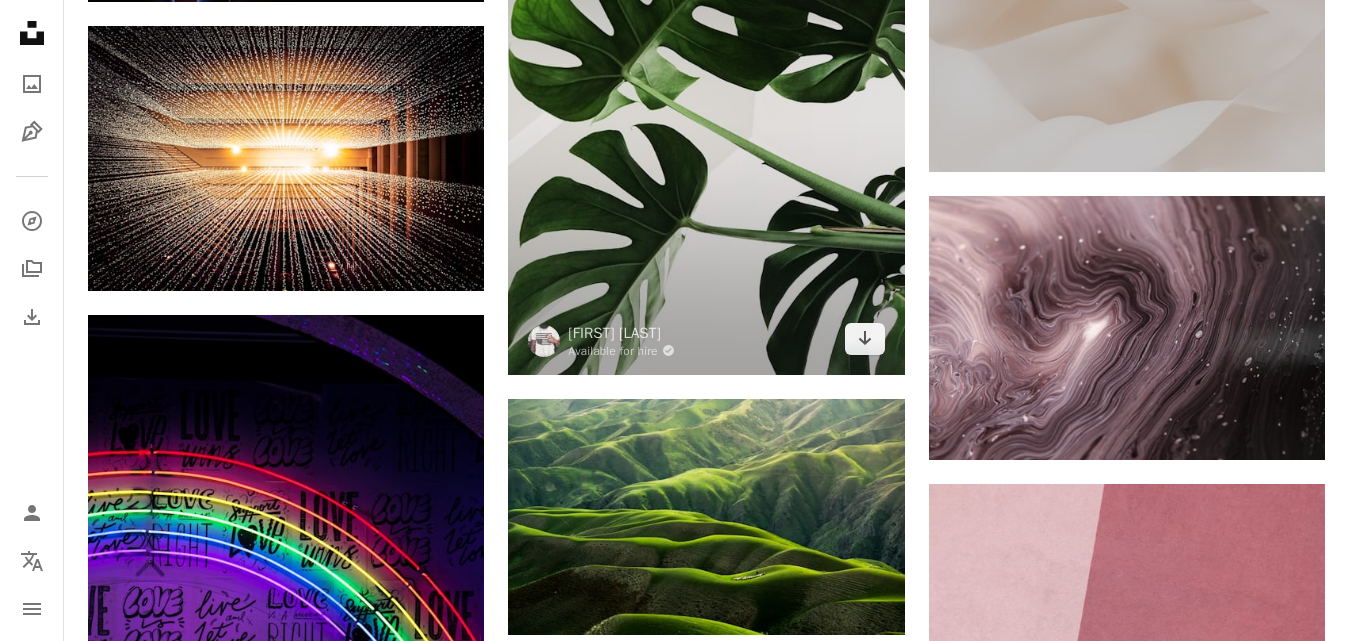 scroll, scrollTop: 40000, scrollLeft: 0, axis: vertical 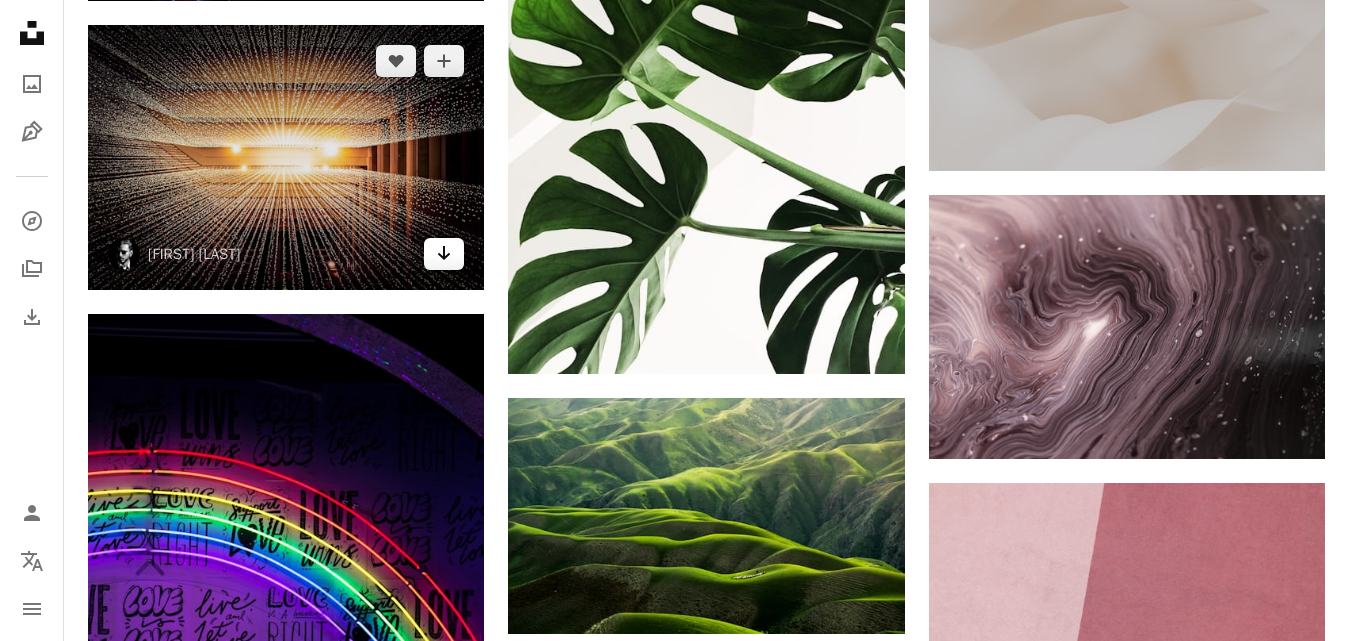 click 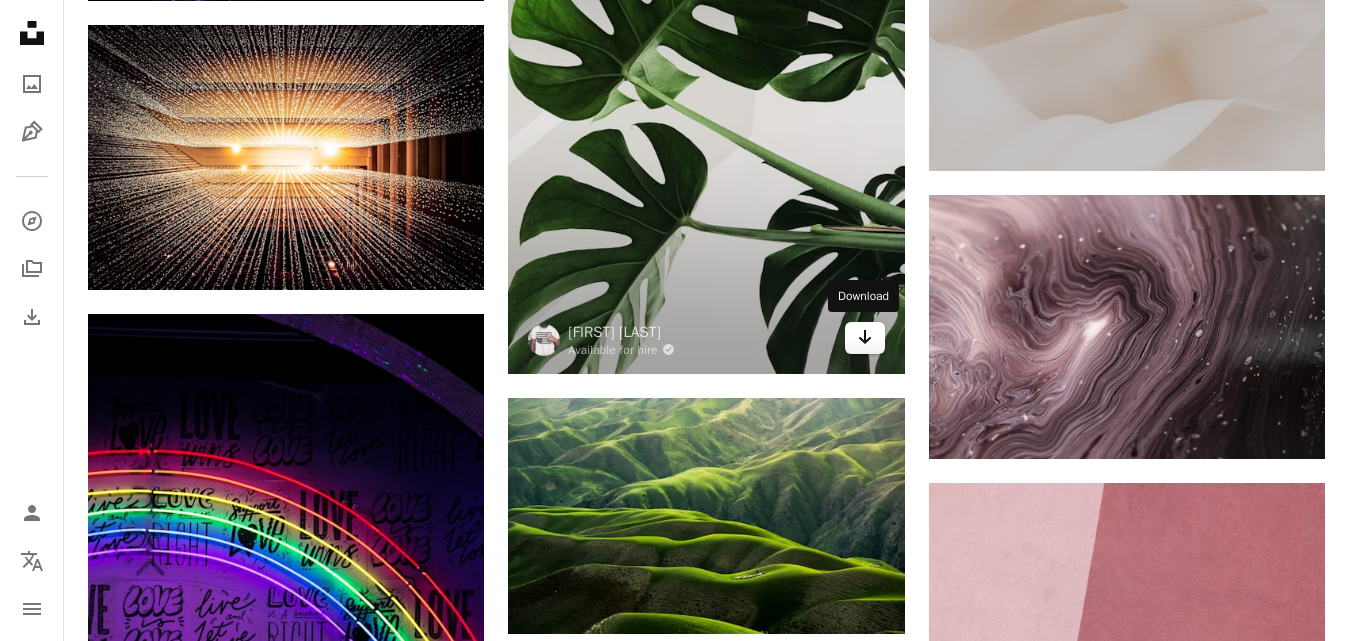 click on "Arrow pointing down" 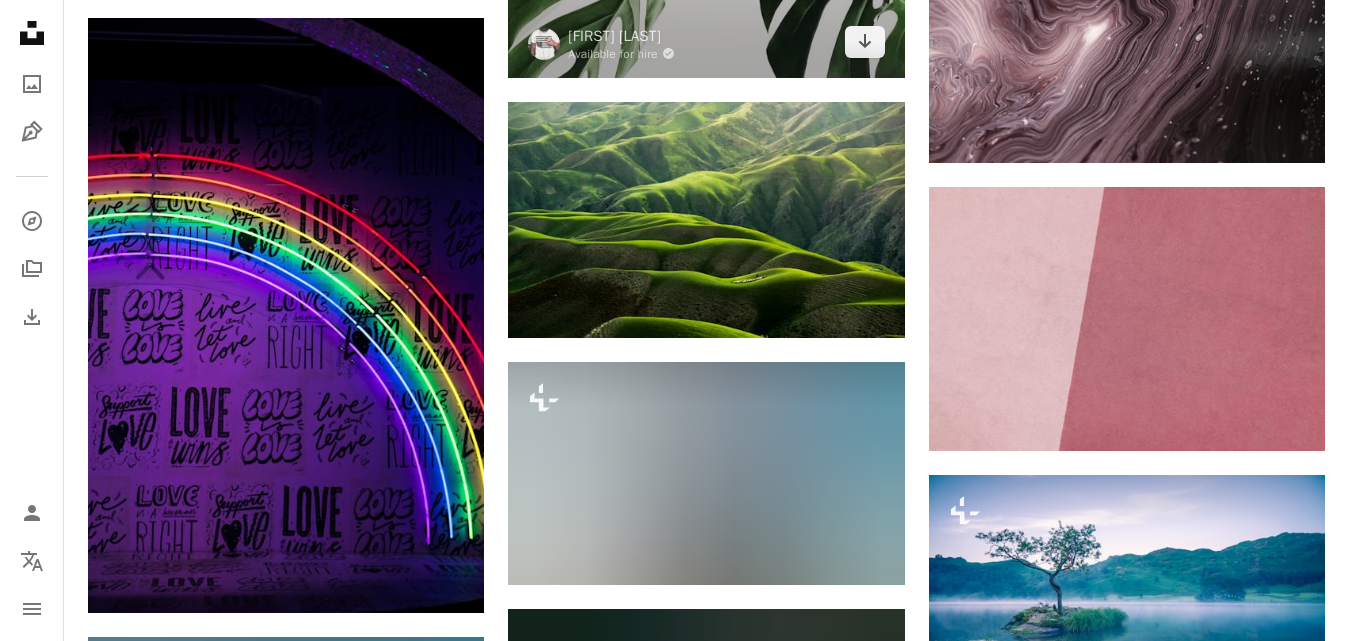 scroll, scrollTop: 40300, scrollLeft: 0, axis: vertical 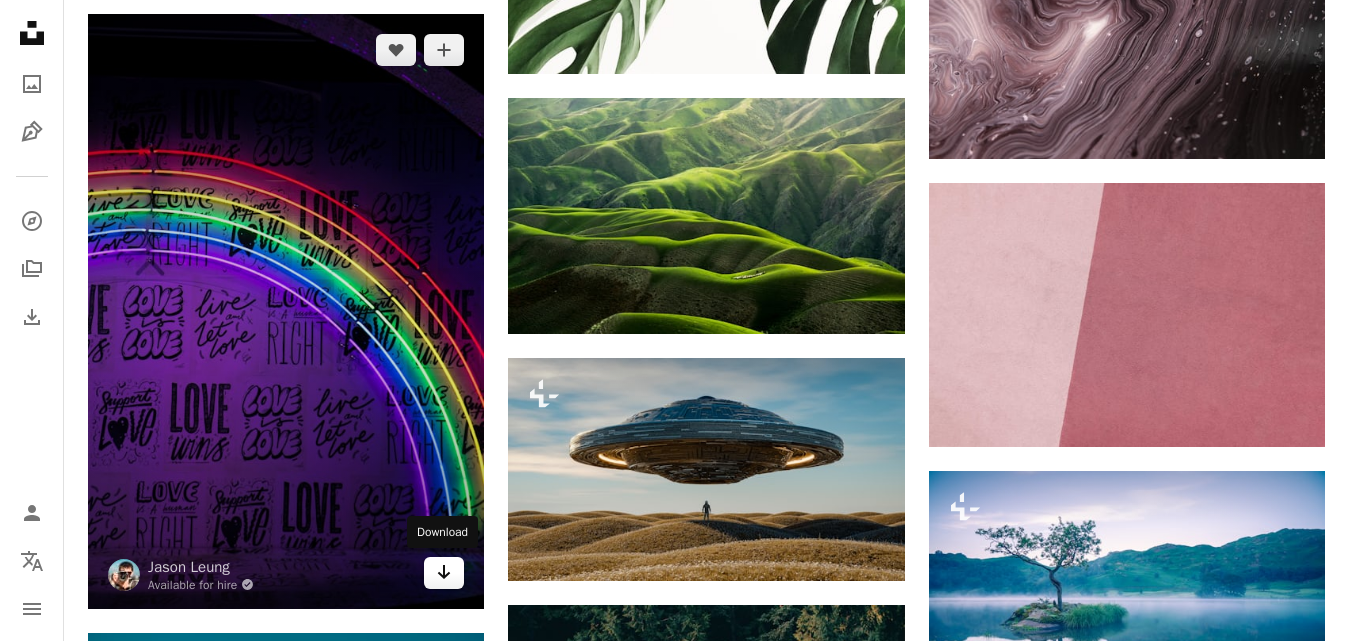click on "Arrow pointing down" 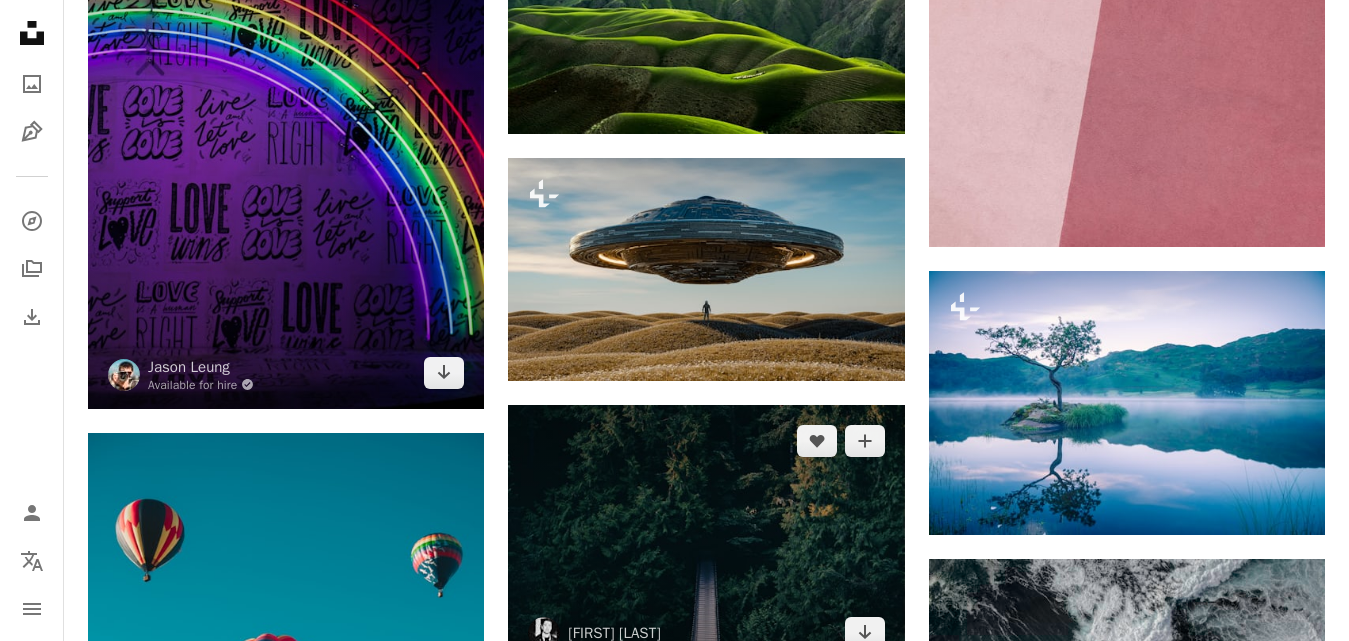 scroll, scrollTop: 40800, scrollLeft: 0, axis: vertical 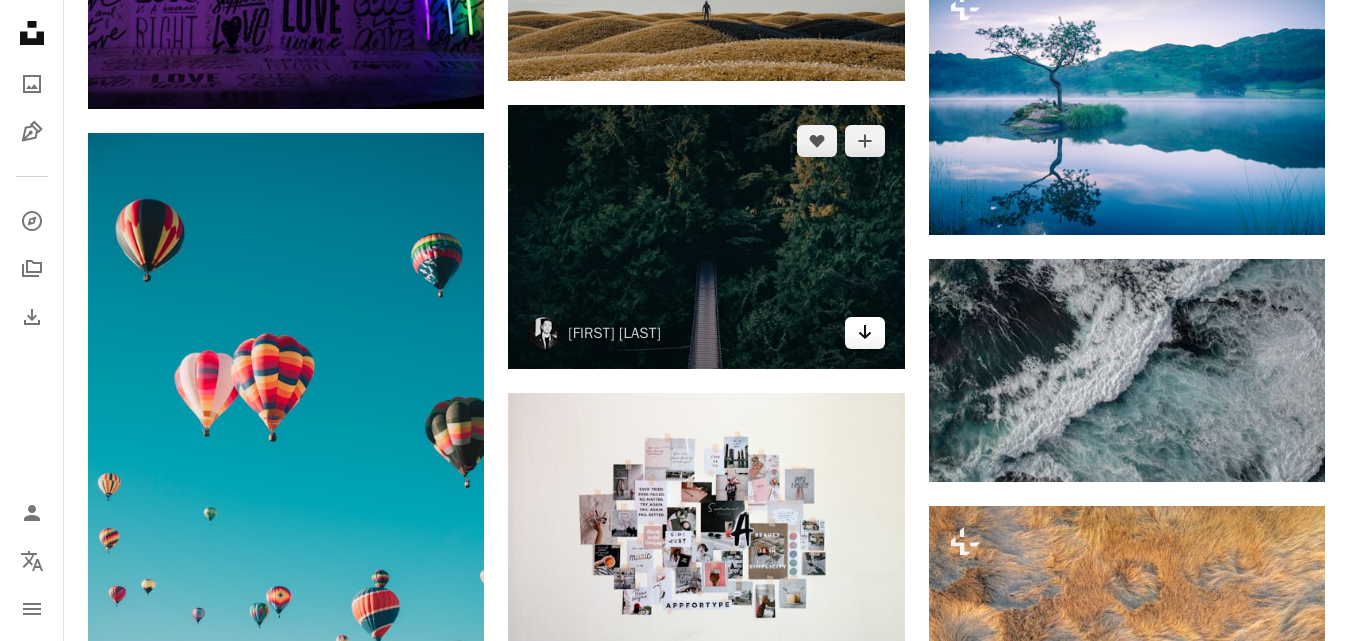 click on "Arrow pointing down" 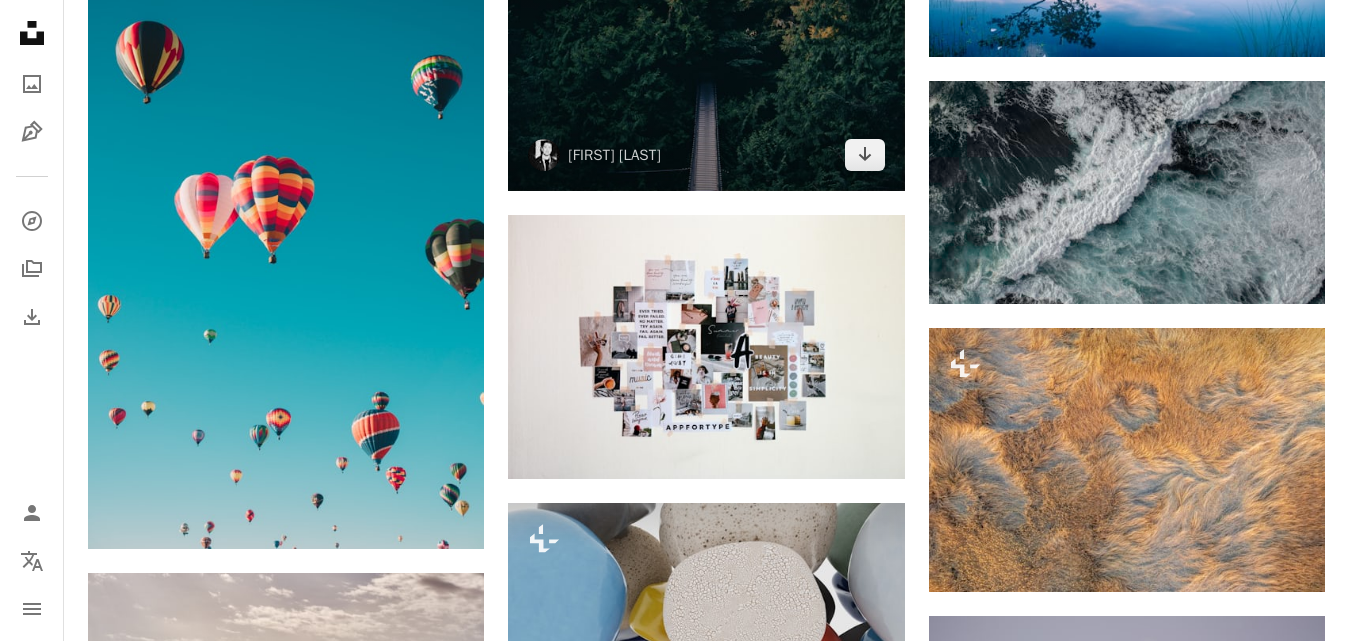 scroll, scrollTop: 41000, scrollLeft: 0, axis: vertical 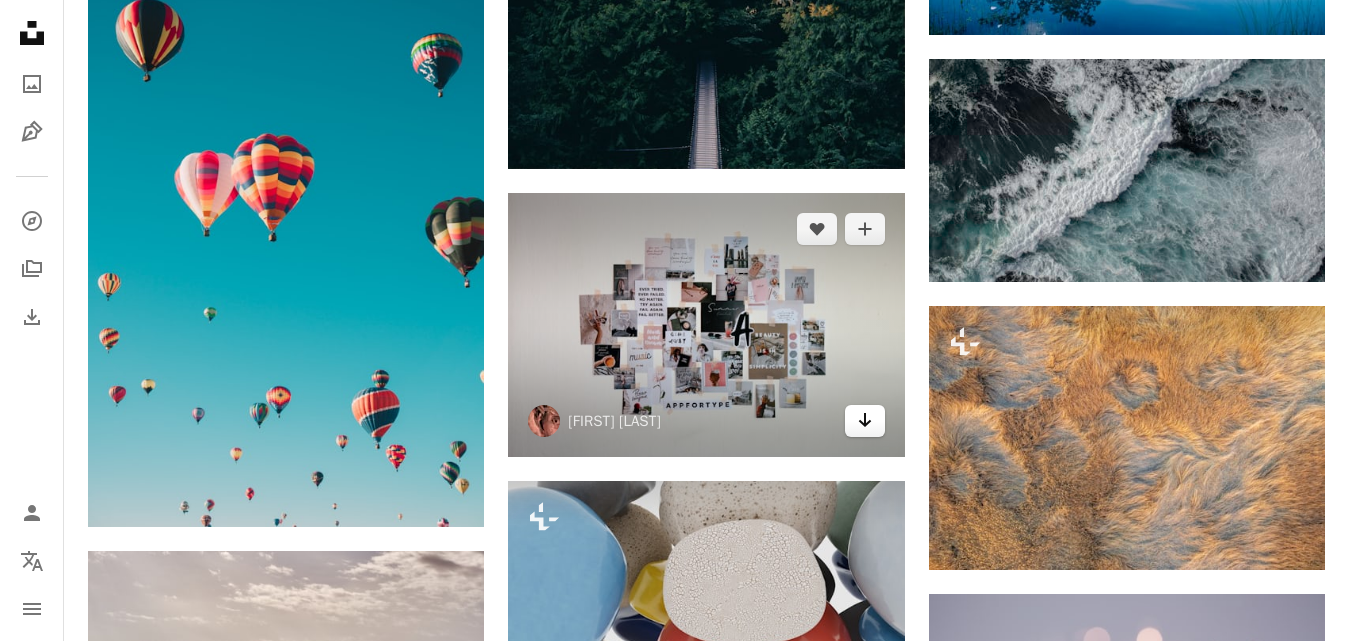 click on "Arrow pointing down" at bounding box center (865, 421) 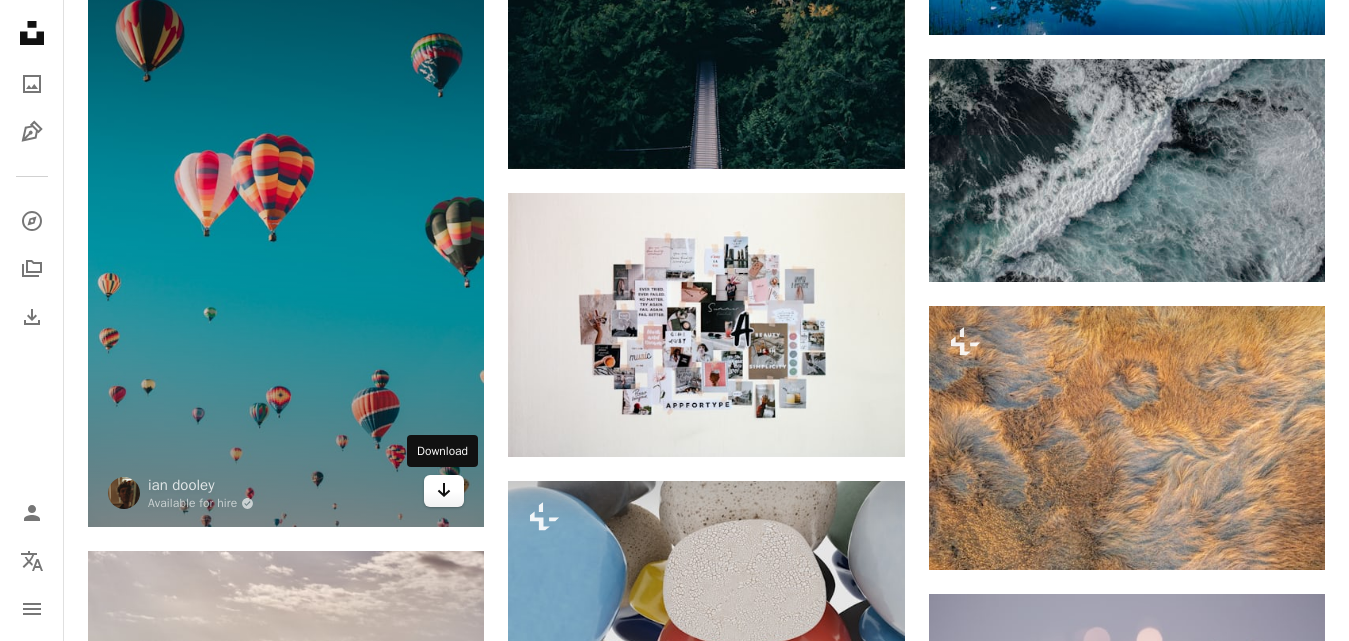 click on "Arrow pointing down" 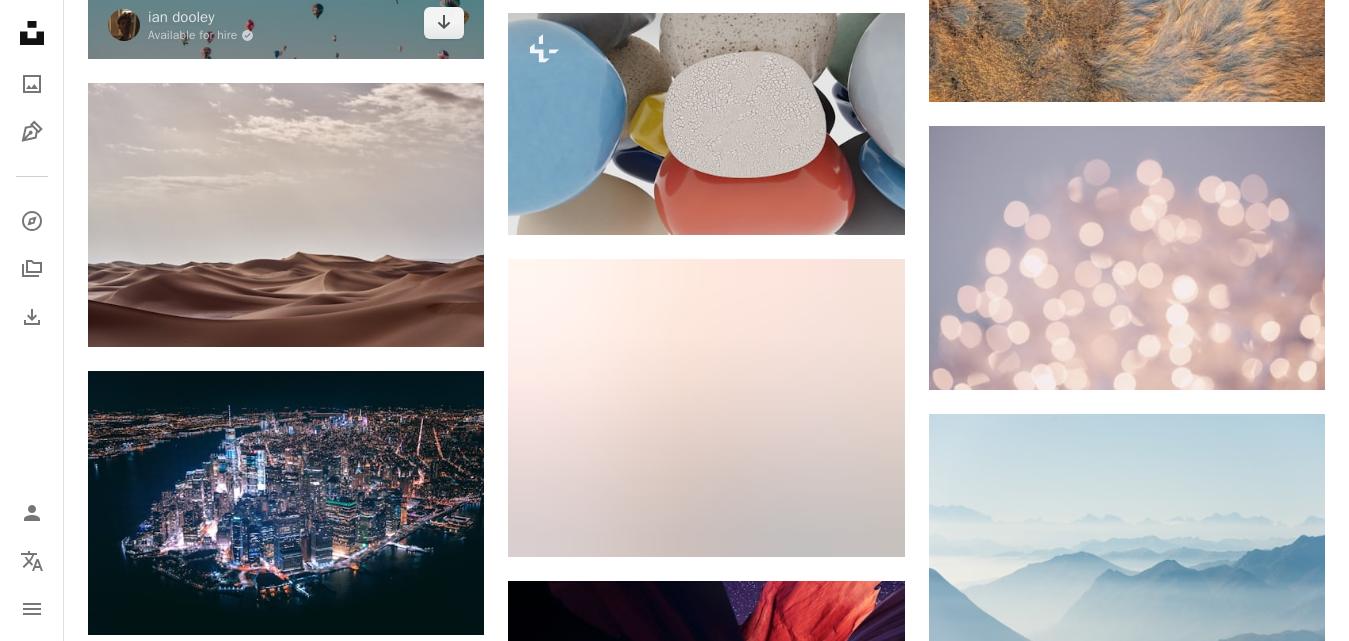 scroll, scrollTop: 41500, scrollLeft: 0, axis: vertical 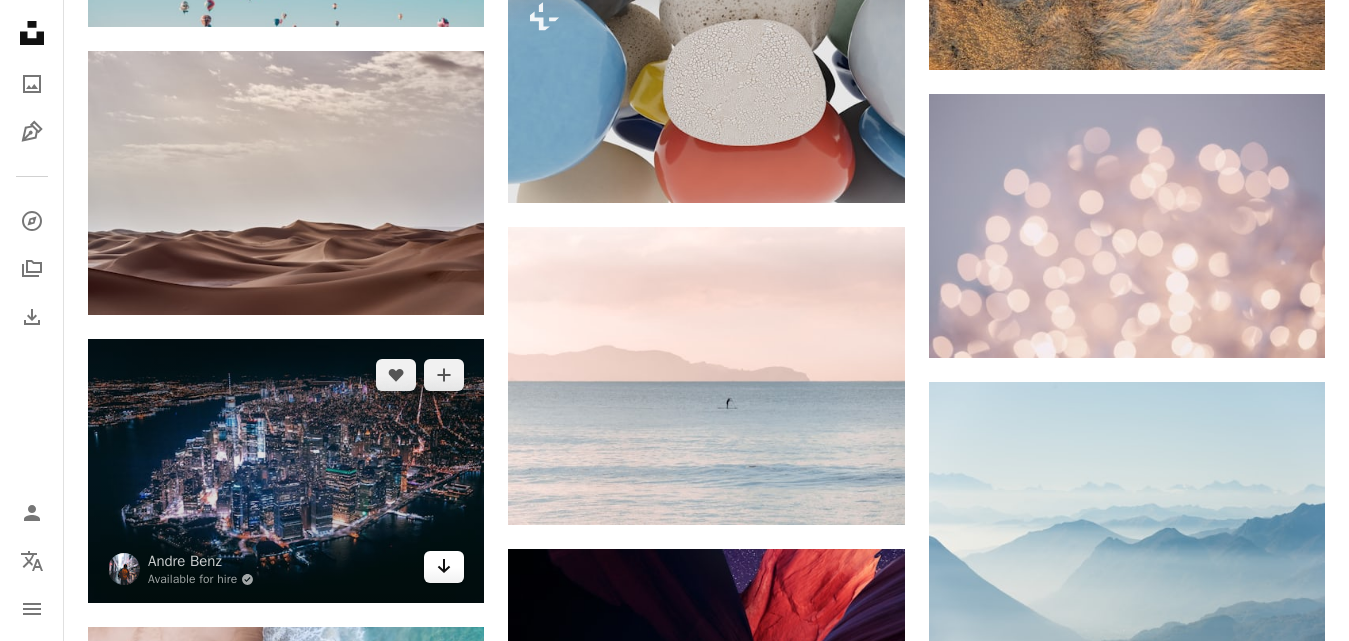 click on "Arrow pointing down" at bounding box center [444, 567] 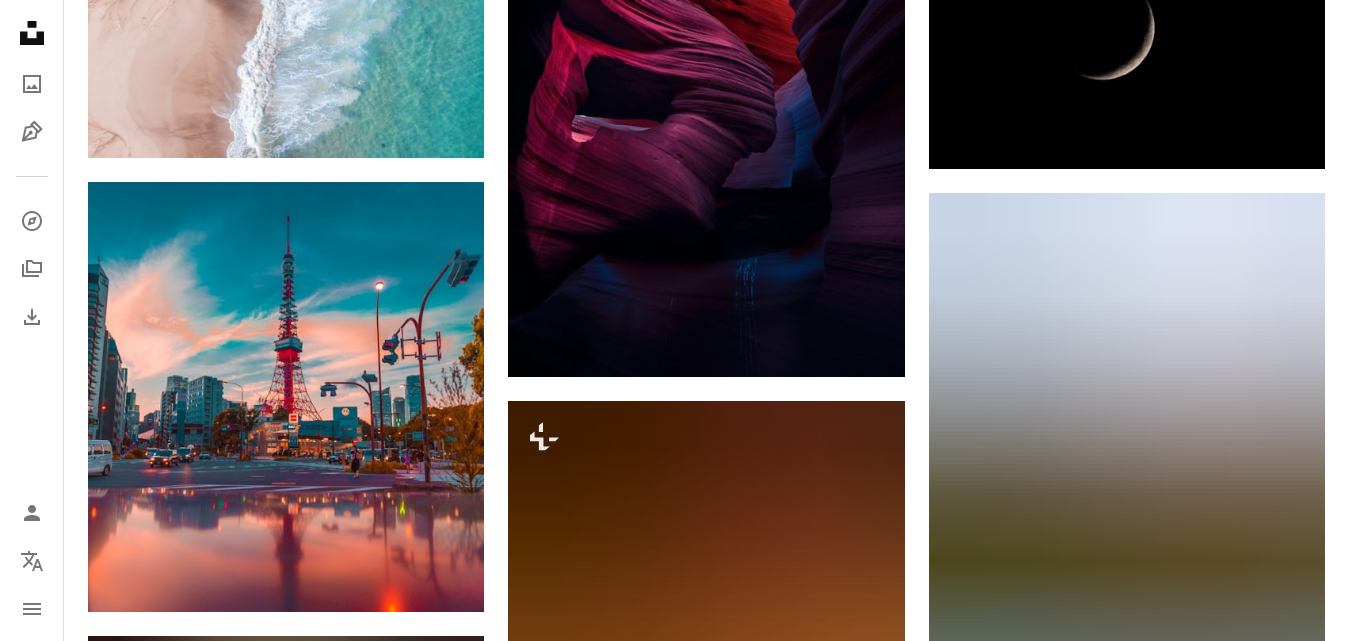 scroll, scrollTop: 42400, scrollLeft: 0, axis: vertical 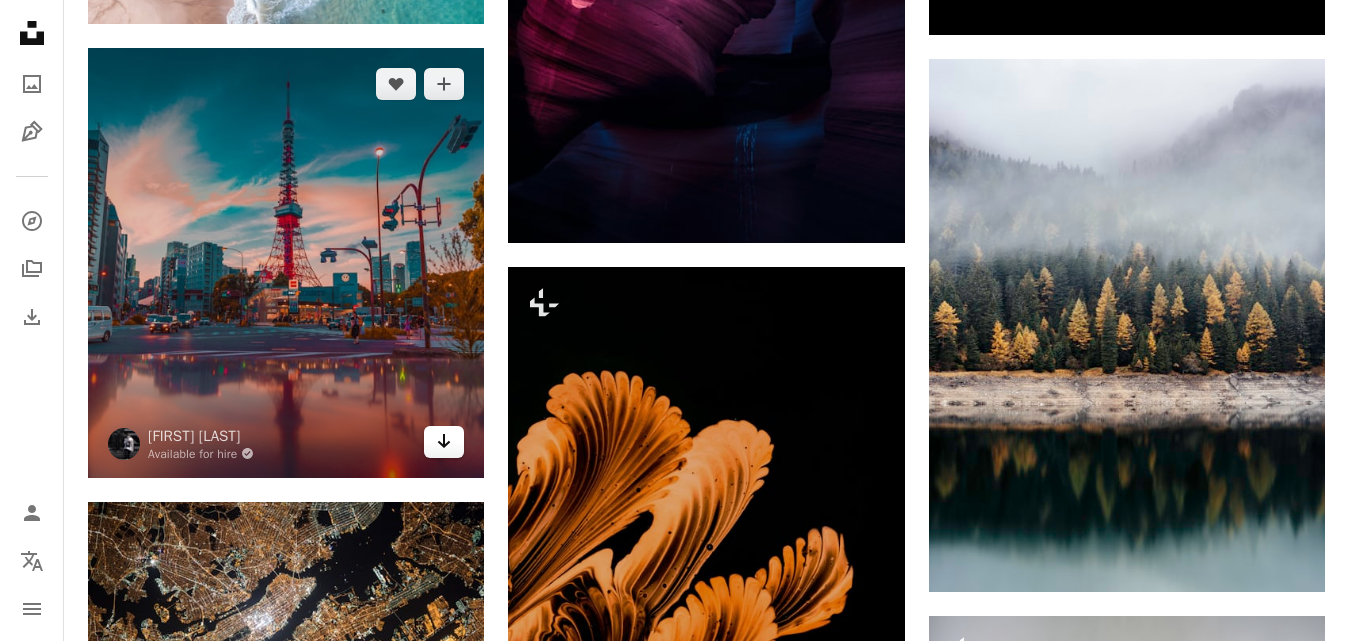 click on "Arrow pointing down" 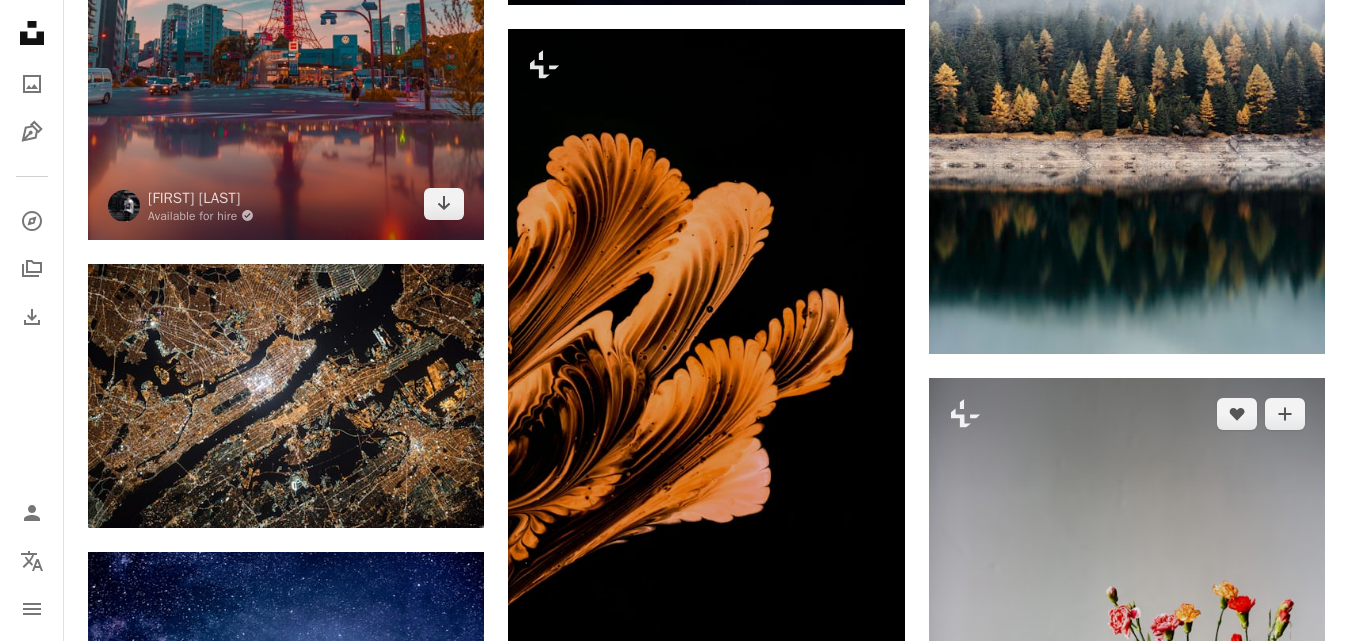 scroll, scrollTop: 42700, scrollLeft: 0, axis: vertical 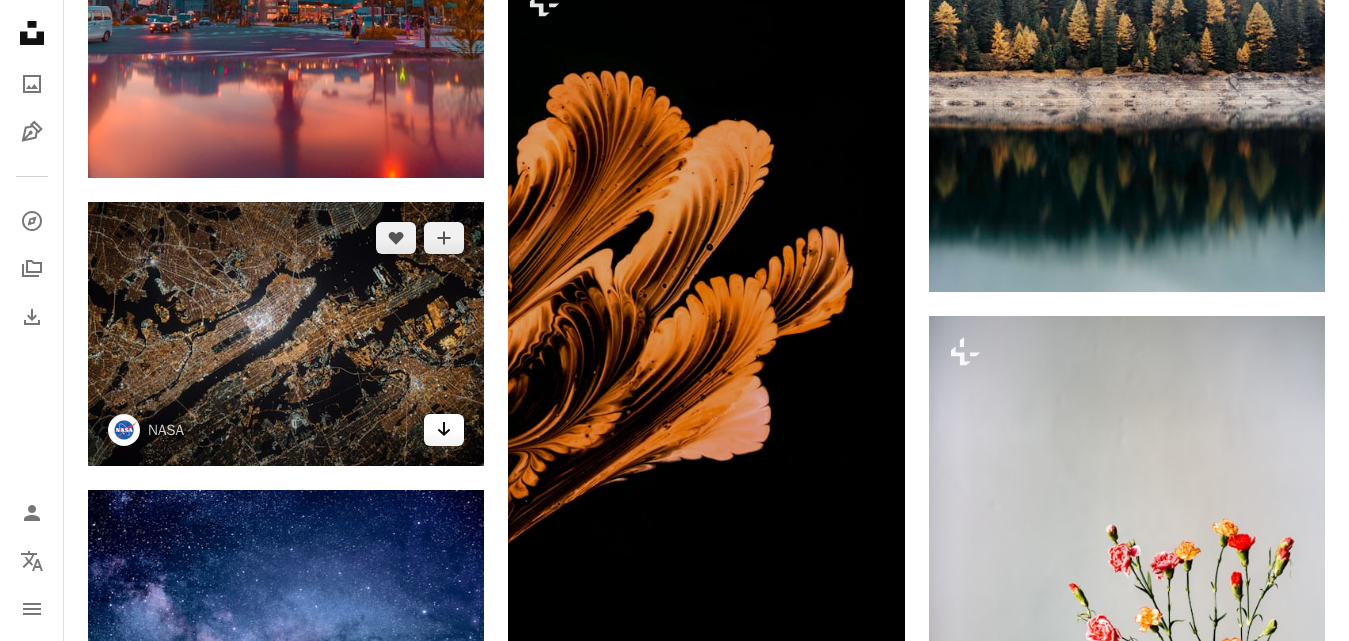 click on "Arrow pointing down" 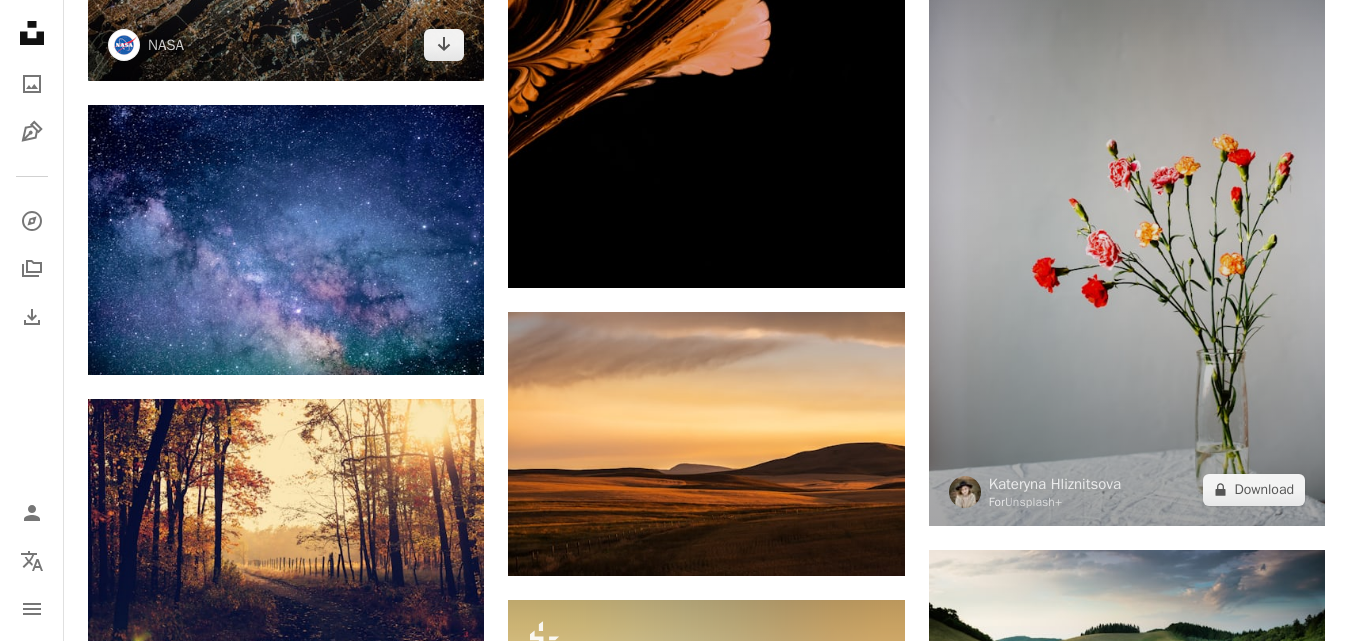 scroll, scrollTop: 43100, scrollLeft: 0, axis: vertical 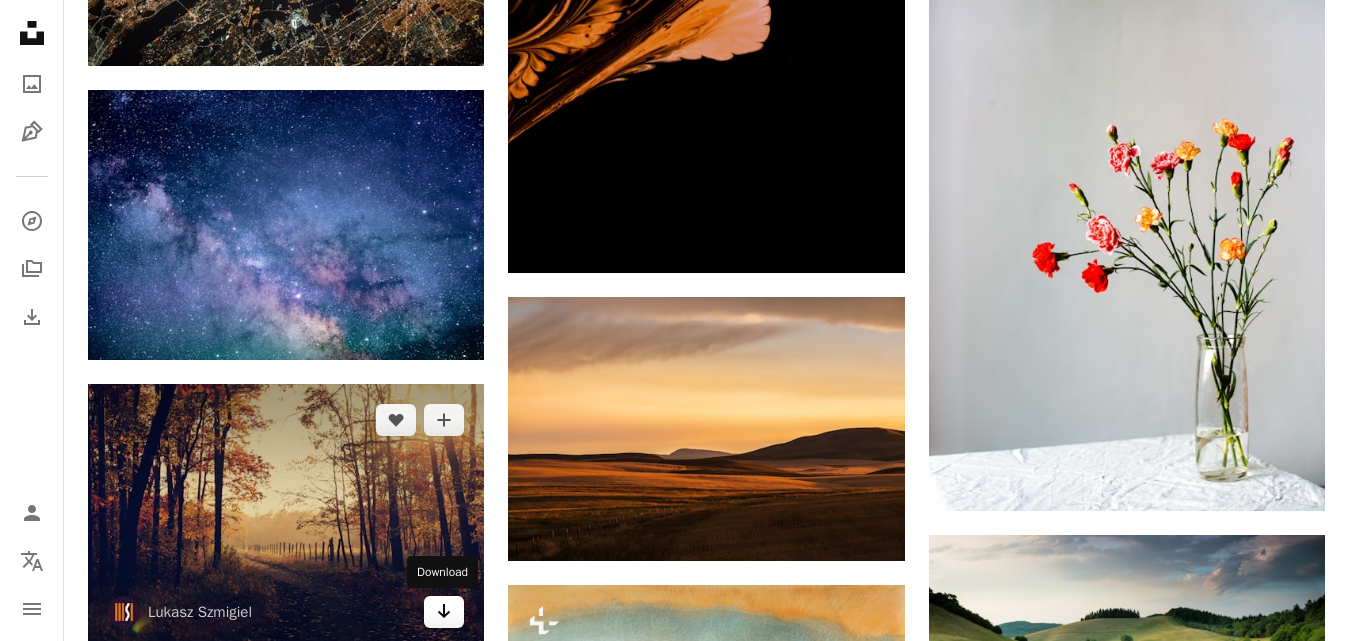 click on "Arrow pointing down" 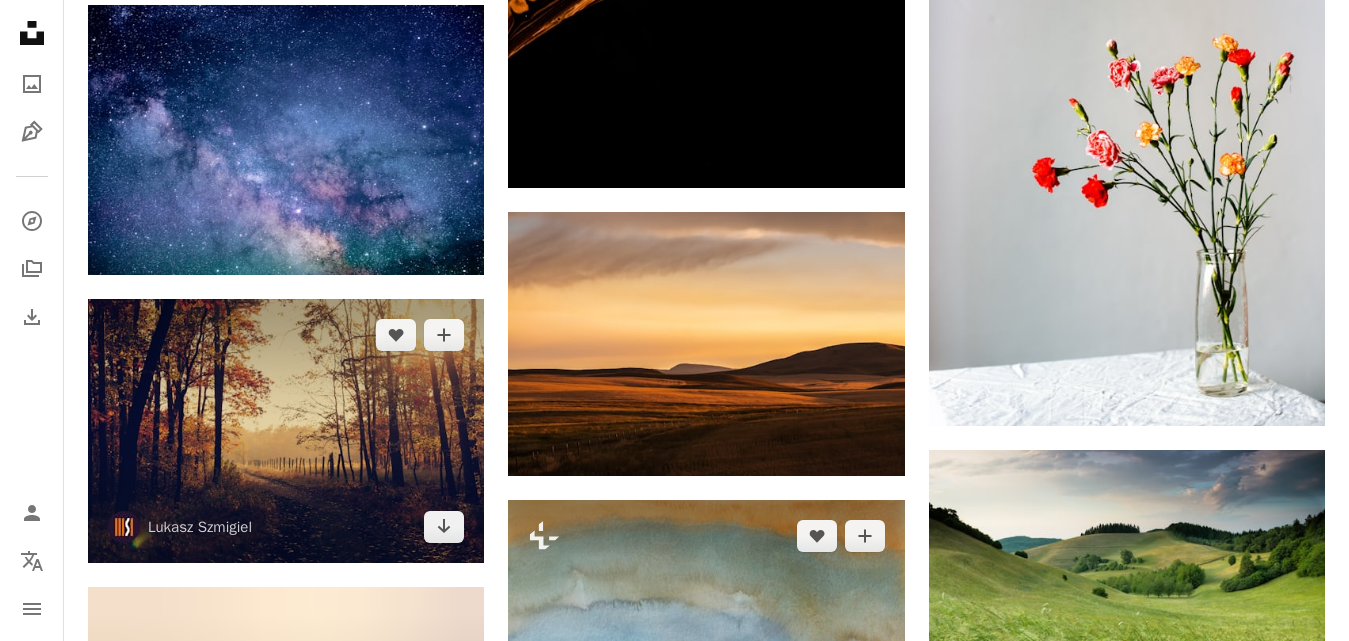 scroll, scrollTop: 43400, scrollLeft: 0, axis: vertical 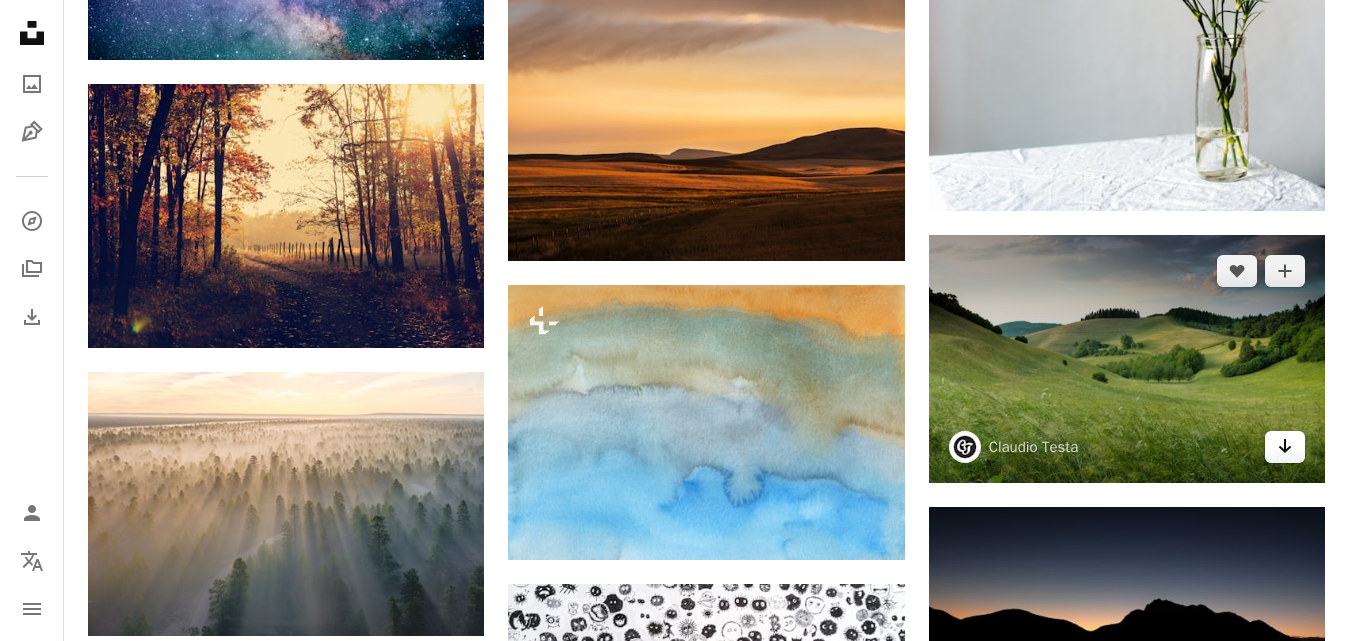 click on "Arrow pointing down" at bounding box center (1285, 447) 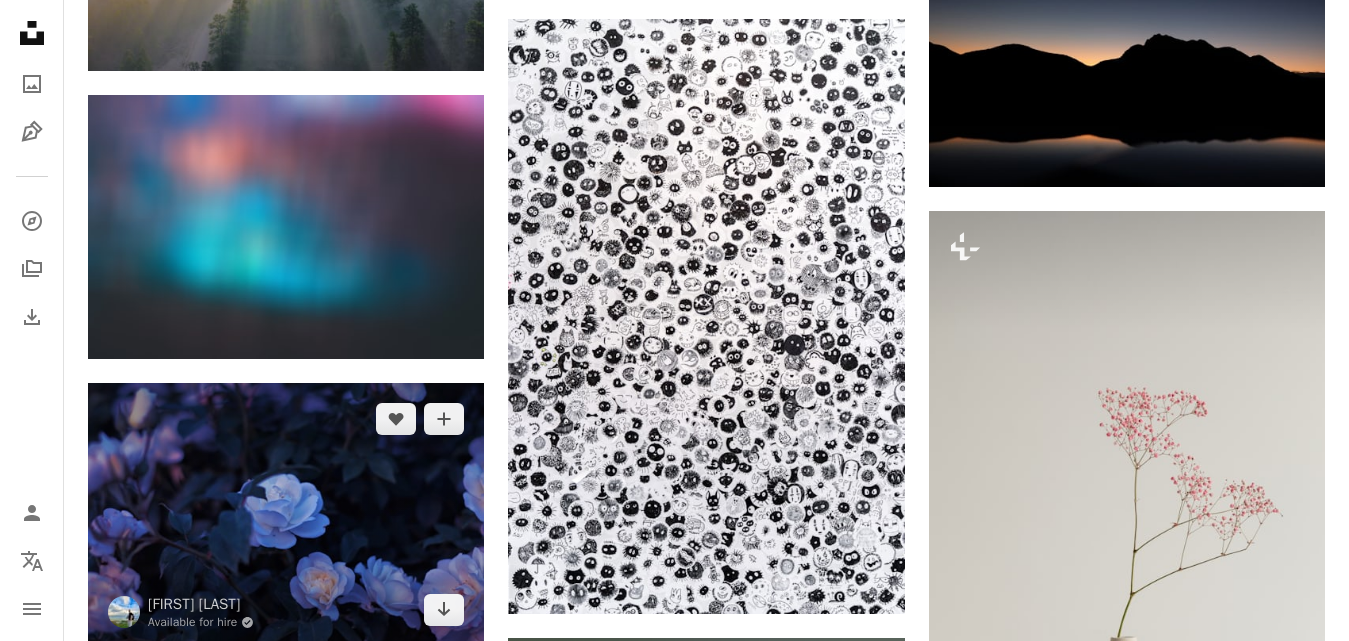 scroll, scrollTop: 44000, scrollLeft: 0, axis: vertical 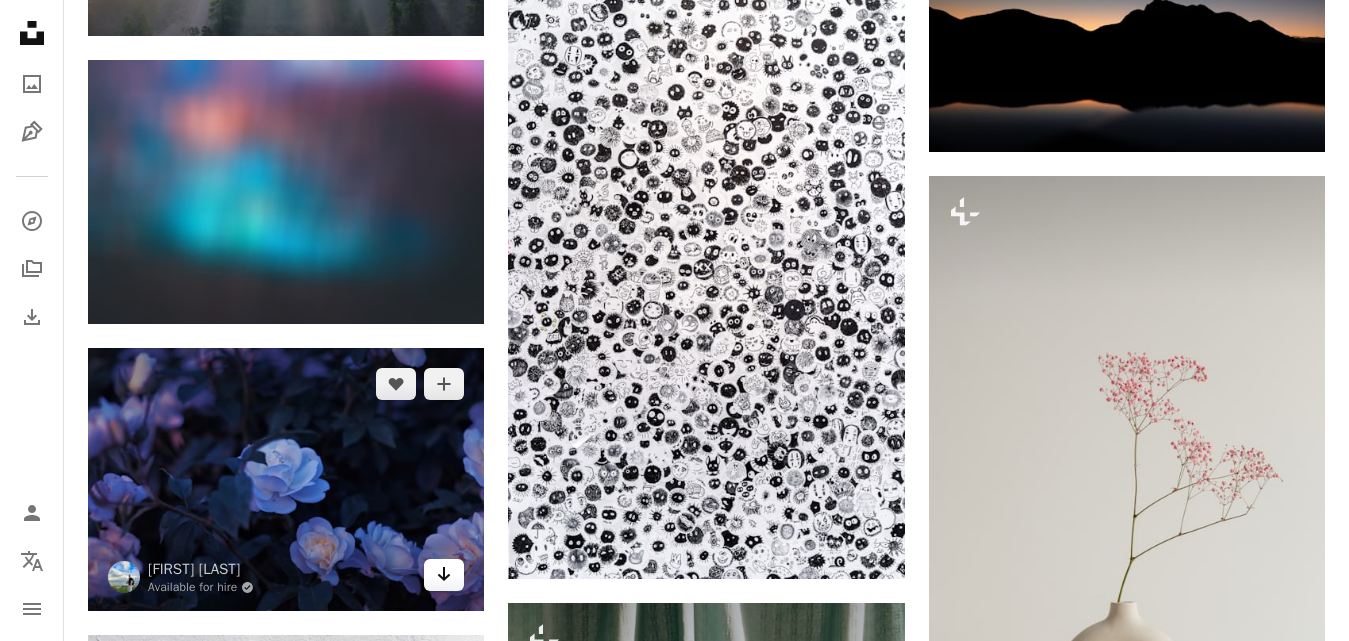 click on "Arrow pointing down" 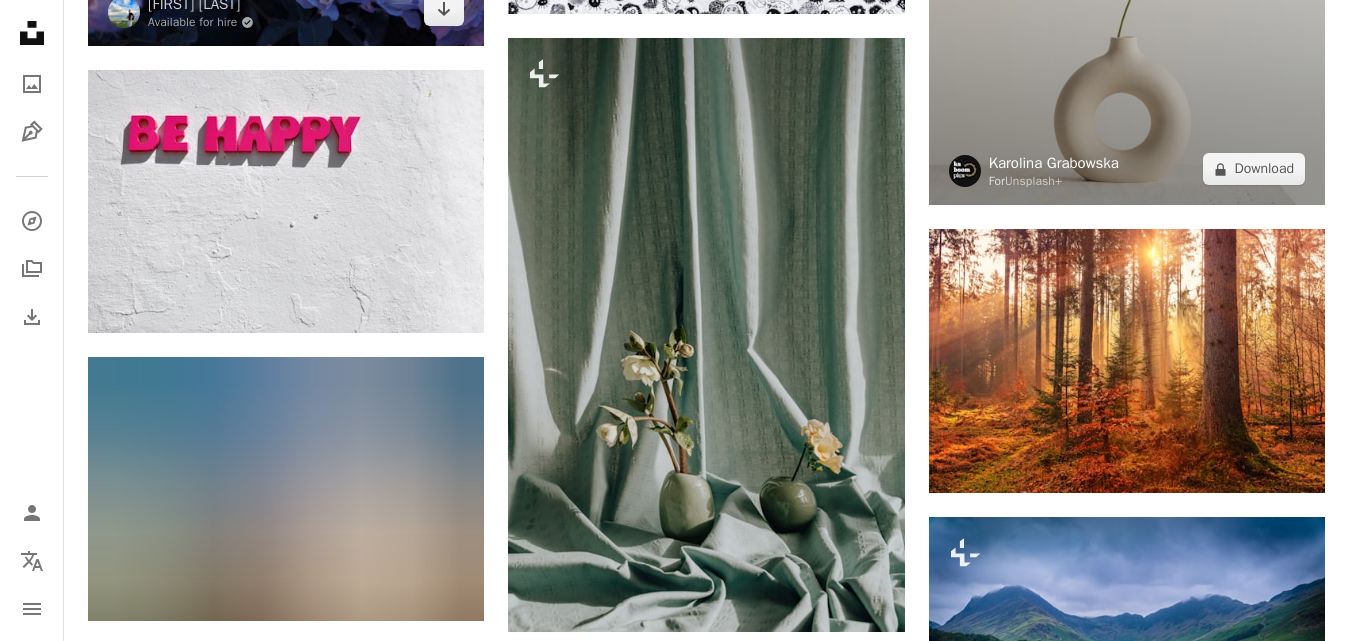 scroll, scrollTop: 44600, scrollLeft: 0, axis: vertical 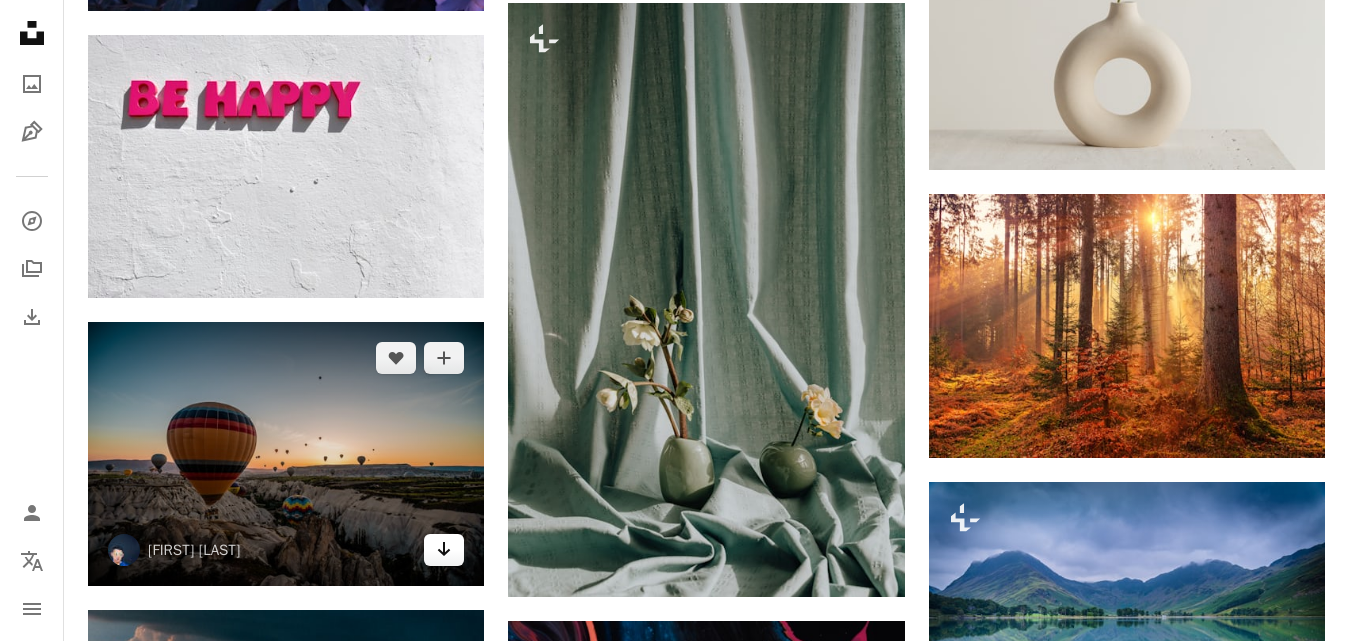 click on "Arrow pointing down" 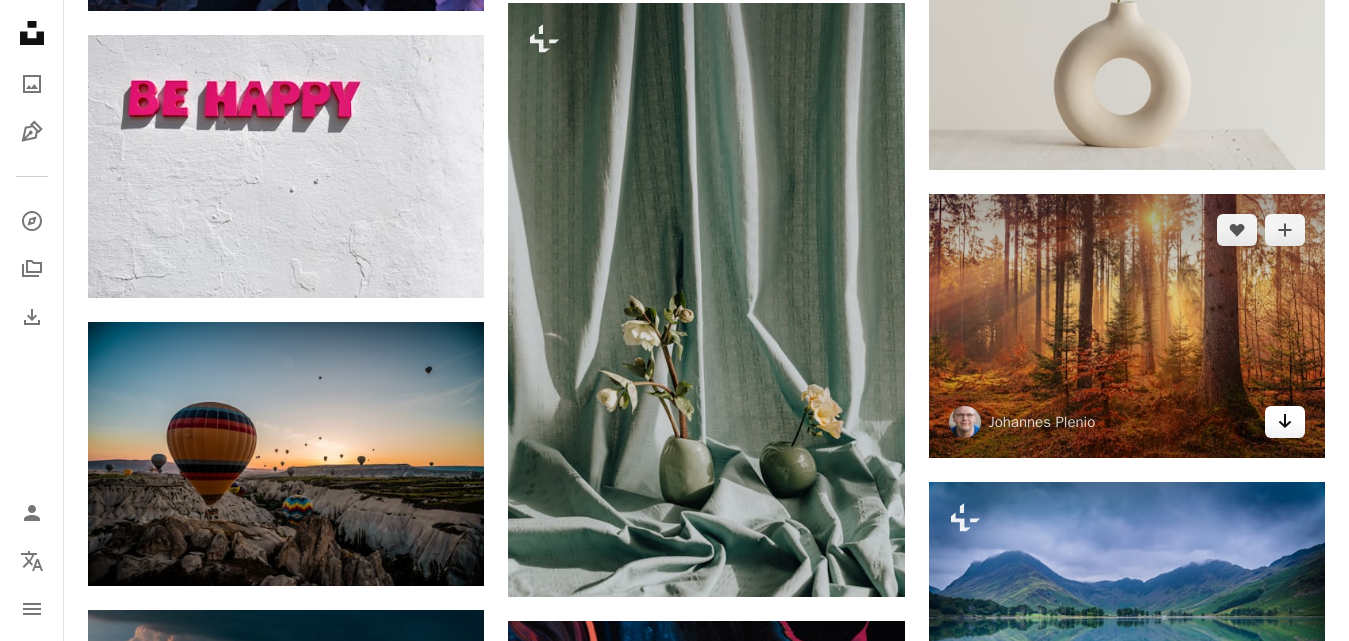 click 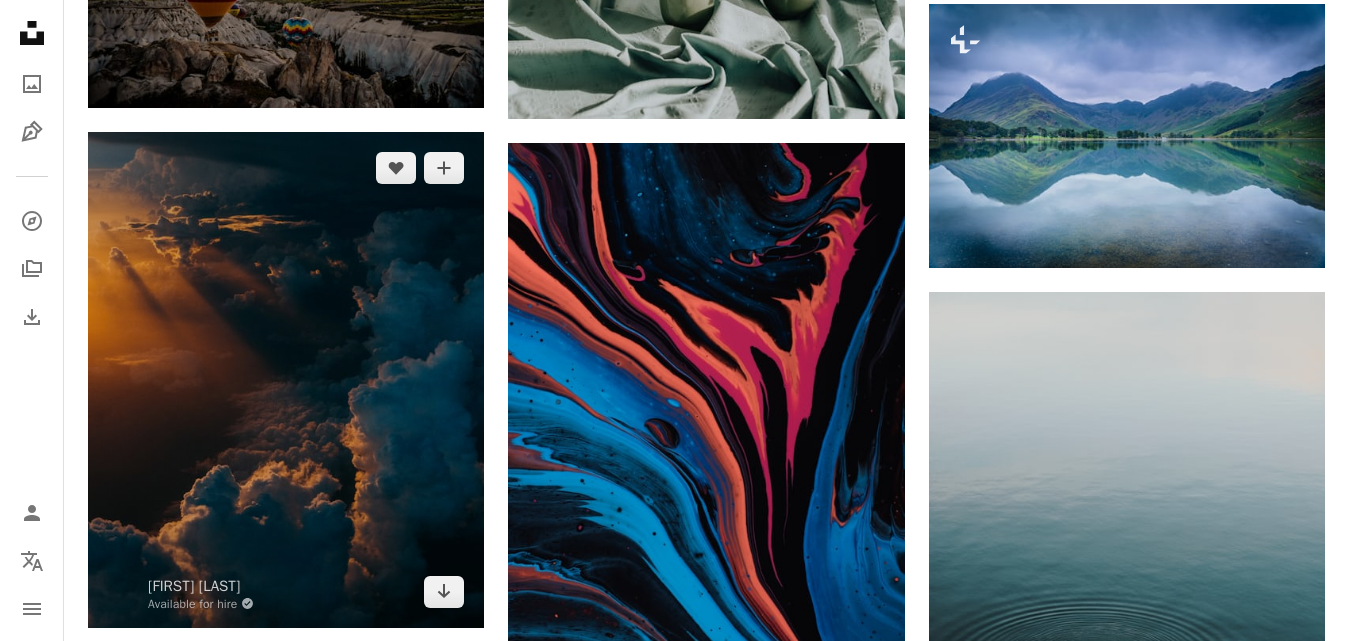 scroll, scrollTop: 45200, scrollLeft: 0, axis: vertical 